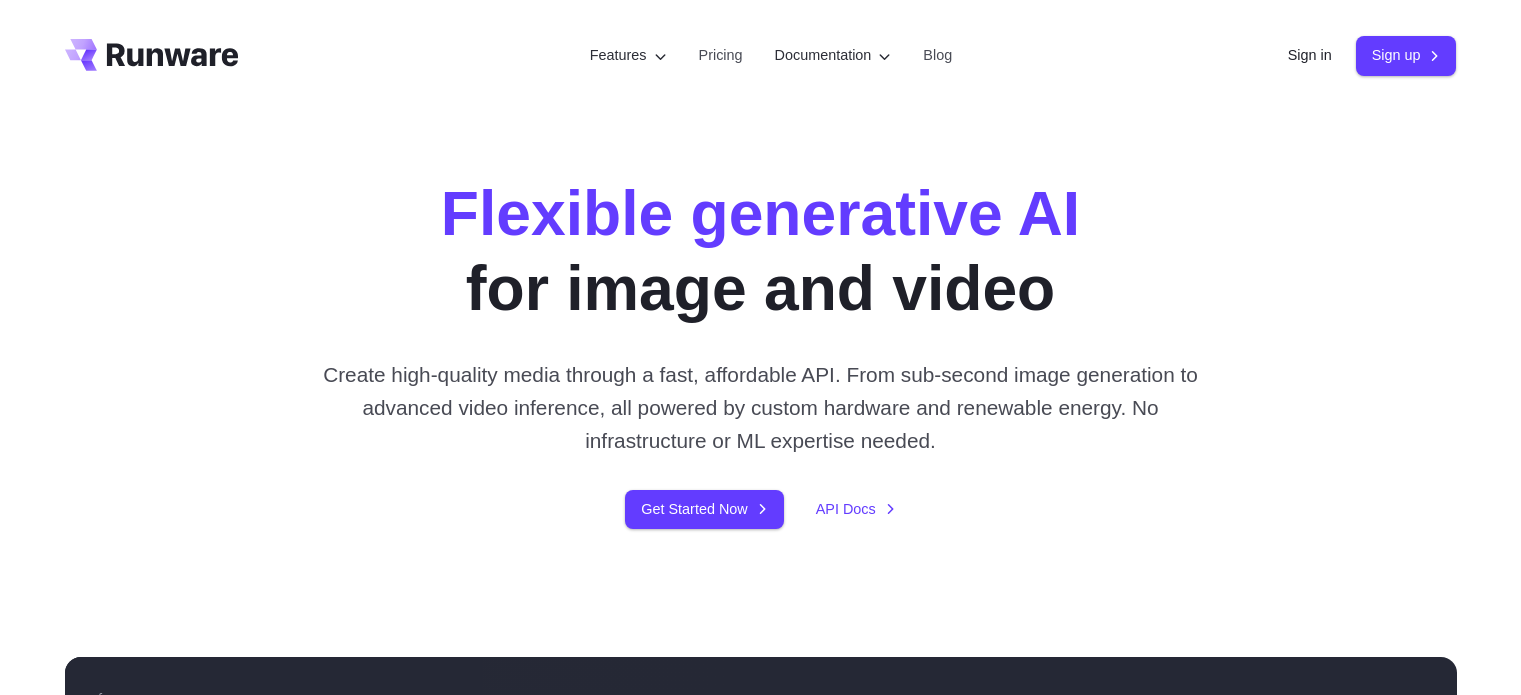 scroll, scrollTop: 0, scrollLeft: 0, axis: both 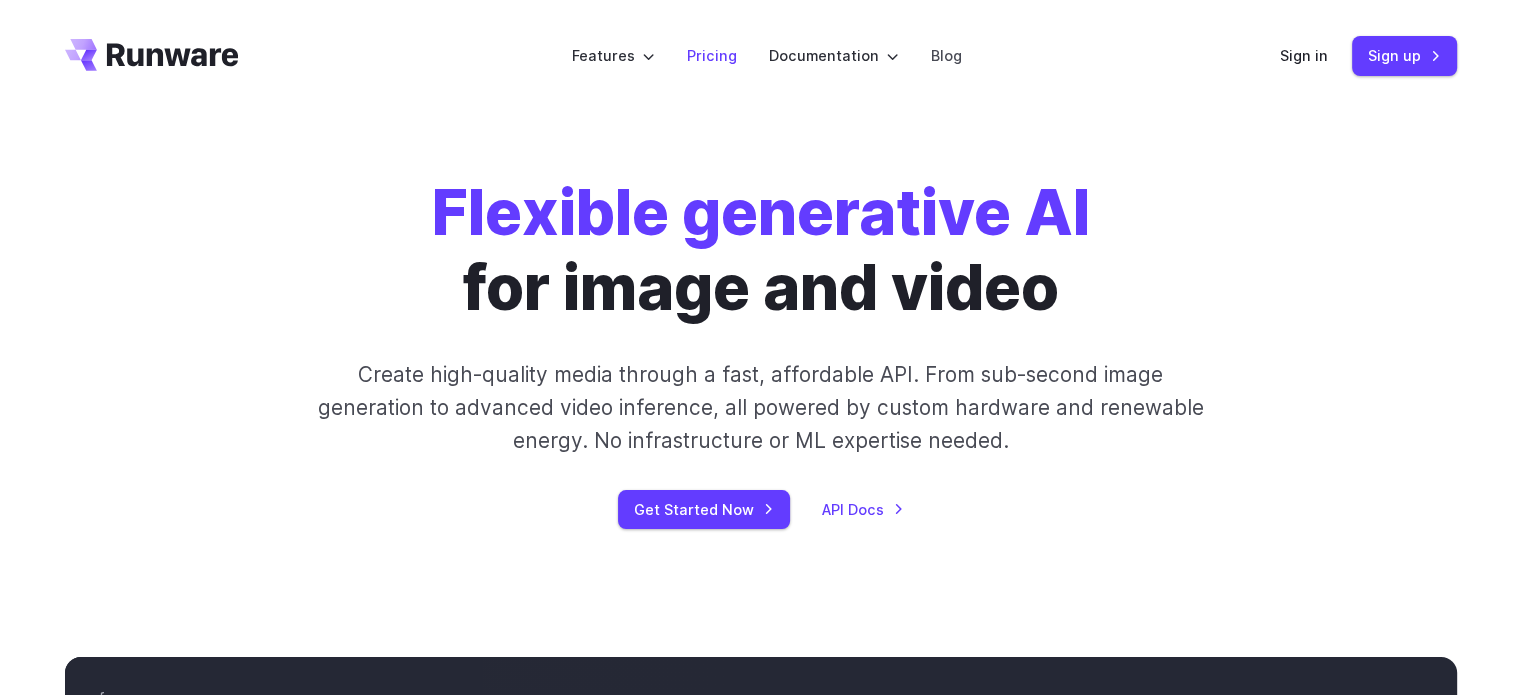 click on "Pricing" at bounding box center (712, 55) 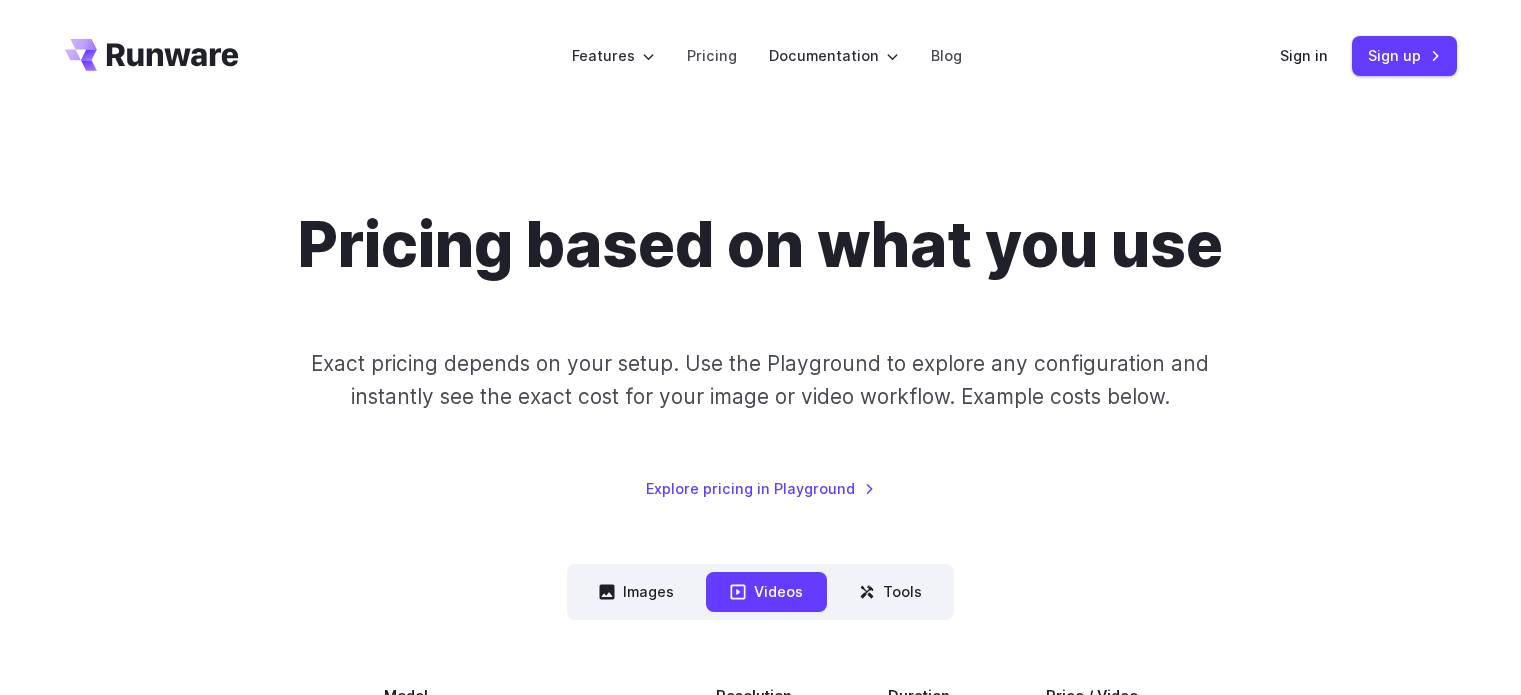 scroll, scrollTop: 0, scrollLeft: 0, axis: both 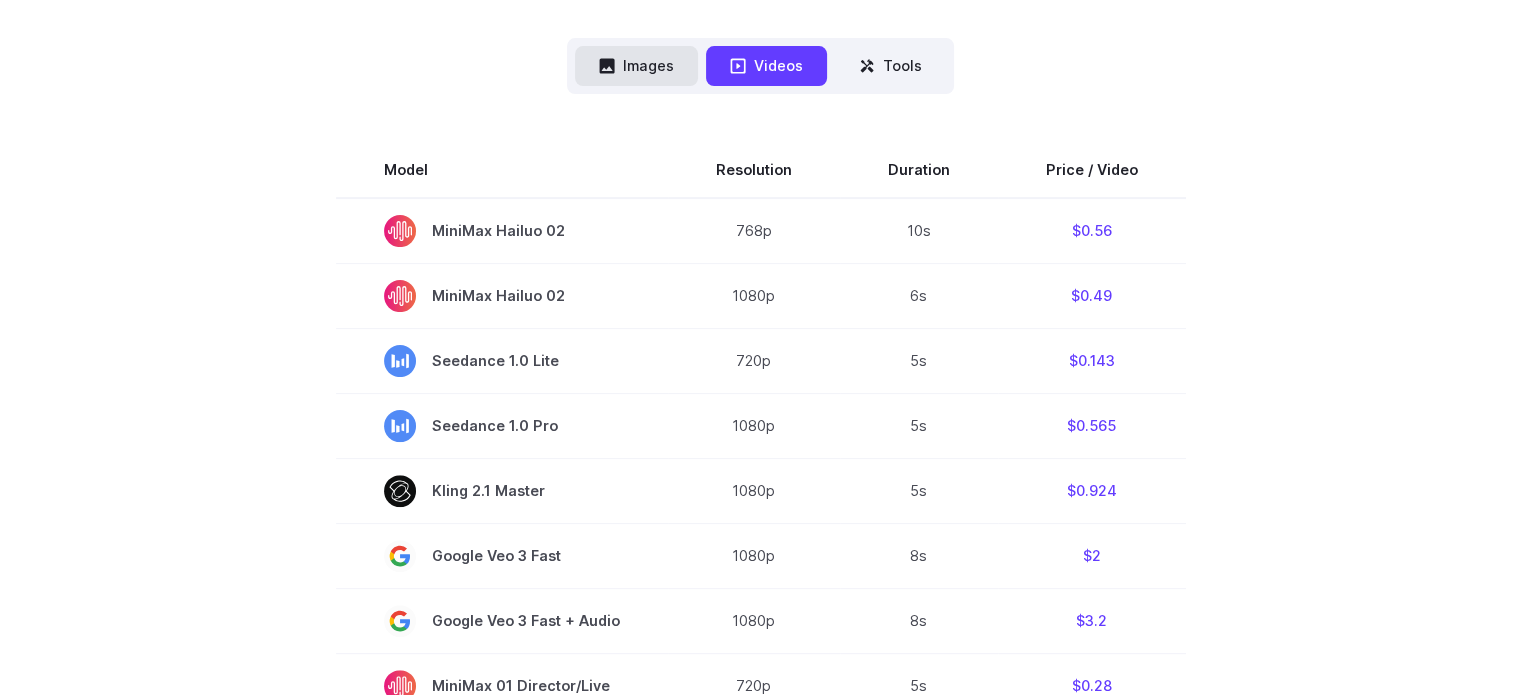 click on "Images" at bounding box center (636, 65) 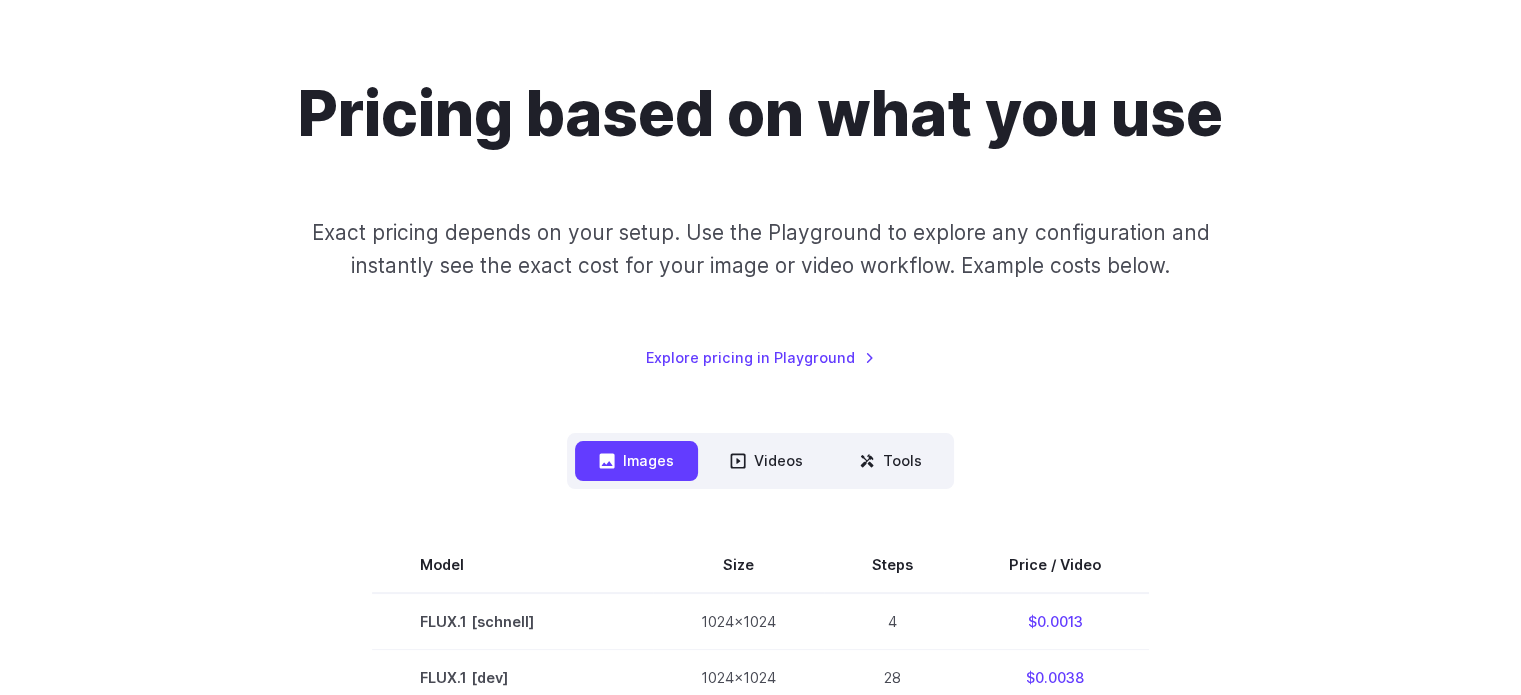 scroll, scrollTop: 108, scrollLeft: 0, axis: vertical 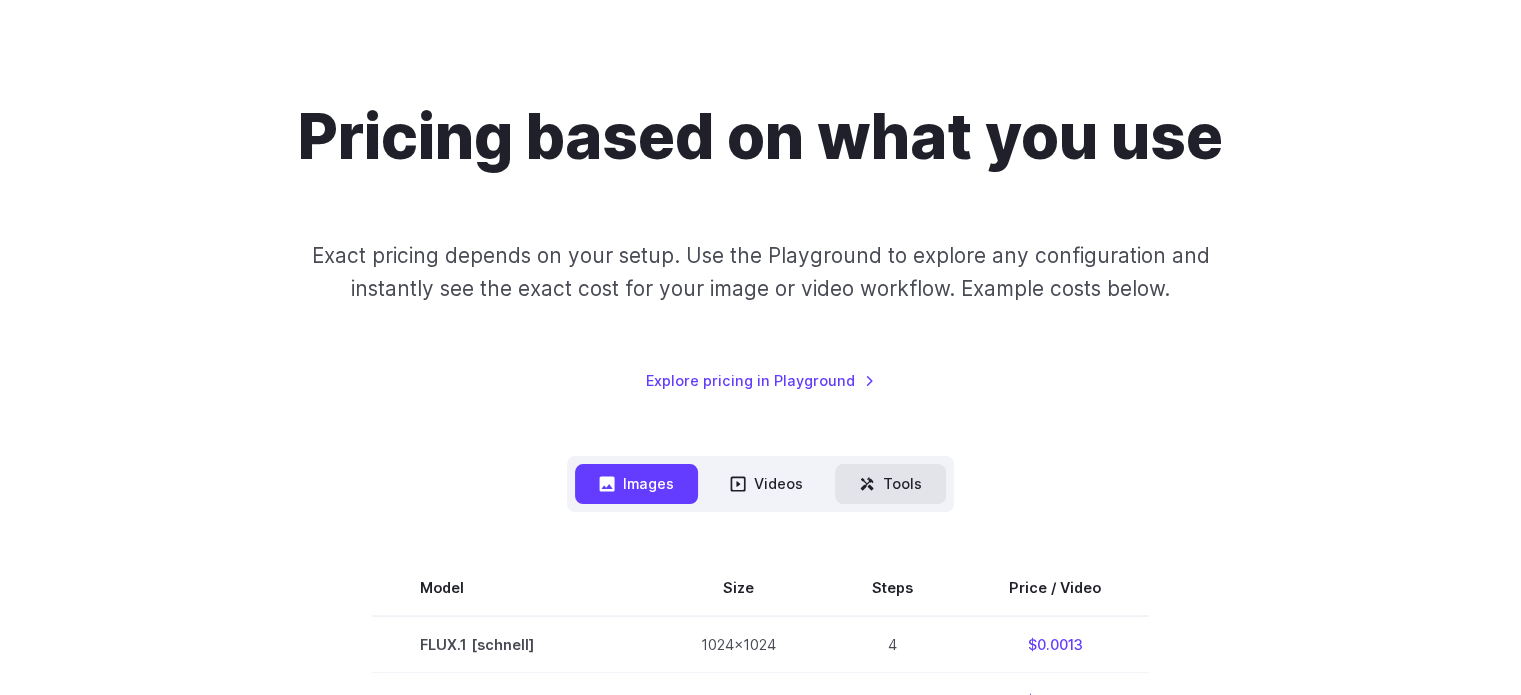 click on "Tools" at bounding box center [890, 483] 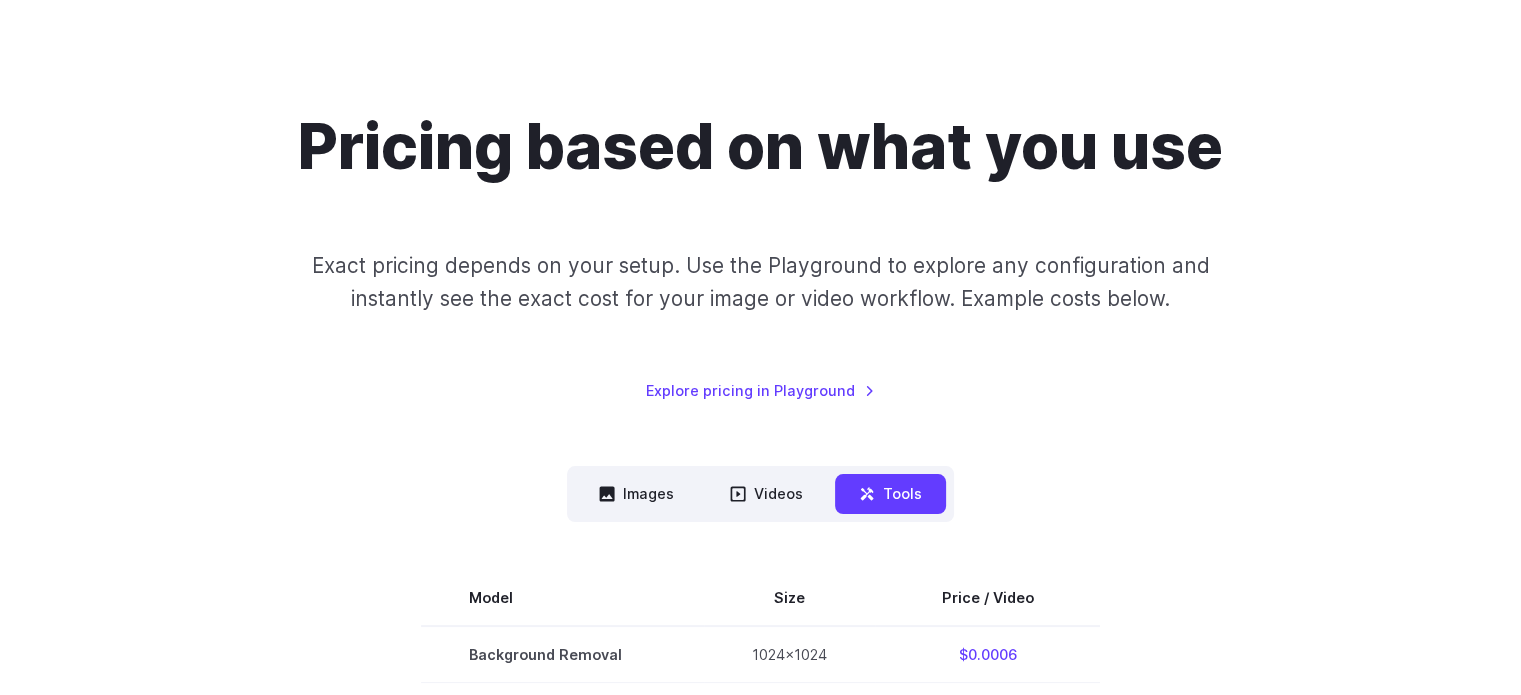 scroll, scrollTop: 0, scrollLeft: 0, axis: both 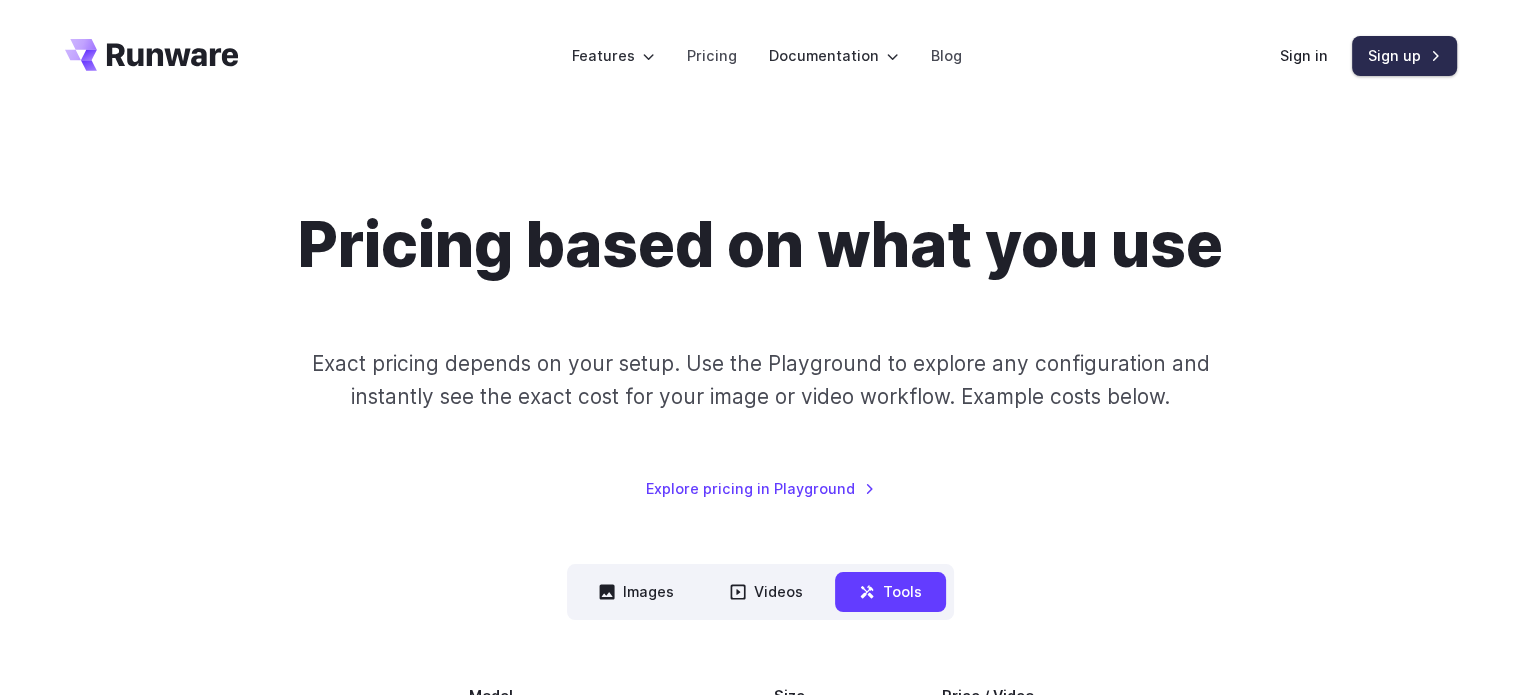 click on "Sign up" at bounding box center [1404, 55] 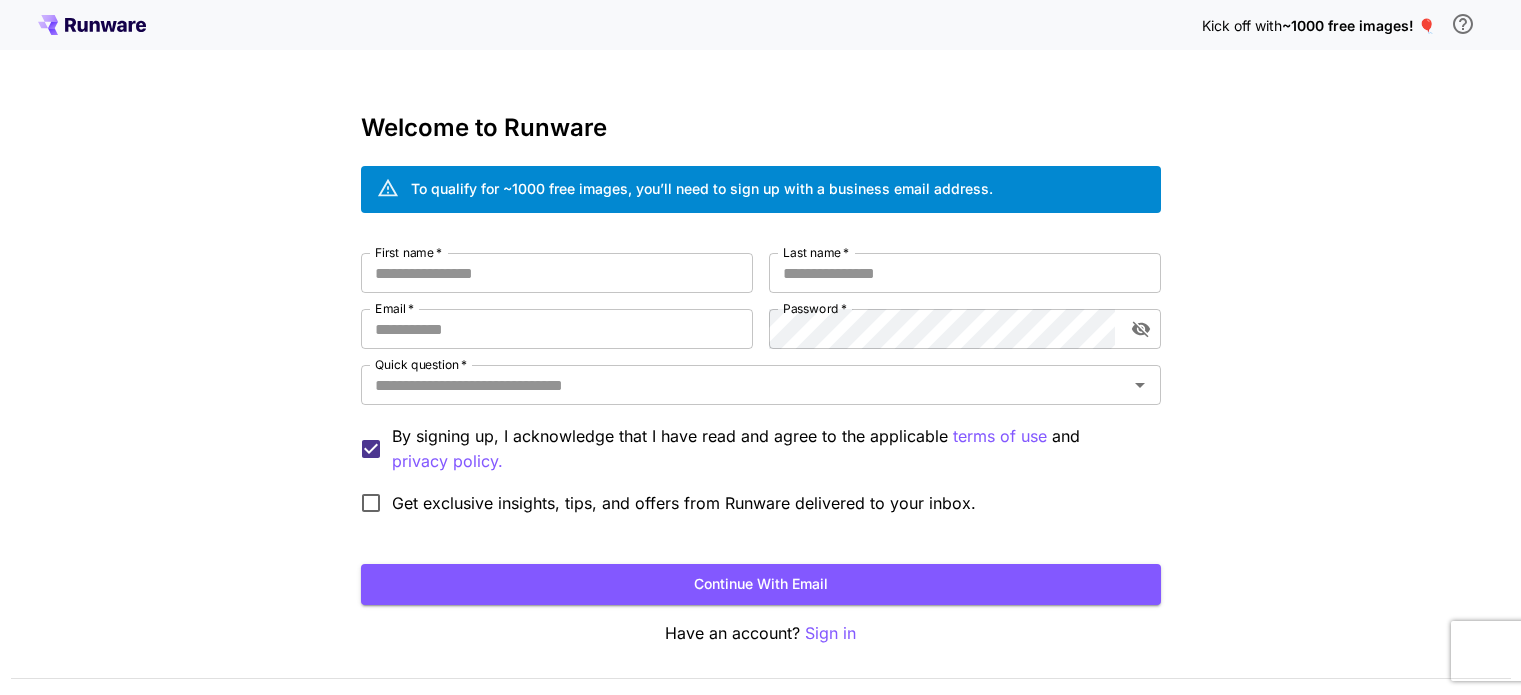 scroll, scrollTop: 0, scrollLeft: 0, axis: both 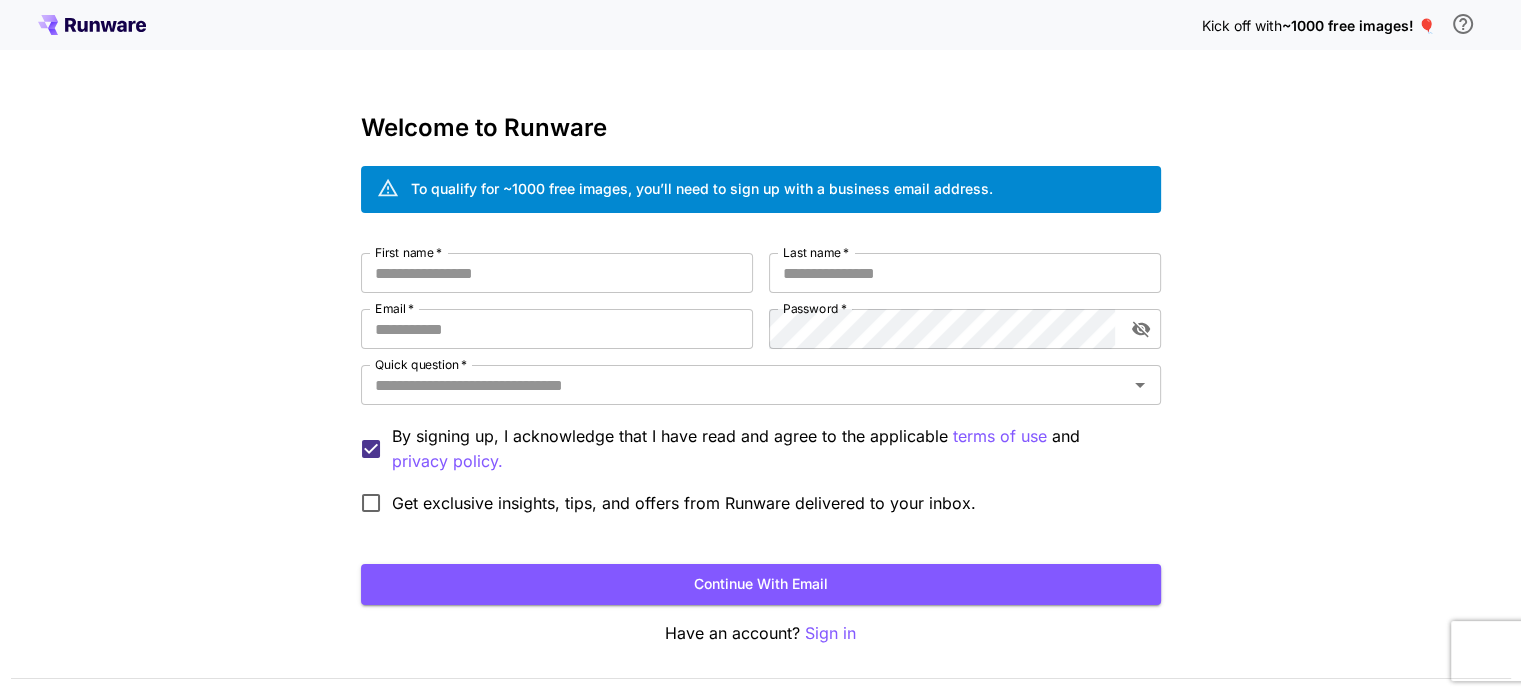 click on "To qualify for ~1000 free images, you’ll need to sign up with a business email address." at bounding box center (702, 188) 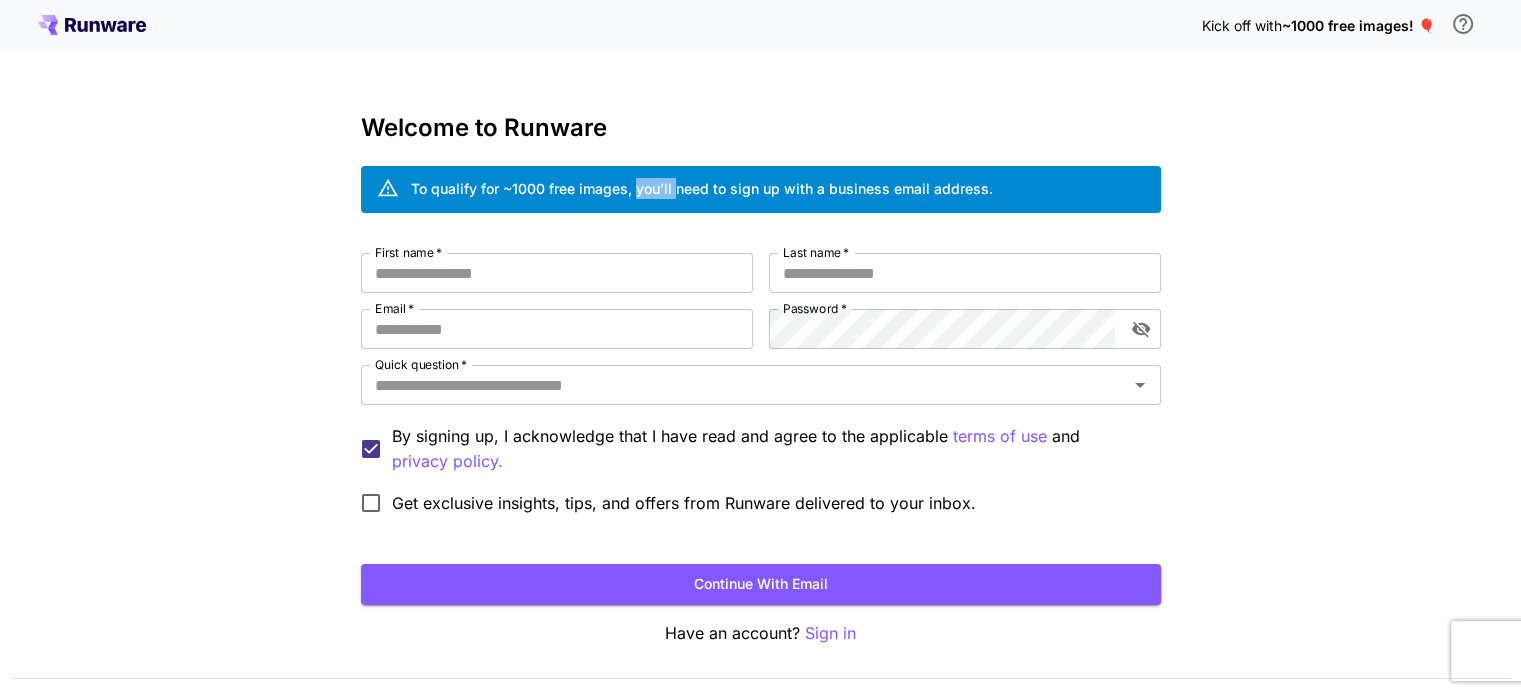 click on "To qualify for ~1000 free images, you’ll need to sign up with a business email address." at bounding box center (702, 188) 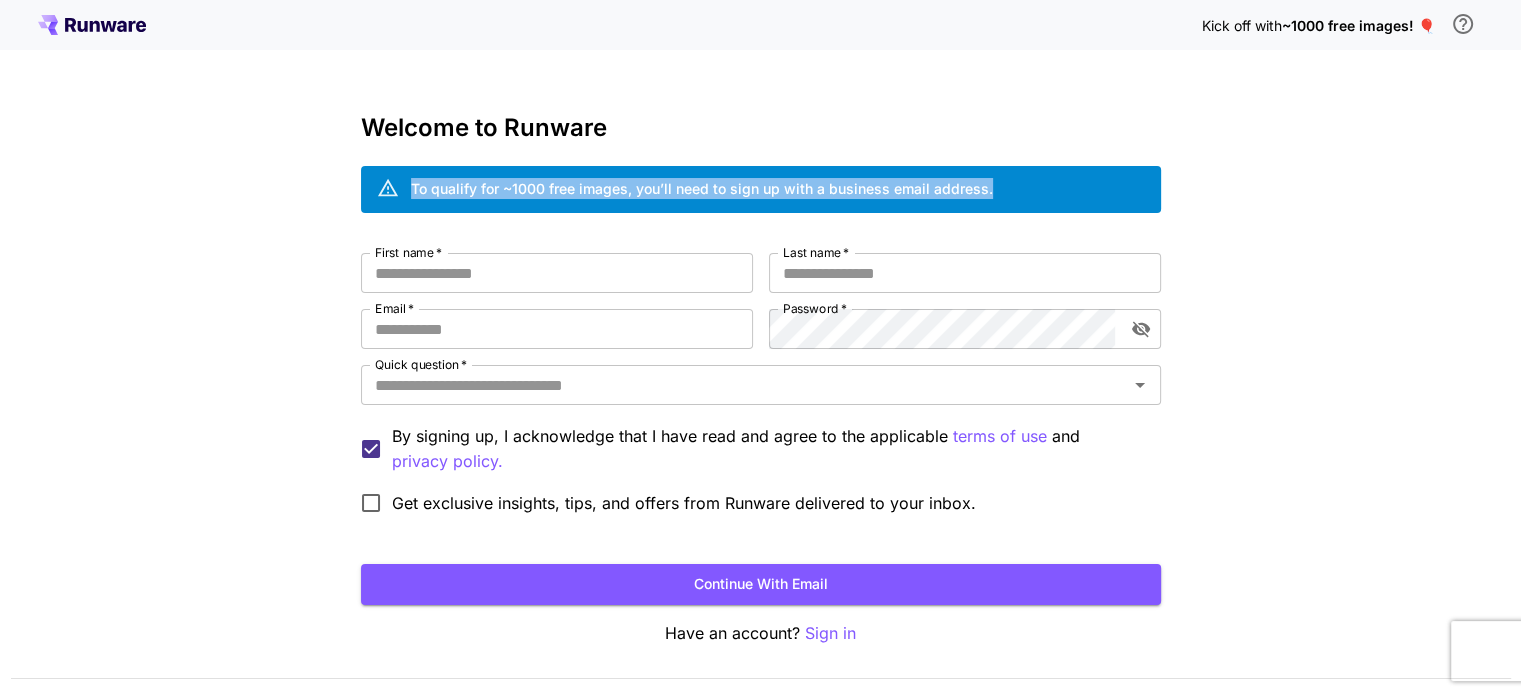 click on "To qualify for ~1000 free images, you’ll need to sign up with a business email address." at bounding box center [702, 188] 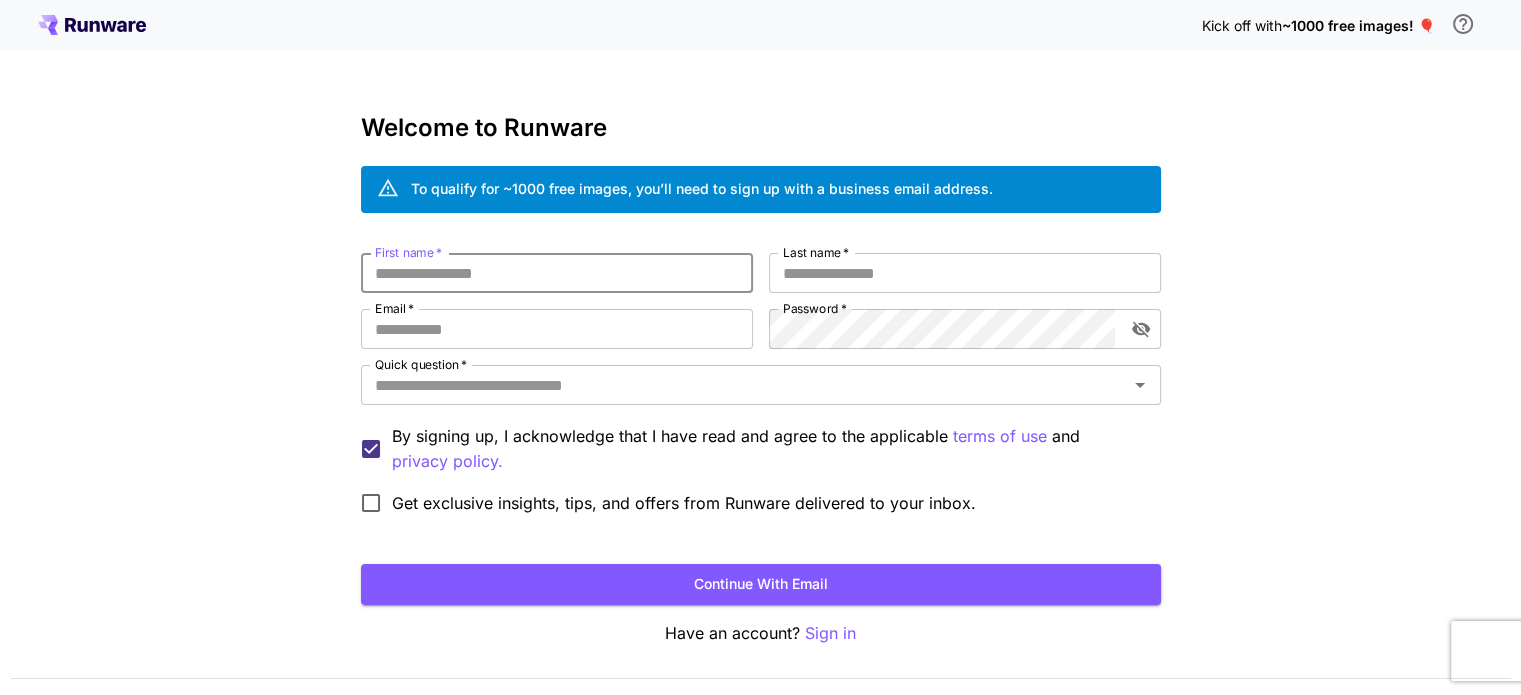click on "First name   *" at bounding box center [557, 273] 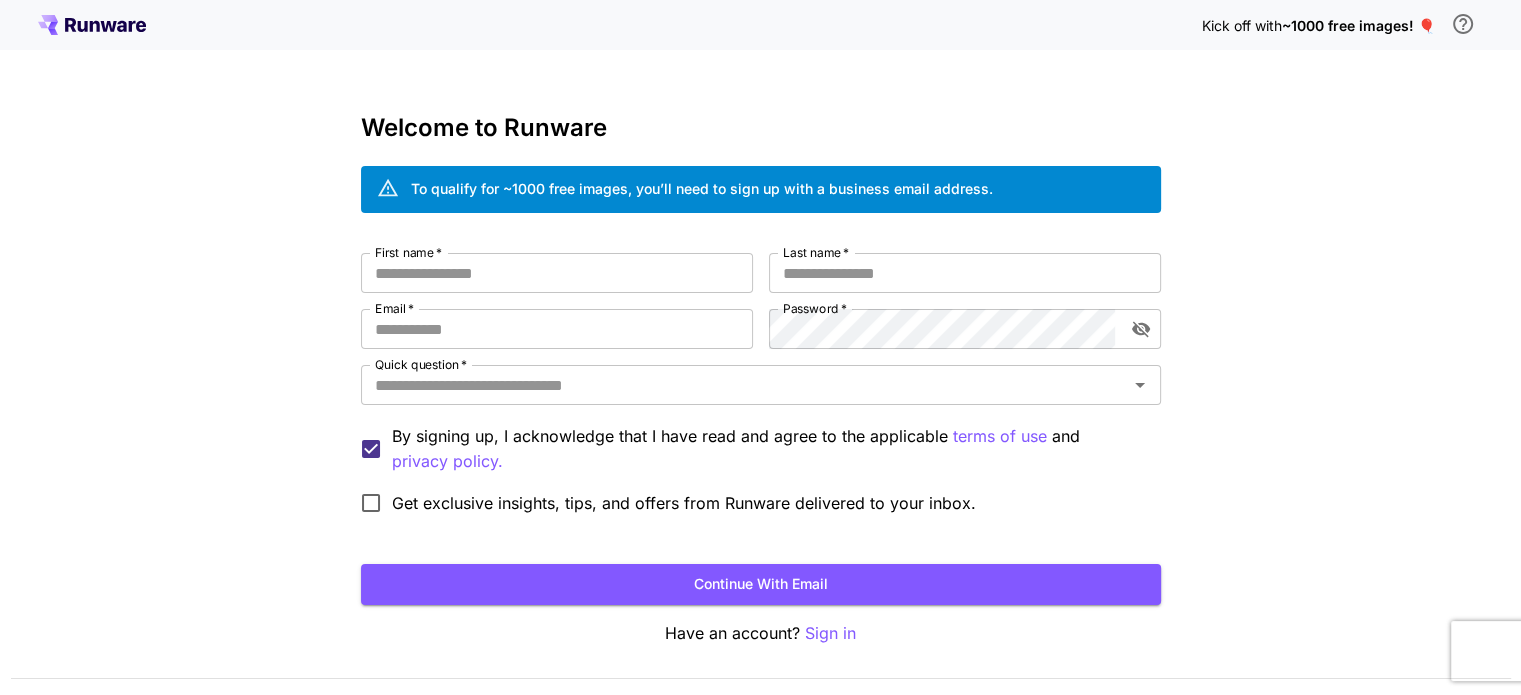 click on "To qualify for ~1000 free images, you’ll need to sign up with a business email address." at bounding box center [702, 188] 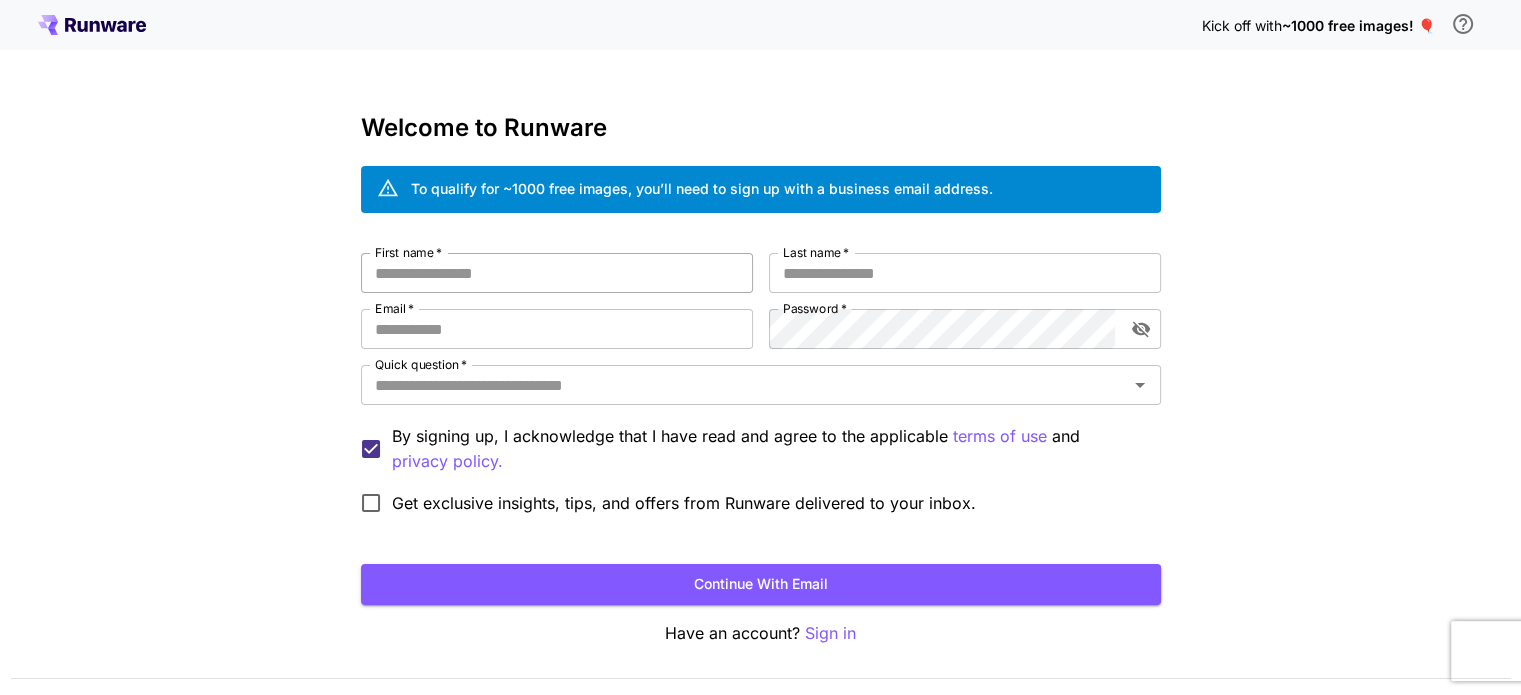 click on "First name   *" at bounding box center [557, 273] 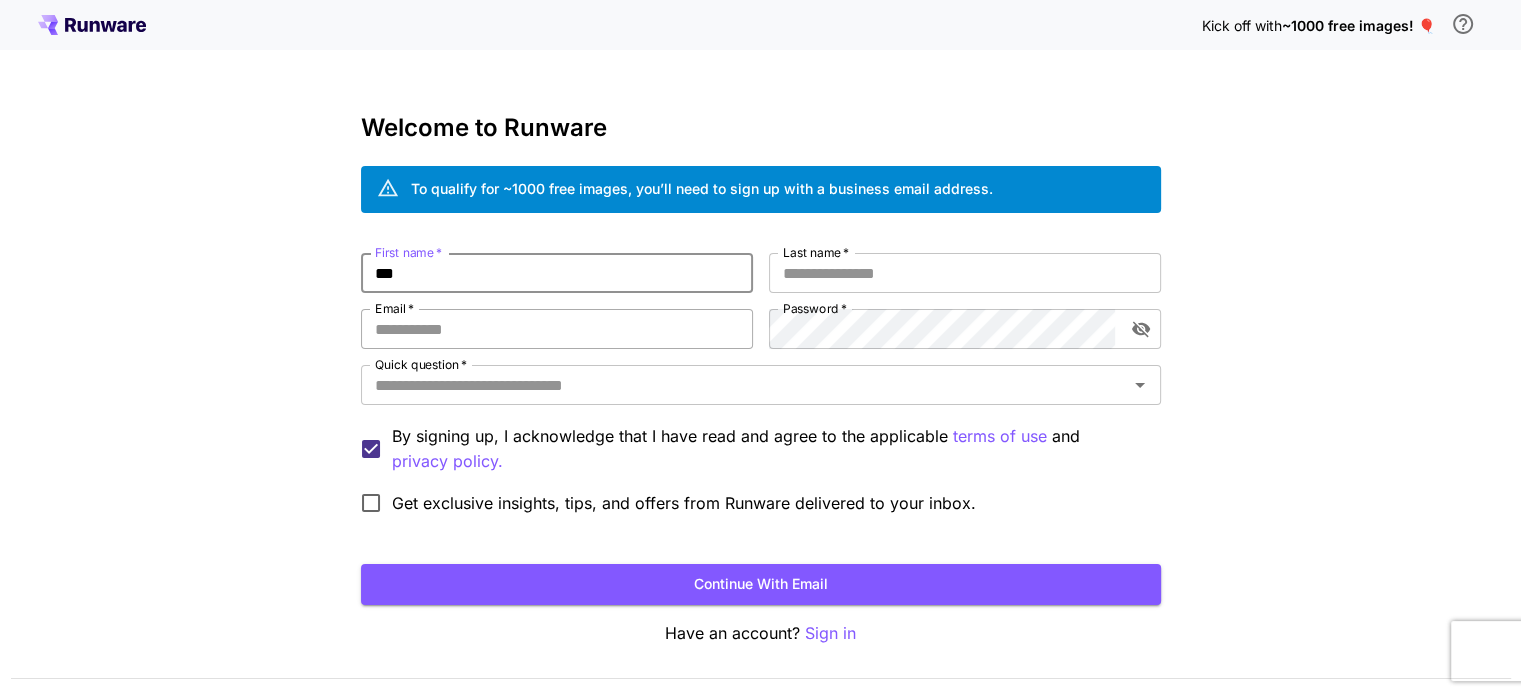 type on "***" 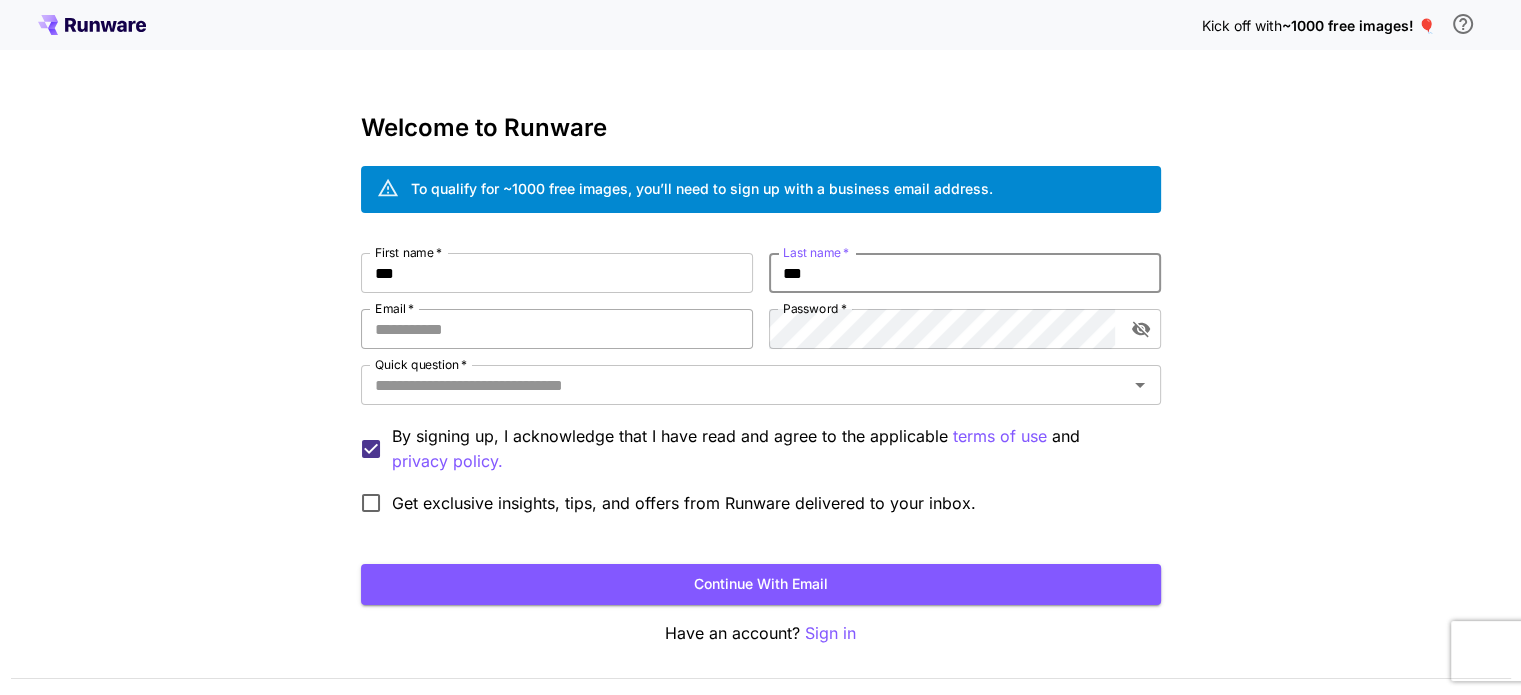 type on "***" 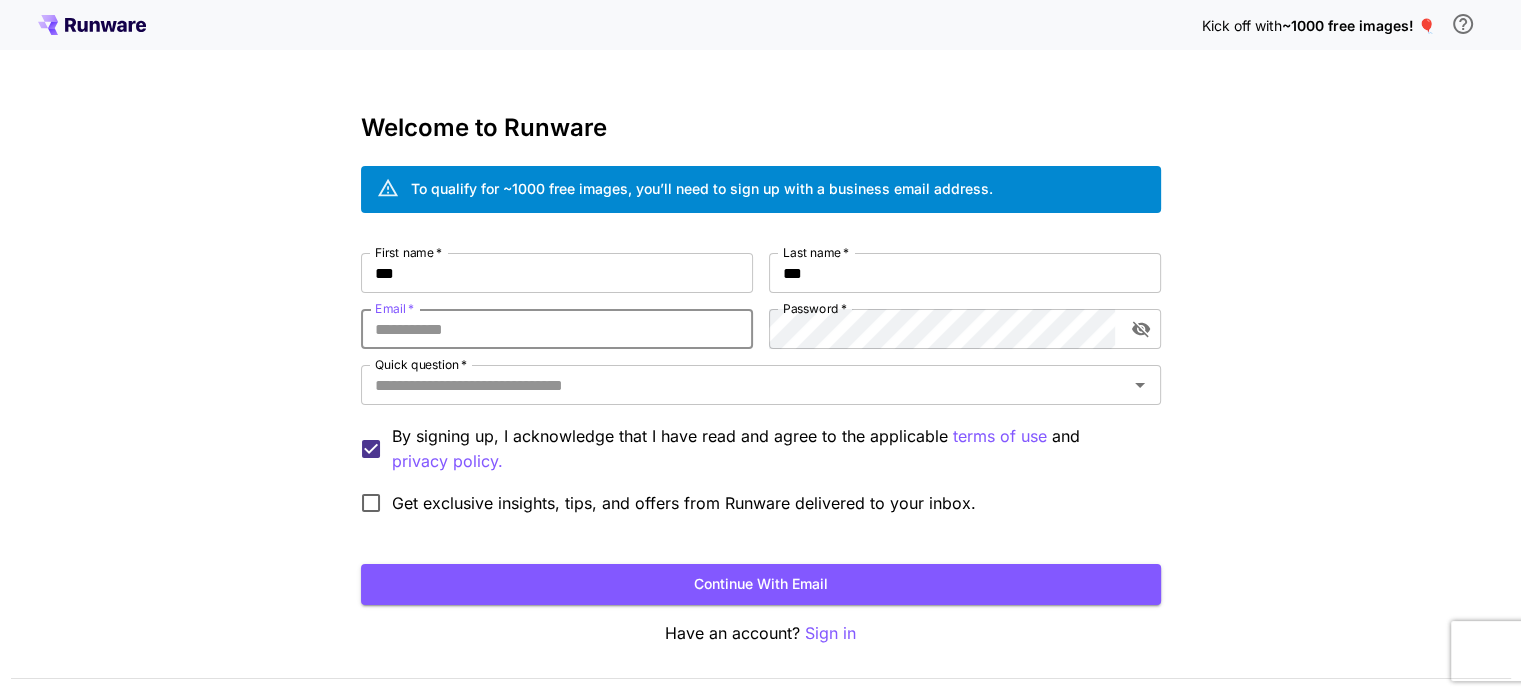 paste on "**********" 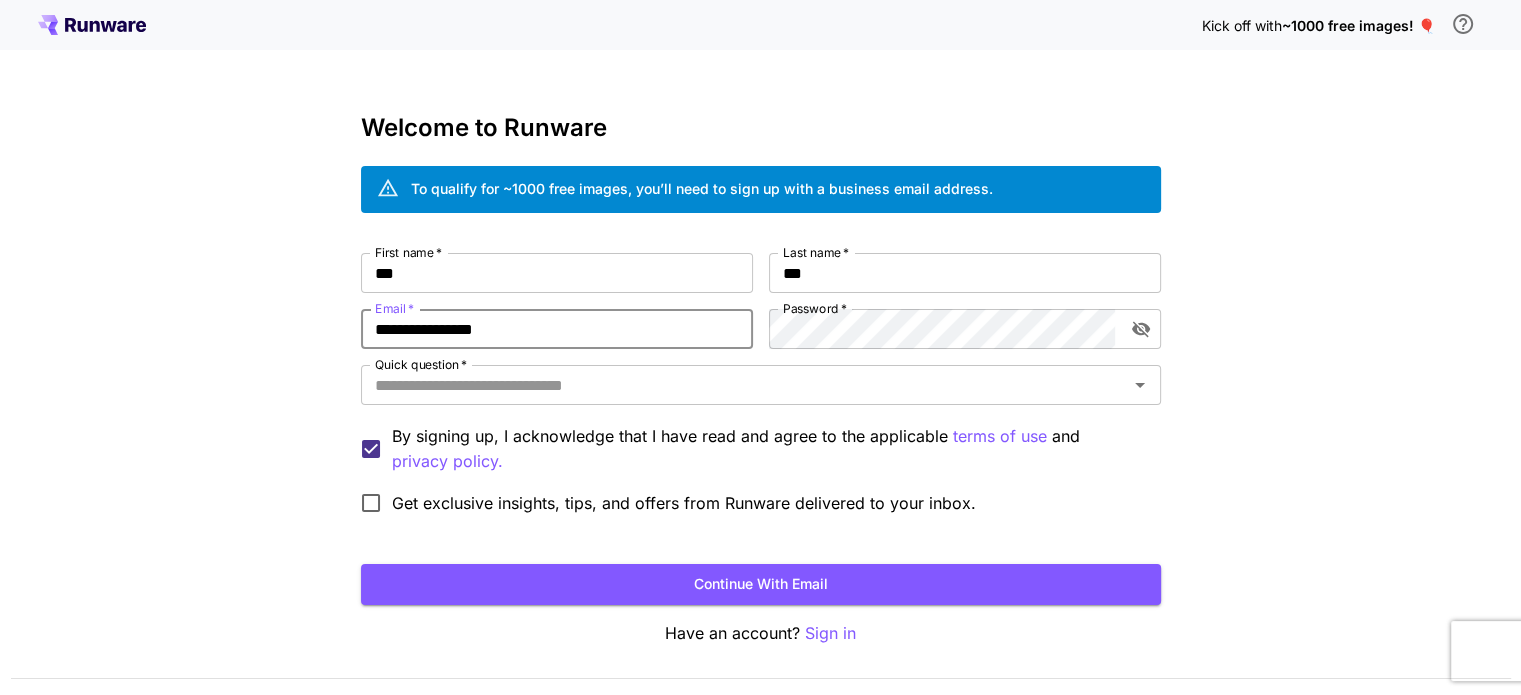 type on "**********" 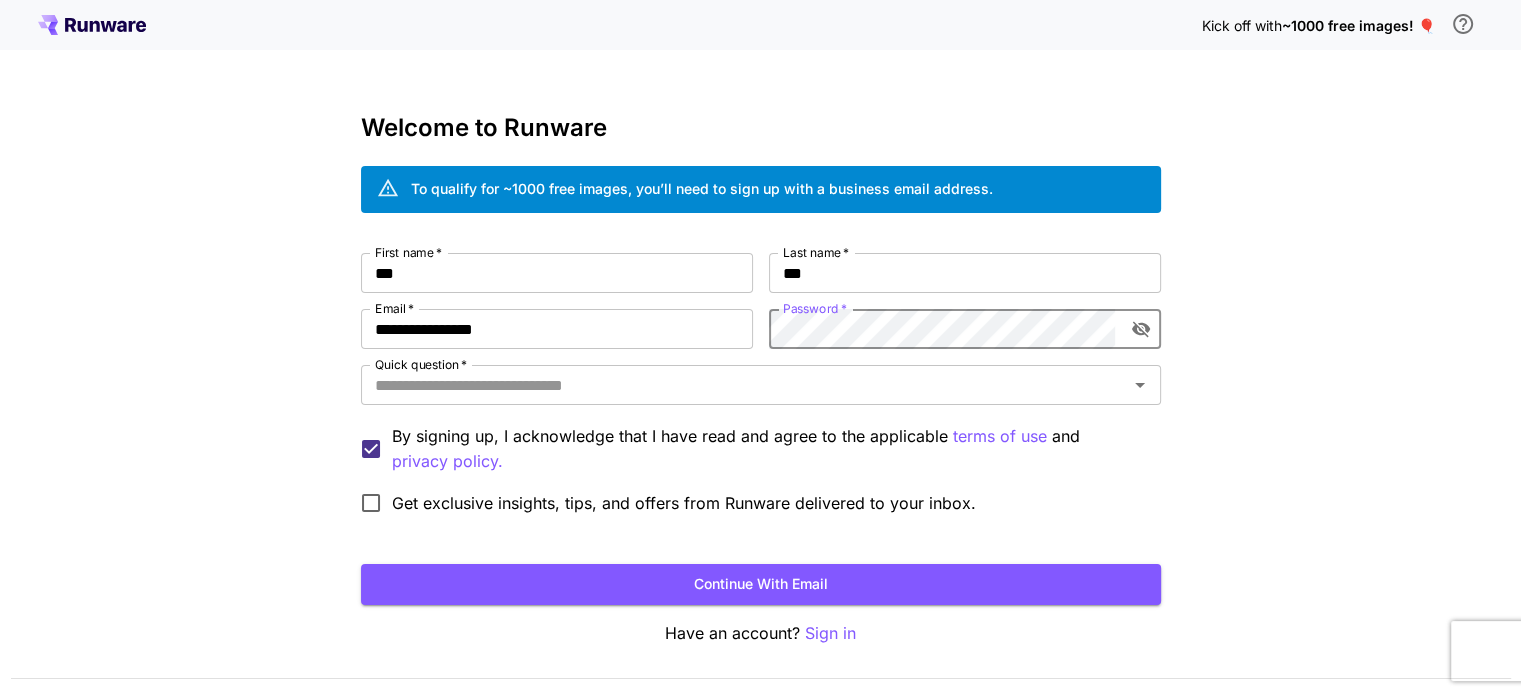 click on "Password   *" at bounding box center [815, 308] 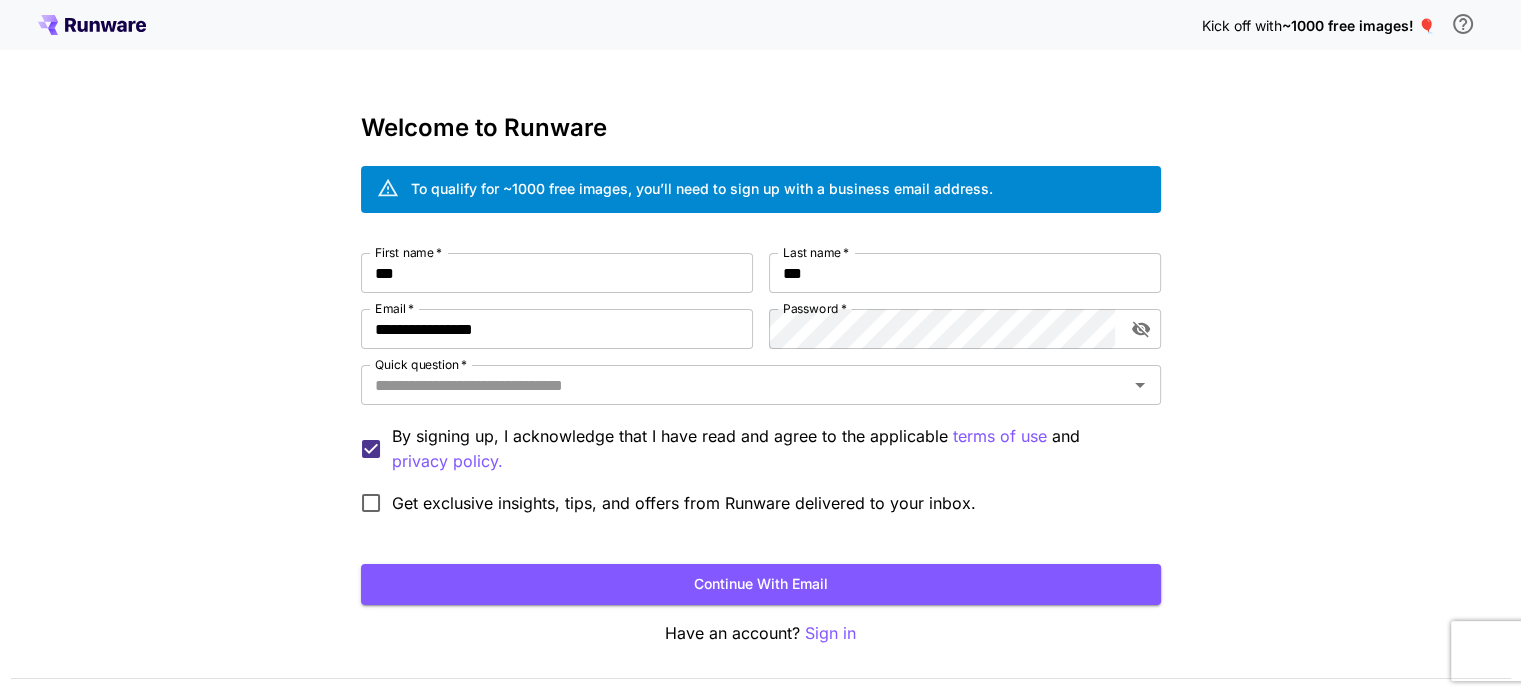 click on "**********" at bounding box center [760, 376] 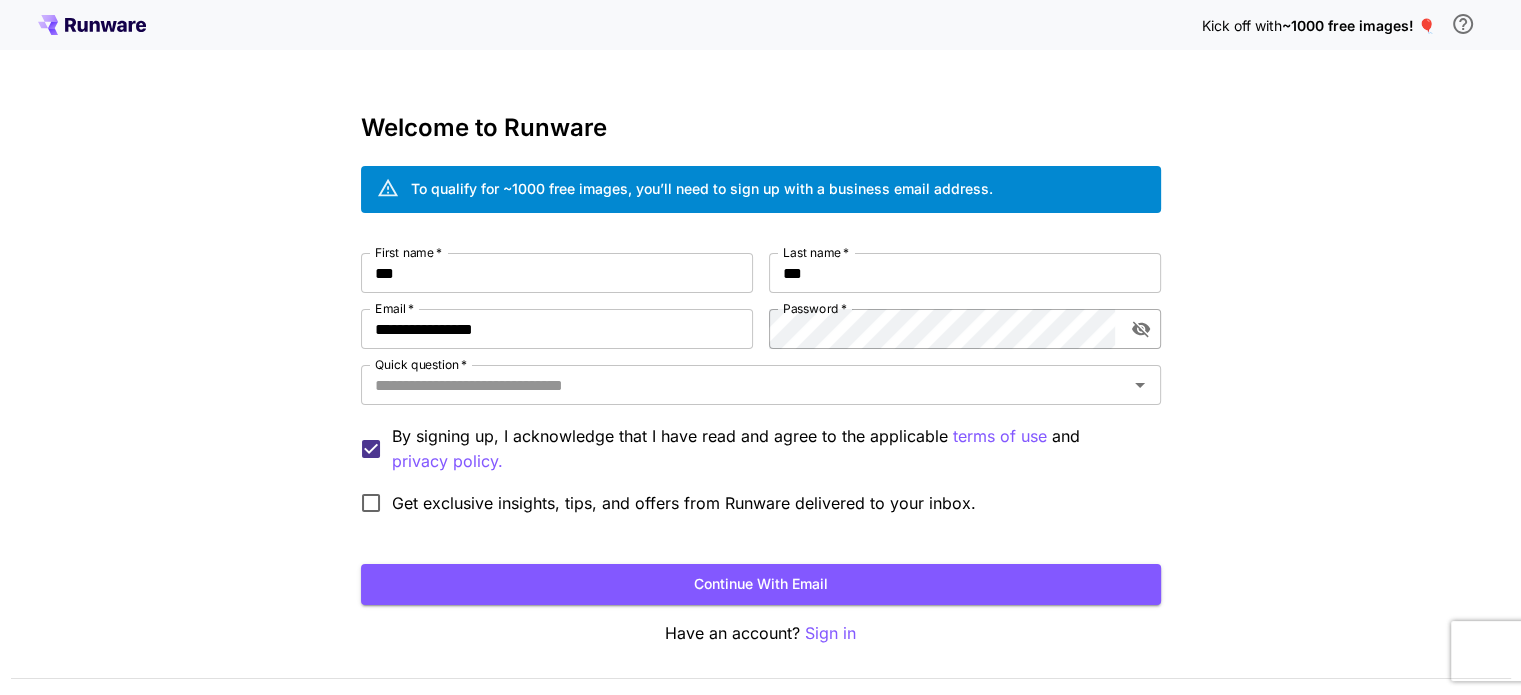 click at bounding box center [1115, 329] 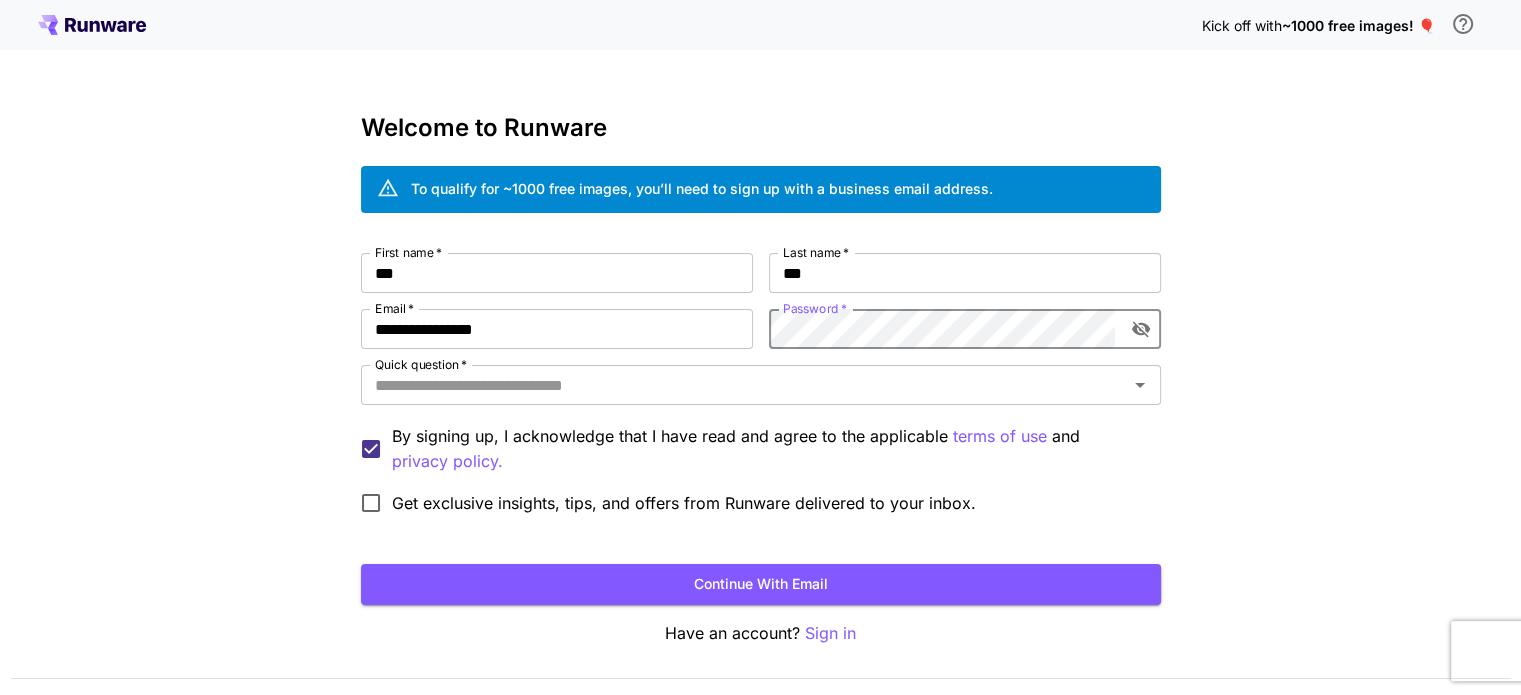 click on "**********" at bounding box center (760, 376) 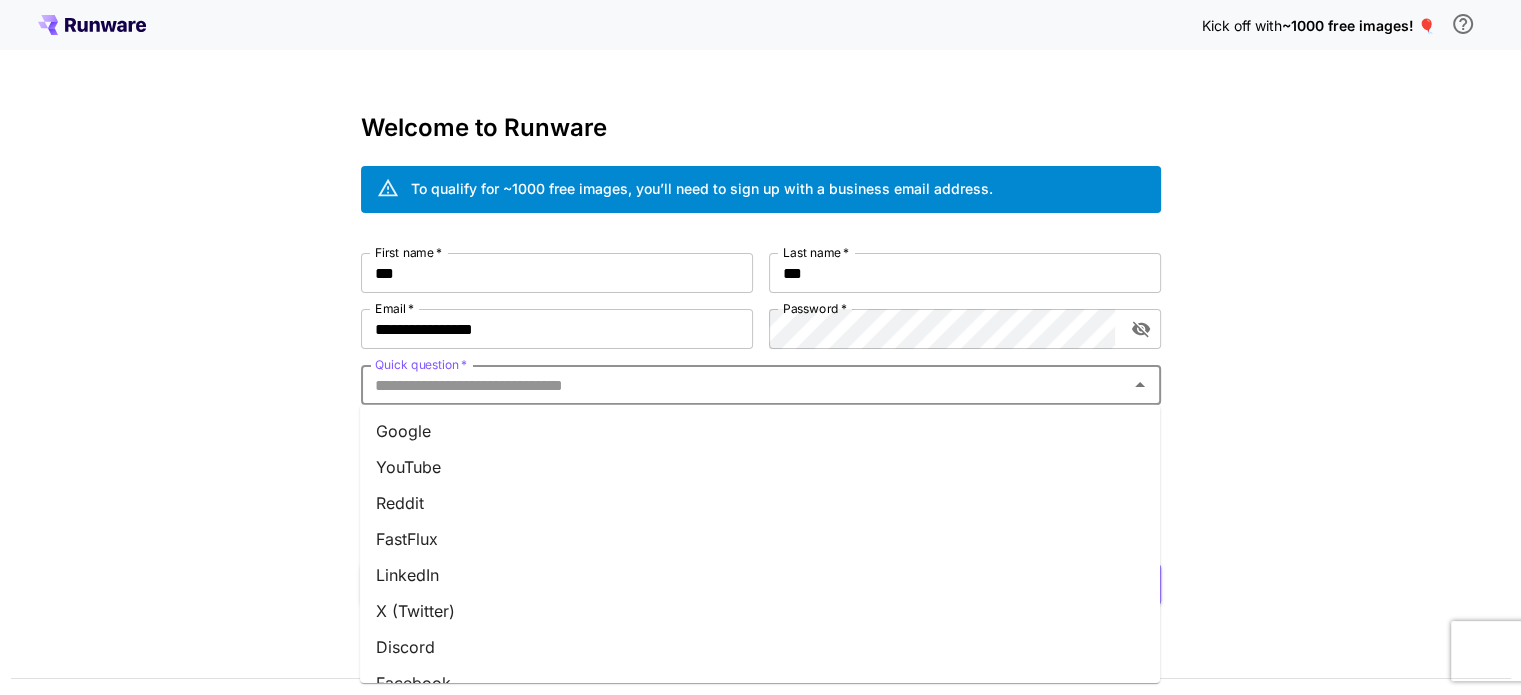 click on "Quick question   *" at bounding box center (744, 385) 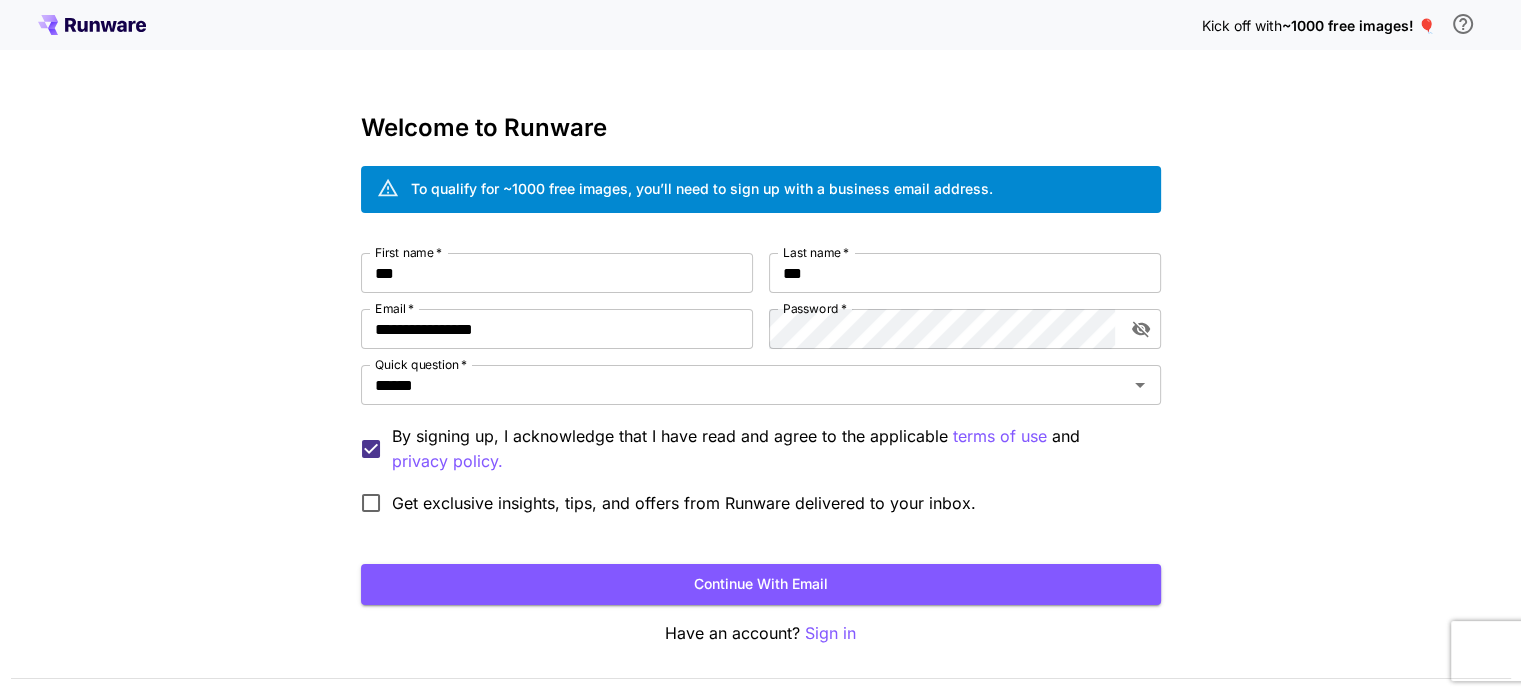 click on "**********" at bounding box center [760, 376] 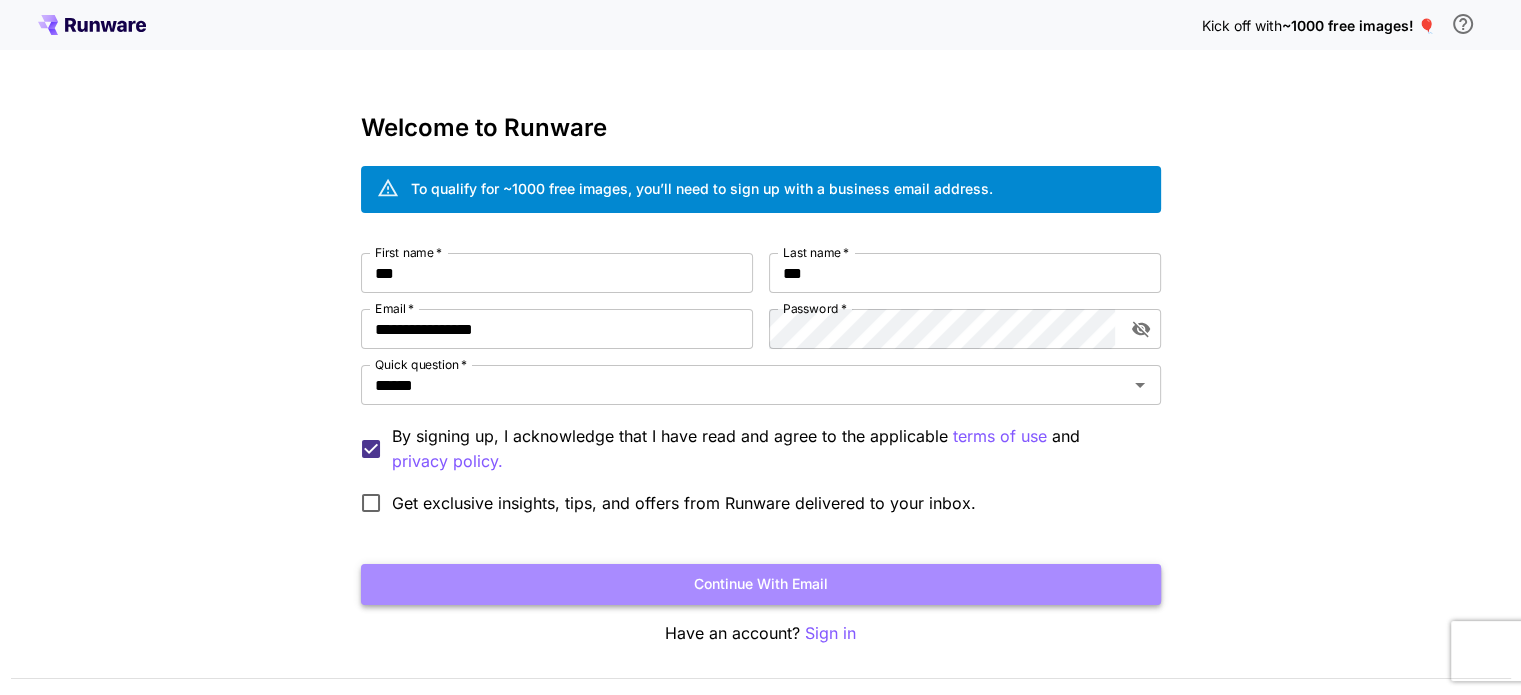 click on "Continue with email" at bounding box center [761, 584] 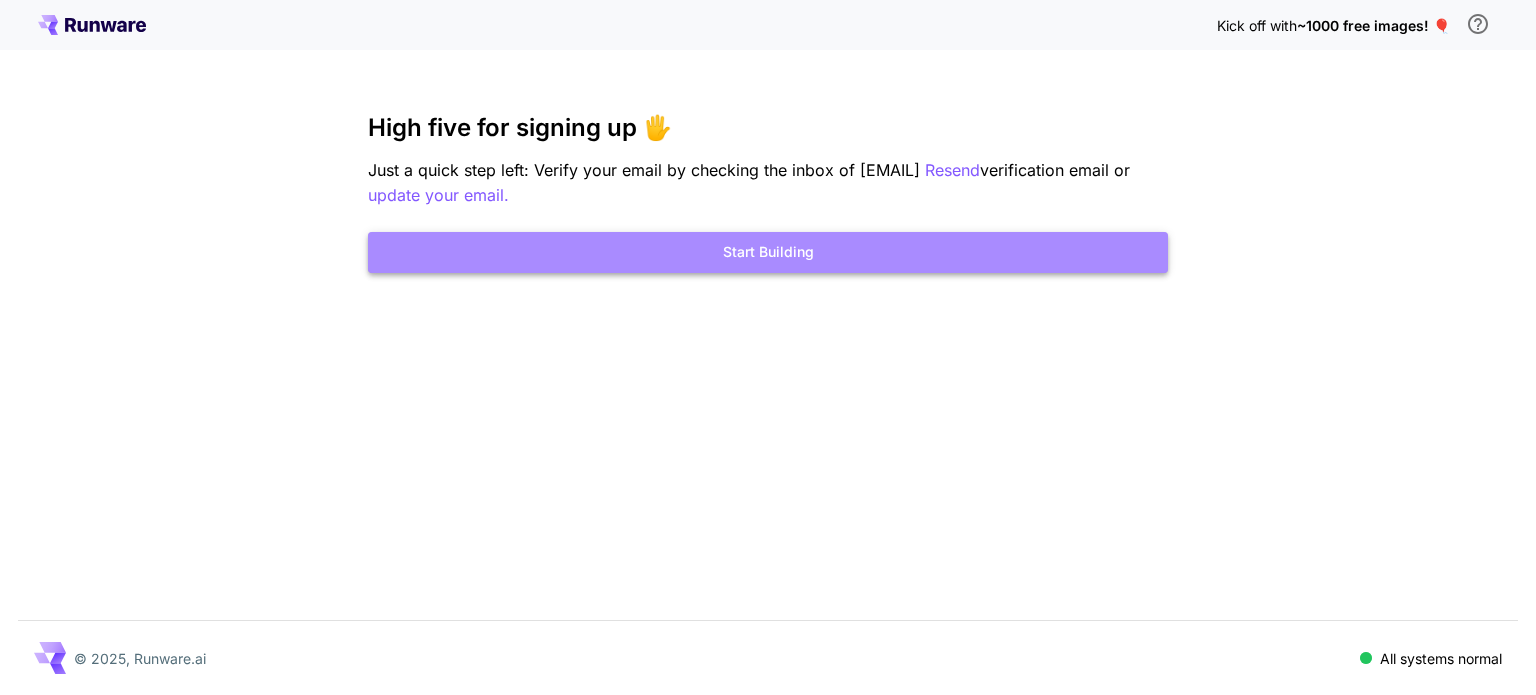click on "Start Building" at bounding box center (768, 252) 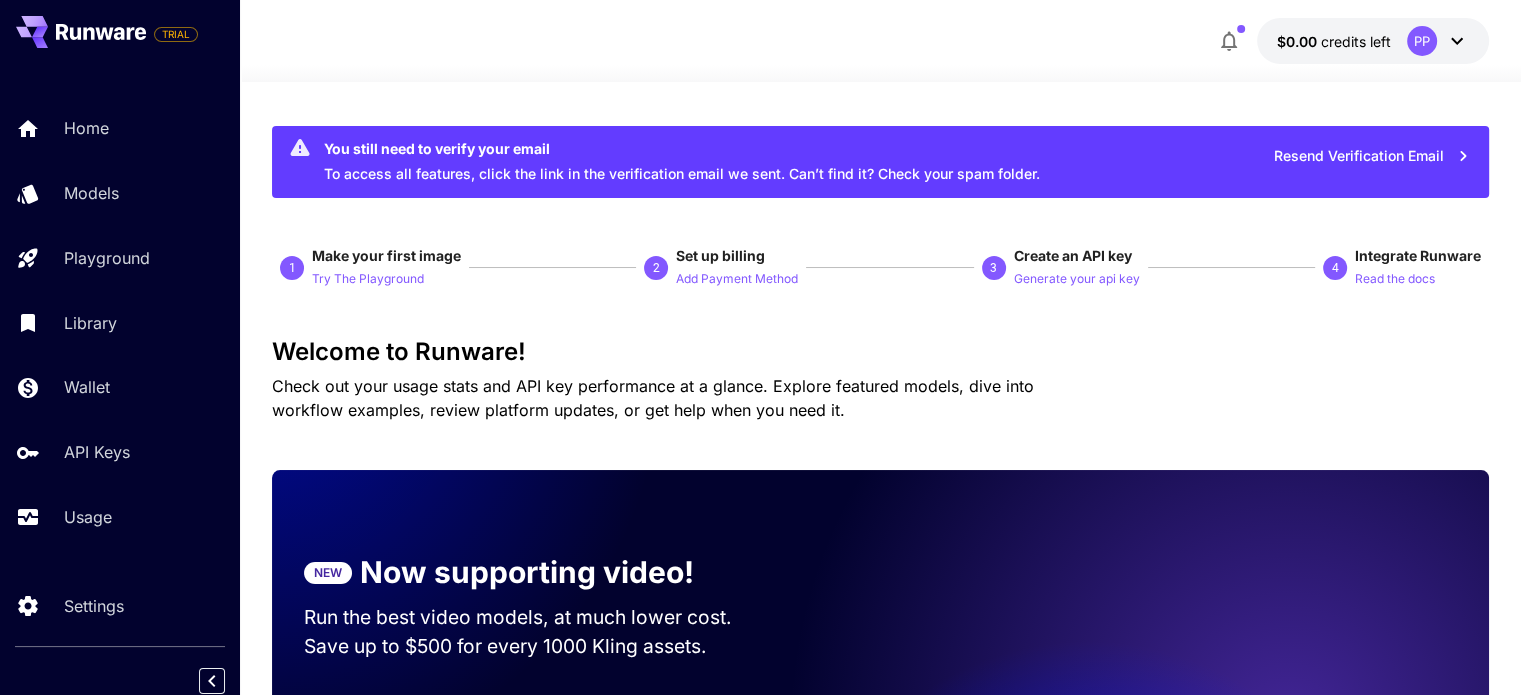 click on "You still need to verify your email To access all features, click the link in the verification email we sent. Can’t find it? Check your spam folder. Resend Verification Email 1 Make your first image Try The Playground 2 Set up billing Add Payment Method 3 Create an API key Generate your api key 4 Integrate Runware Read the docs Welcome to Runware! Check out your usage stats and API key performance at a glance. Explore featured models, dive into workflow examples, review platform updates, or get help when you need it. NEW Now supporting video! Run the best video models, at much lower cost. Save up to $500 for every 1000 Kling assets. 3 Test drive the best video models Featured models New releases MiniMax KlingAI ByteDance Google Veo PixVerse Vidu Launch in Playground minimax:3@1                             MiniMax 02 Hailuo Most polished and dynamic model with vibrant, theatrical visuals and fluid motion. Ideal for viral content and commercial-style footage. Launch in Playground bytedance:2@1" at bounding box center [880, 3336] 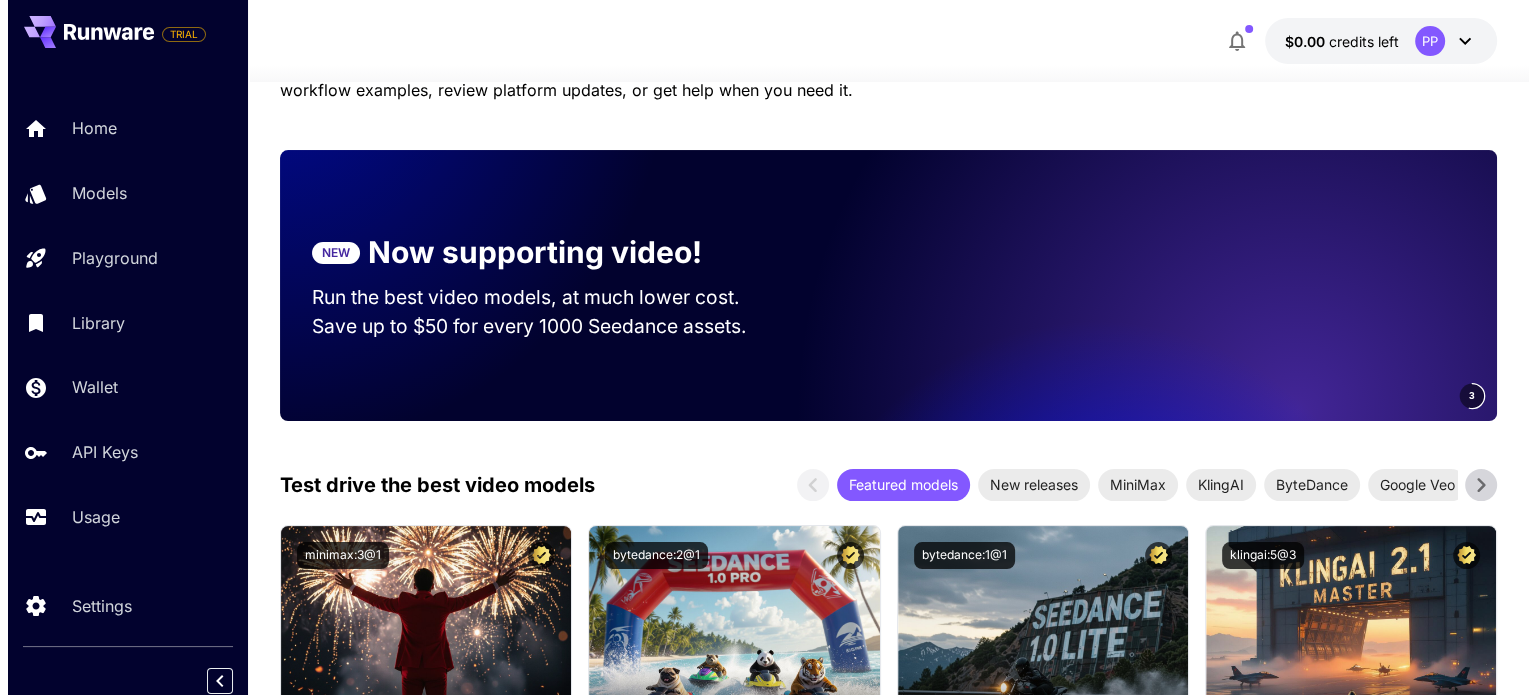 scroll, scrollTop: 372, scrollLeft: 0, axis: vertical 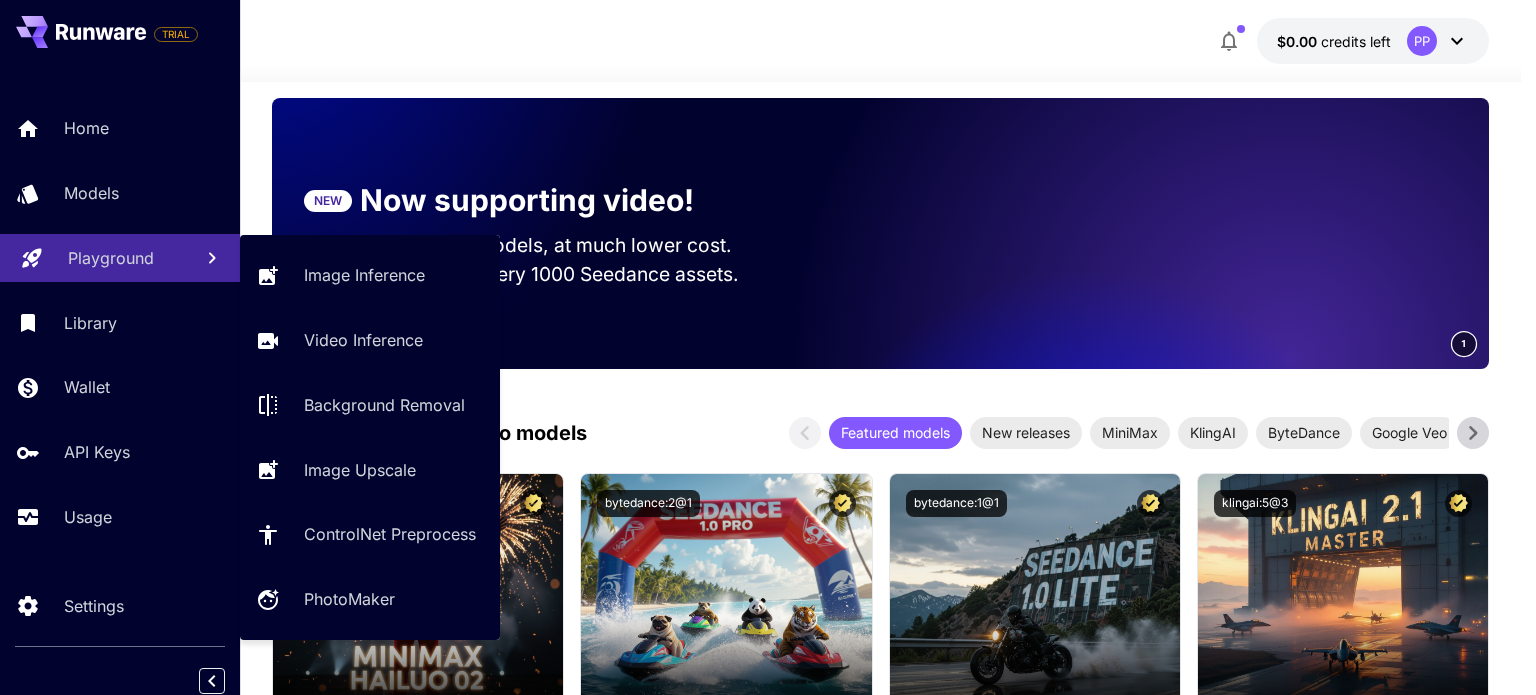 click on "Playground" at bounding box center [111, 258] 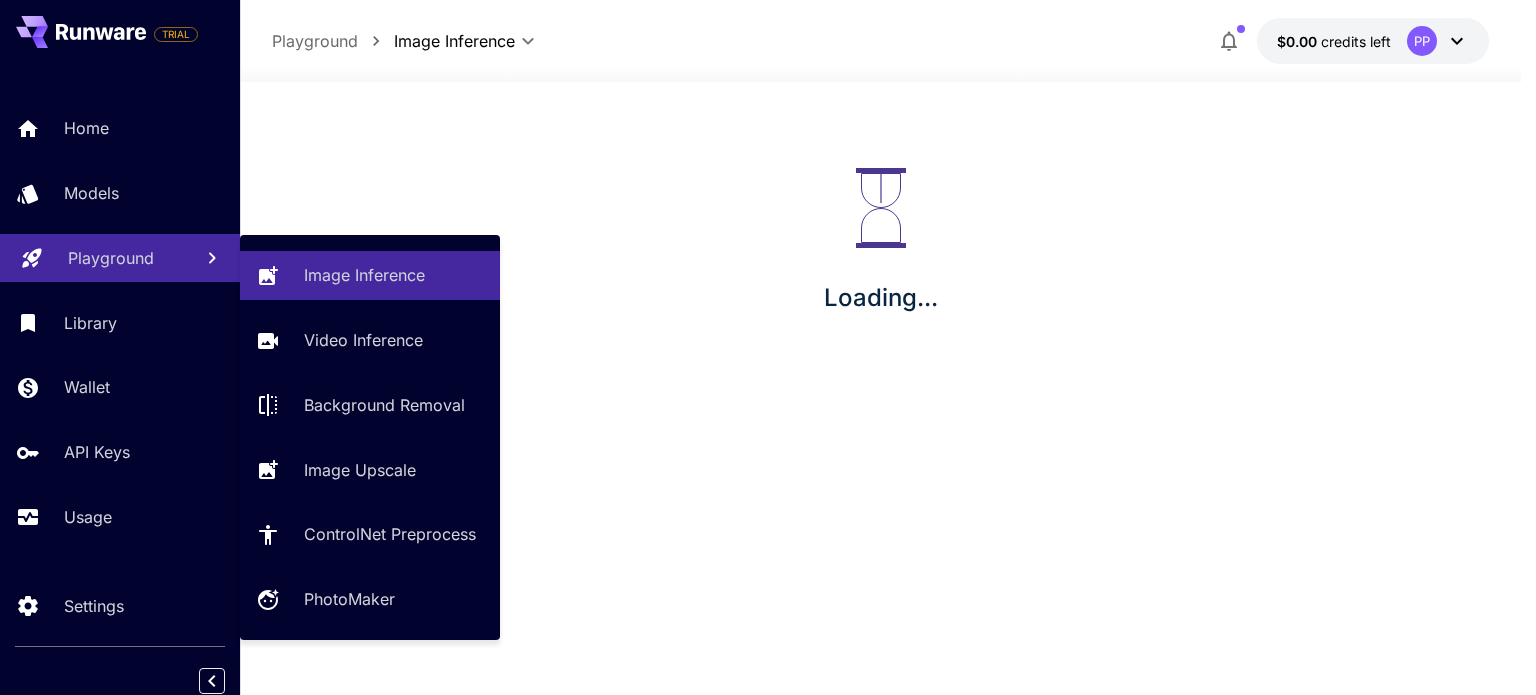scroll, scrollTop: 0, scrollLeft: 0, axis: both 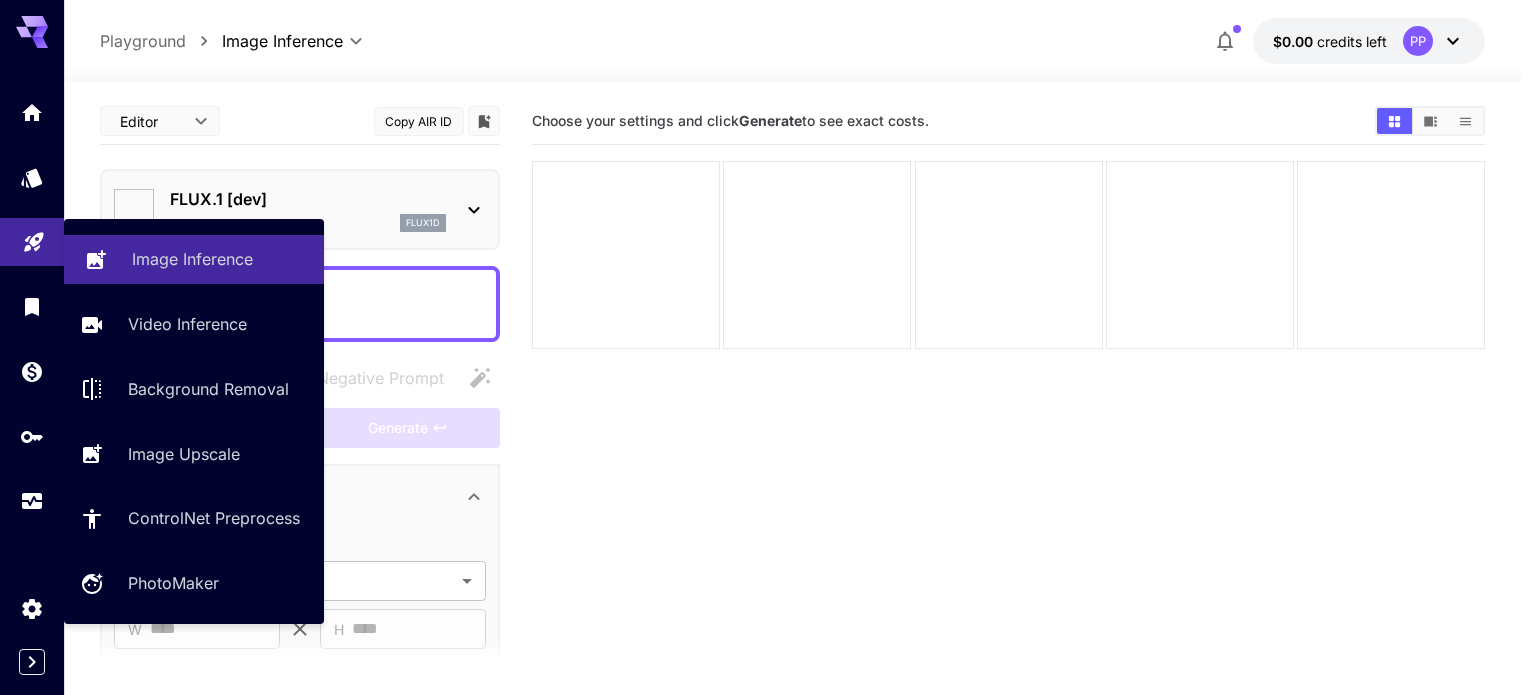 type on "**********" 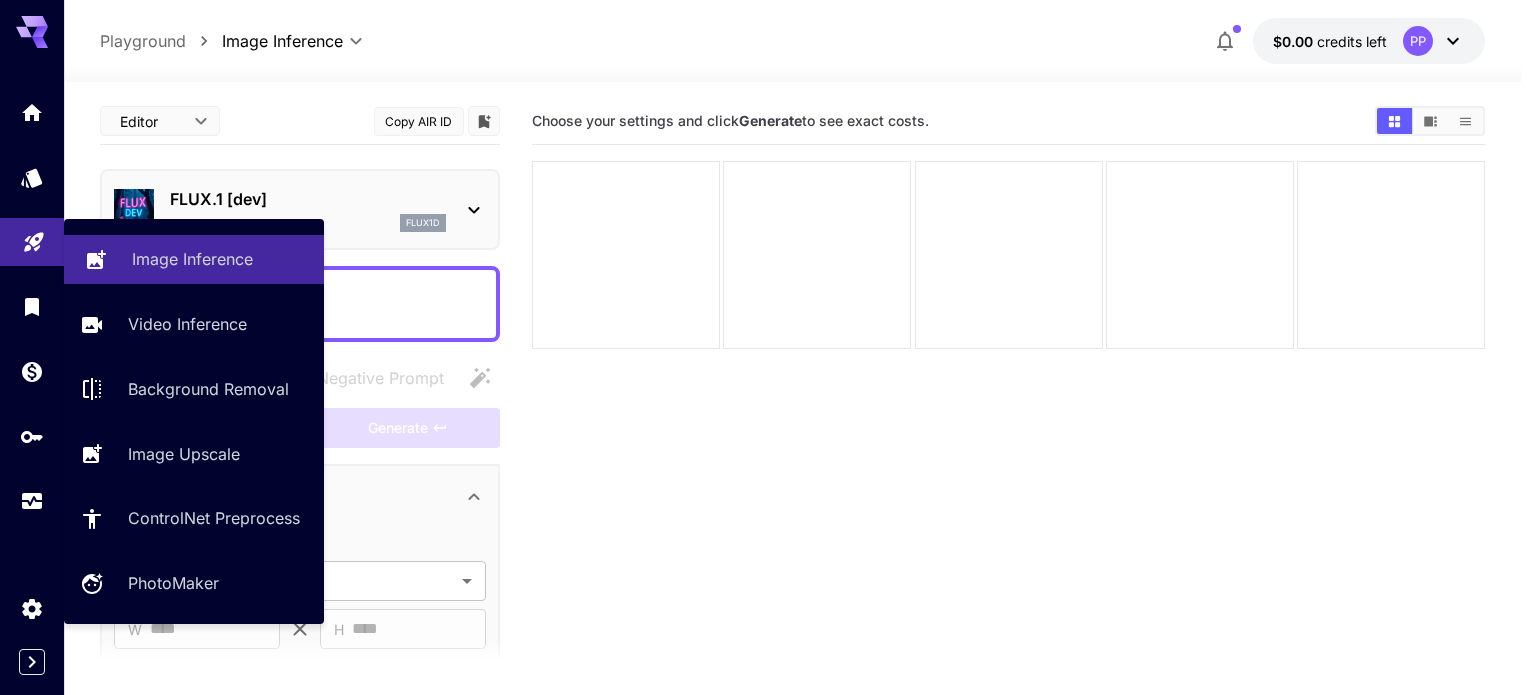 click on "Image Inference" at bounding box center [192, 259] 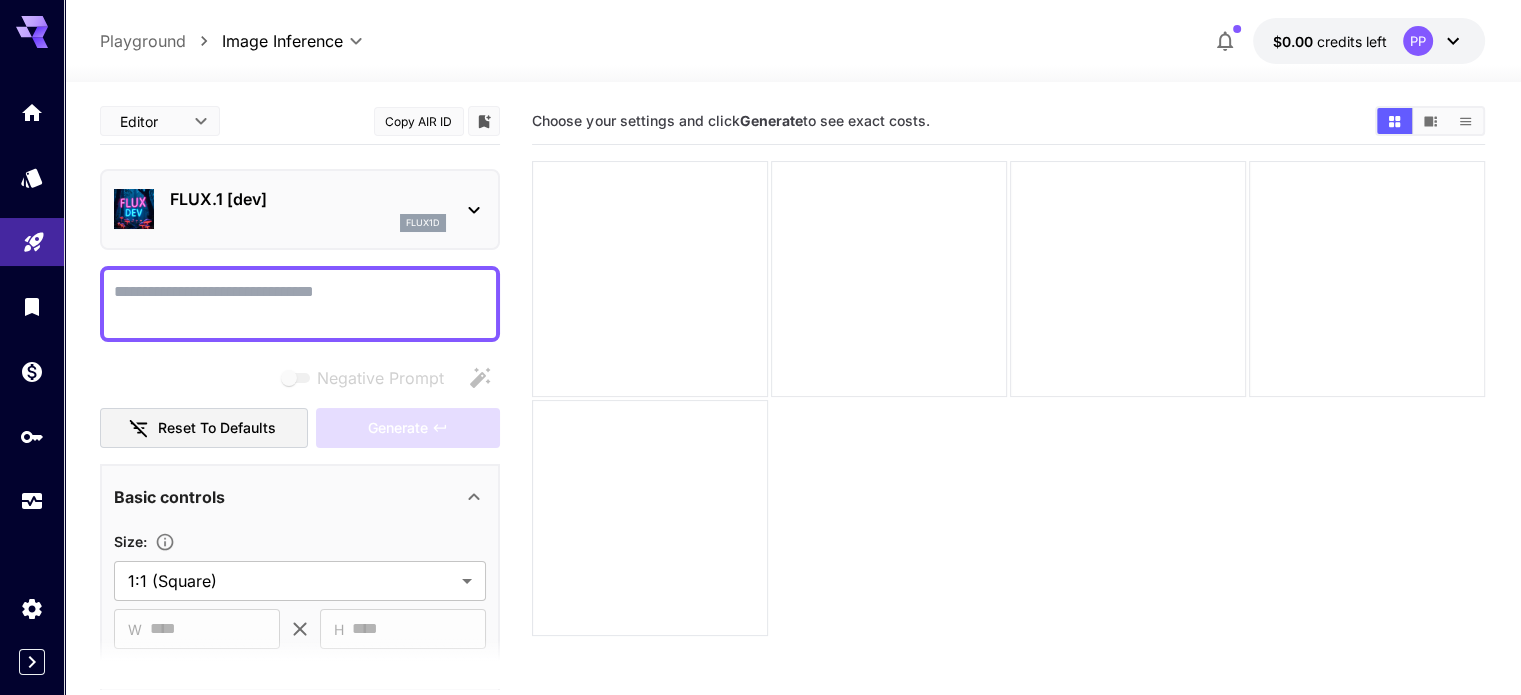click on "flux1d" at bounding box center (308, 223) 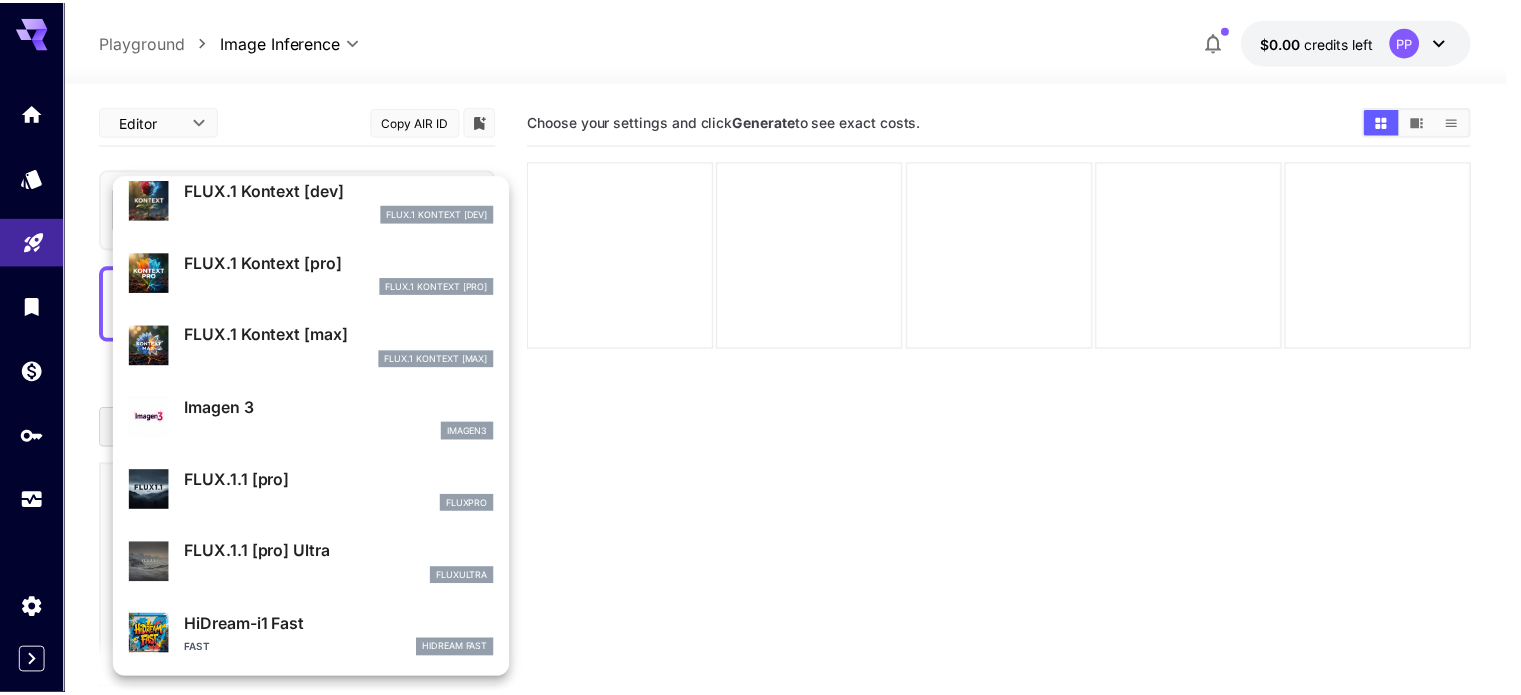 scroll, scrollTop: 1033, scrollLeft: 0, axis: vertical 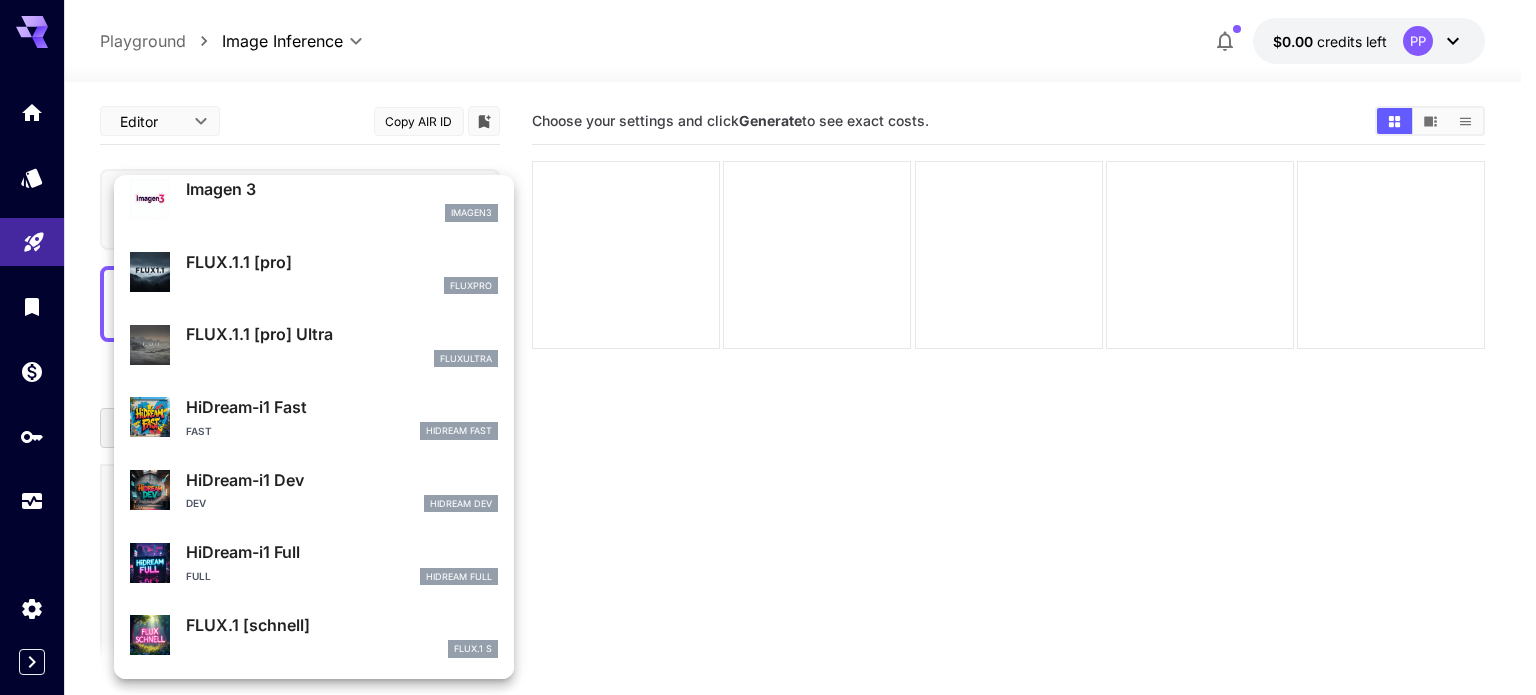 click on "imagen3" at bounding box center (342, 213) 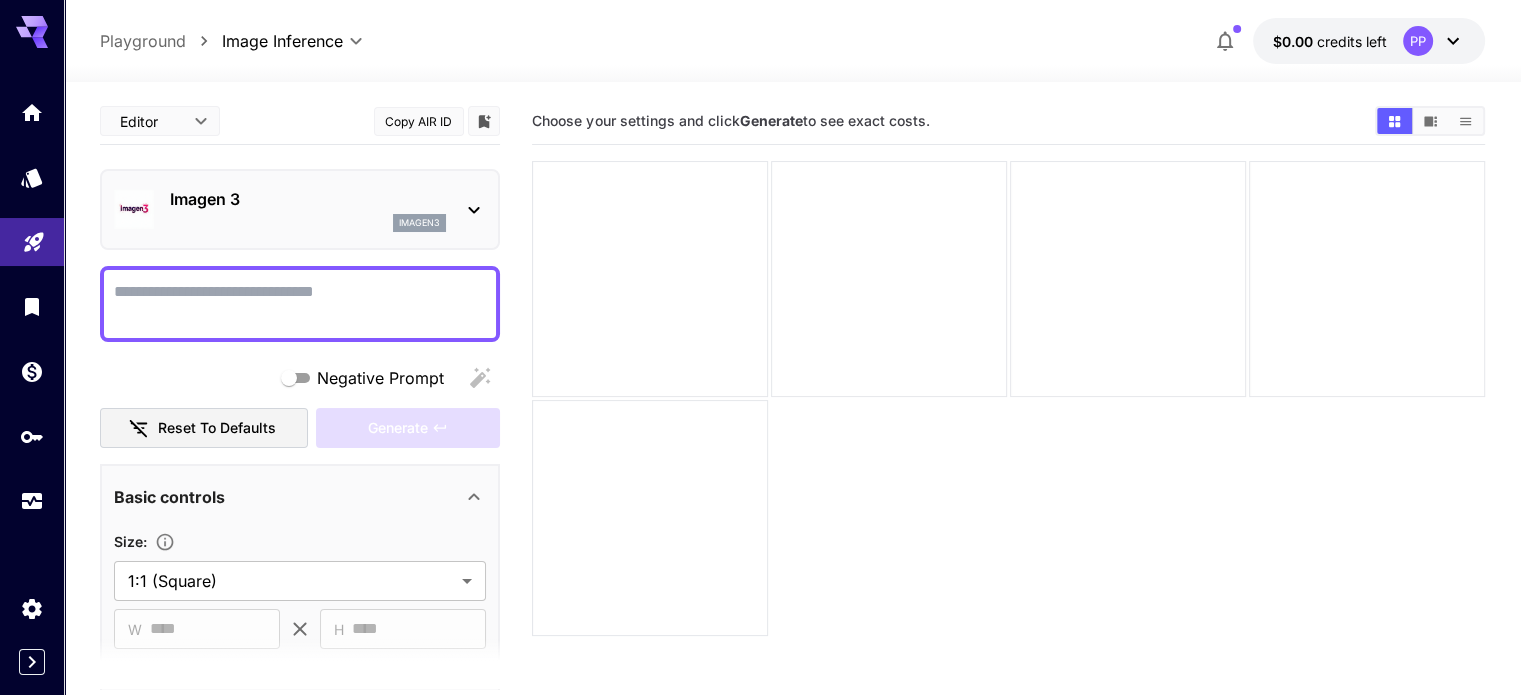 click on "Negative Prompt" at bounding box center [300, 304] 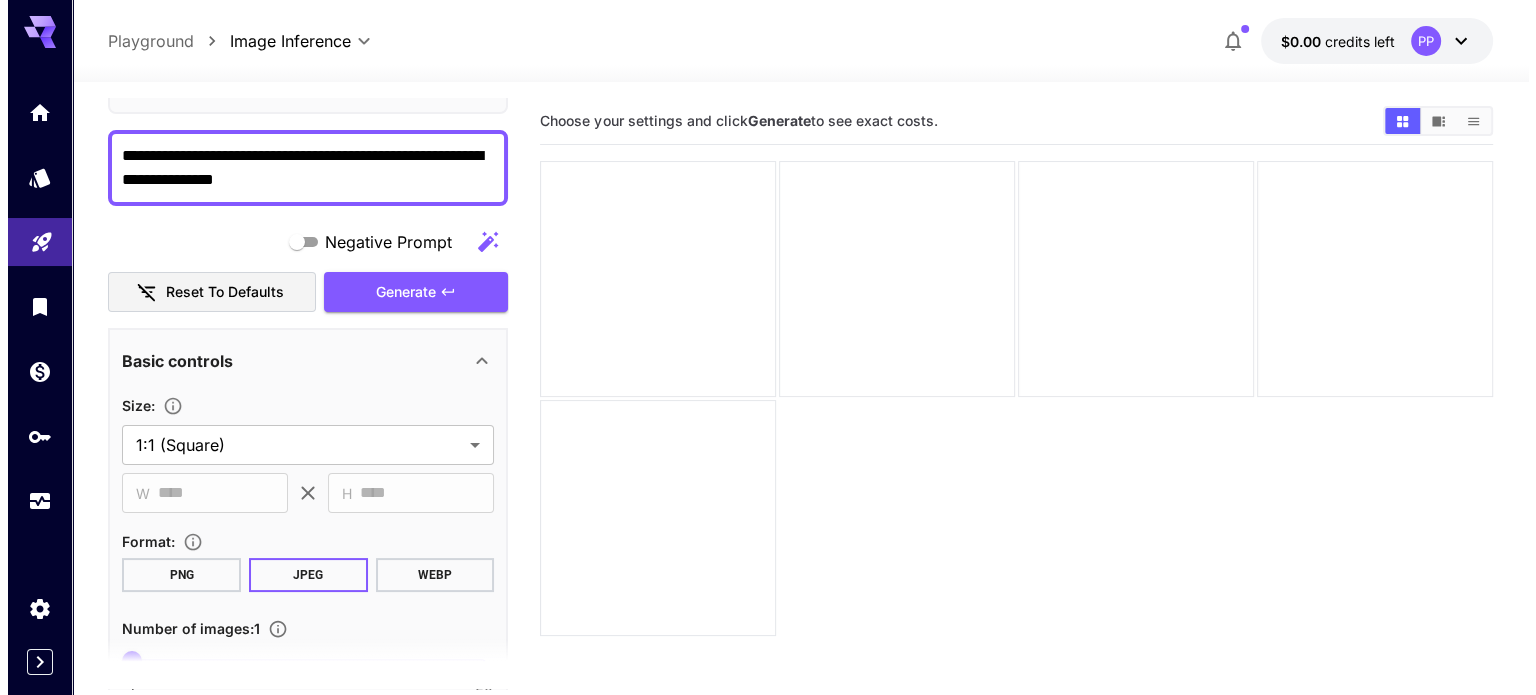 scroll, scrollTop: 0, scrollLeft: 0, axis: both 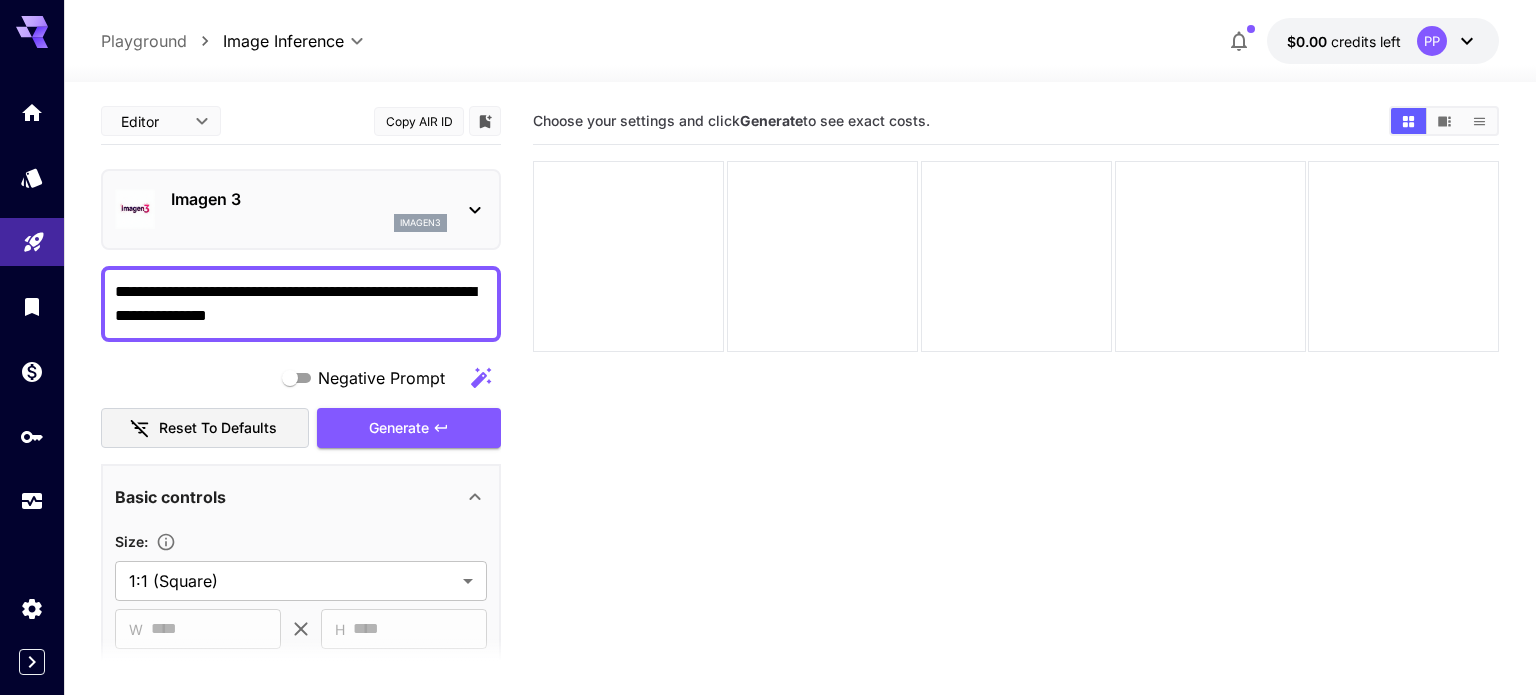 click on "**********" at bounding box center [768, 426] 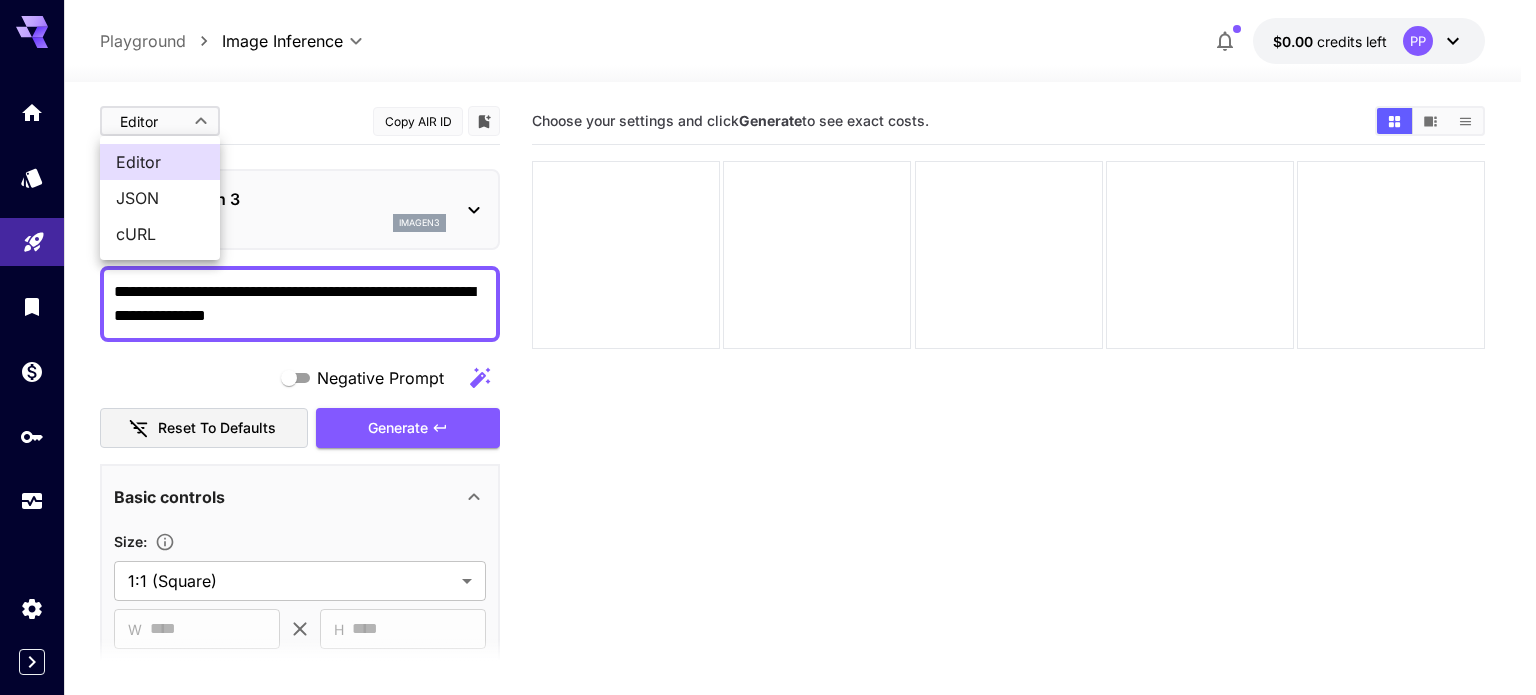 click at bounding box center [768, 347] 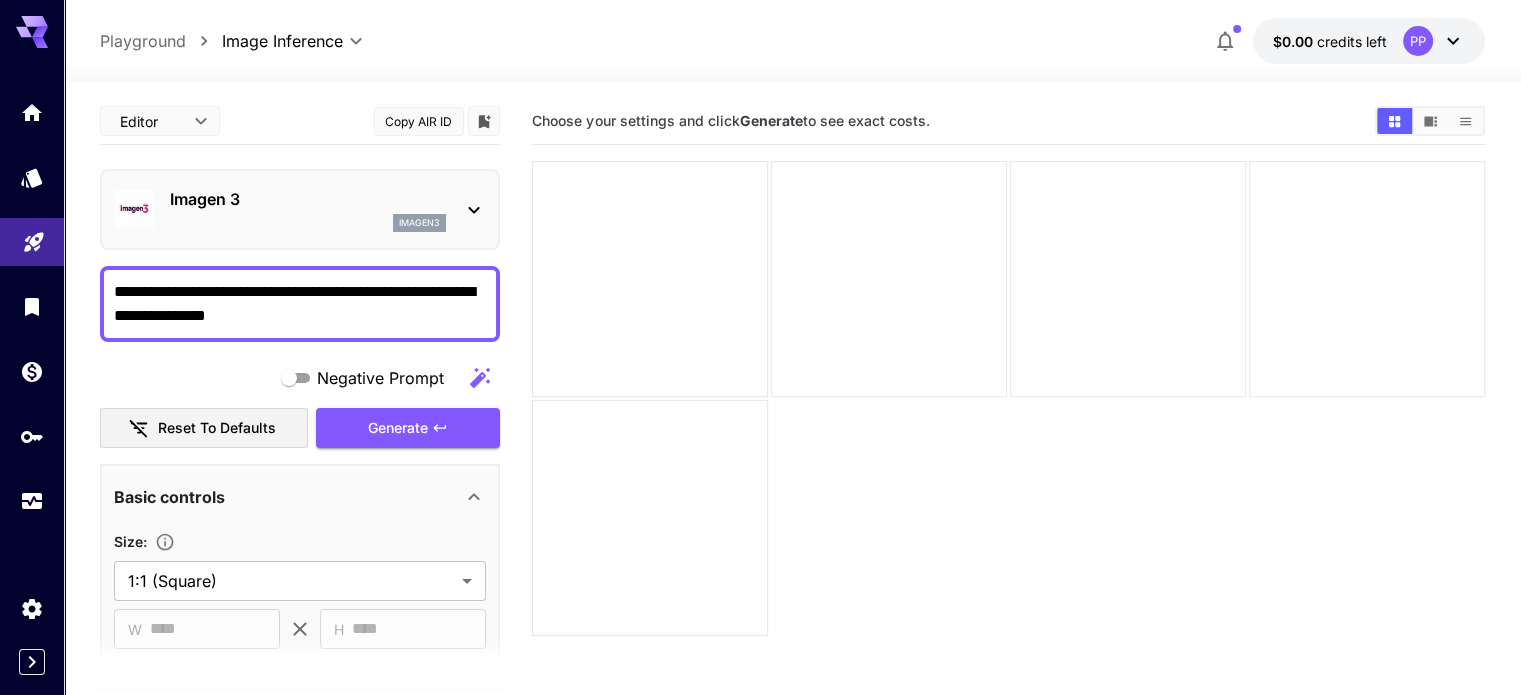 click on "Imagen 3" at bounding box center (308, 199) 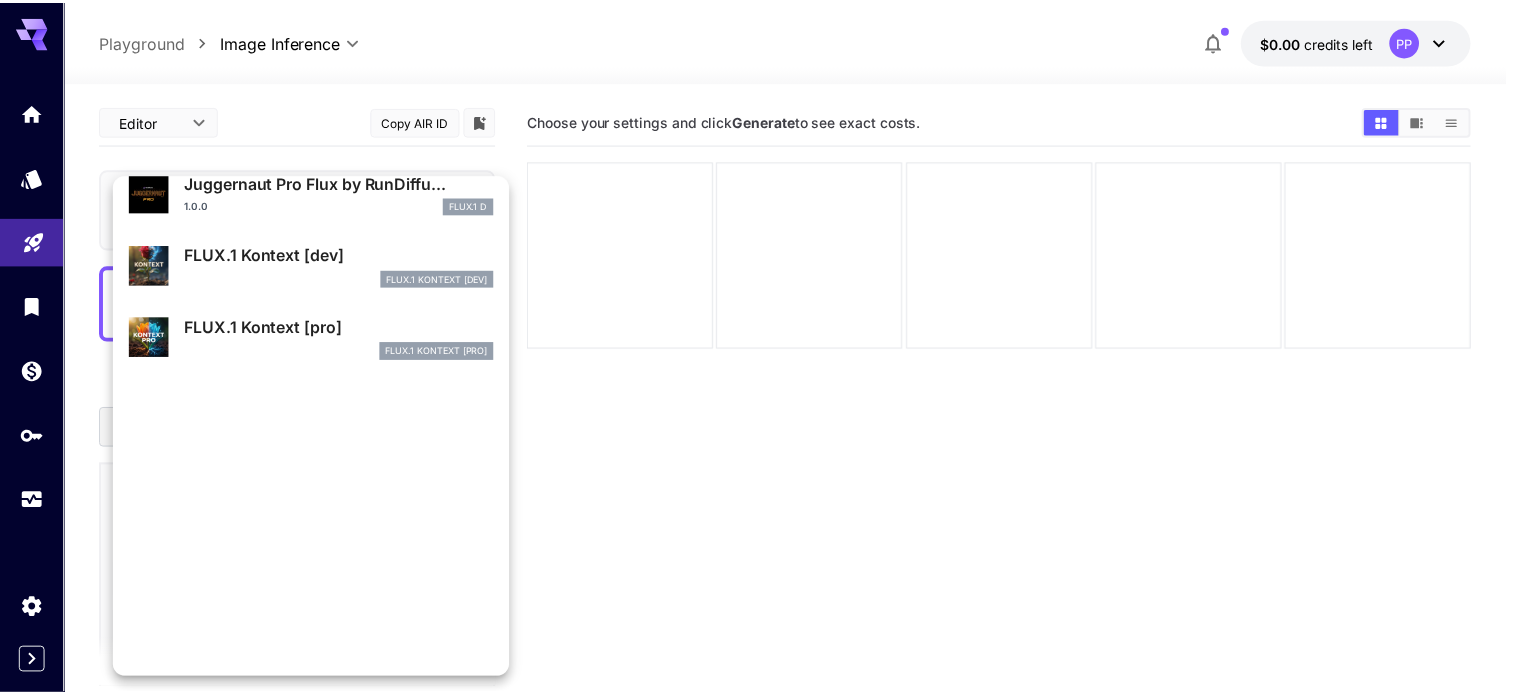 scroll, scrollTop: 1033, scrollLeft: 0, axis: vertical 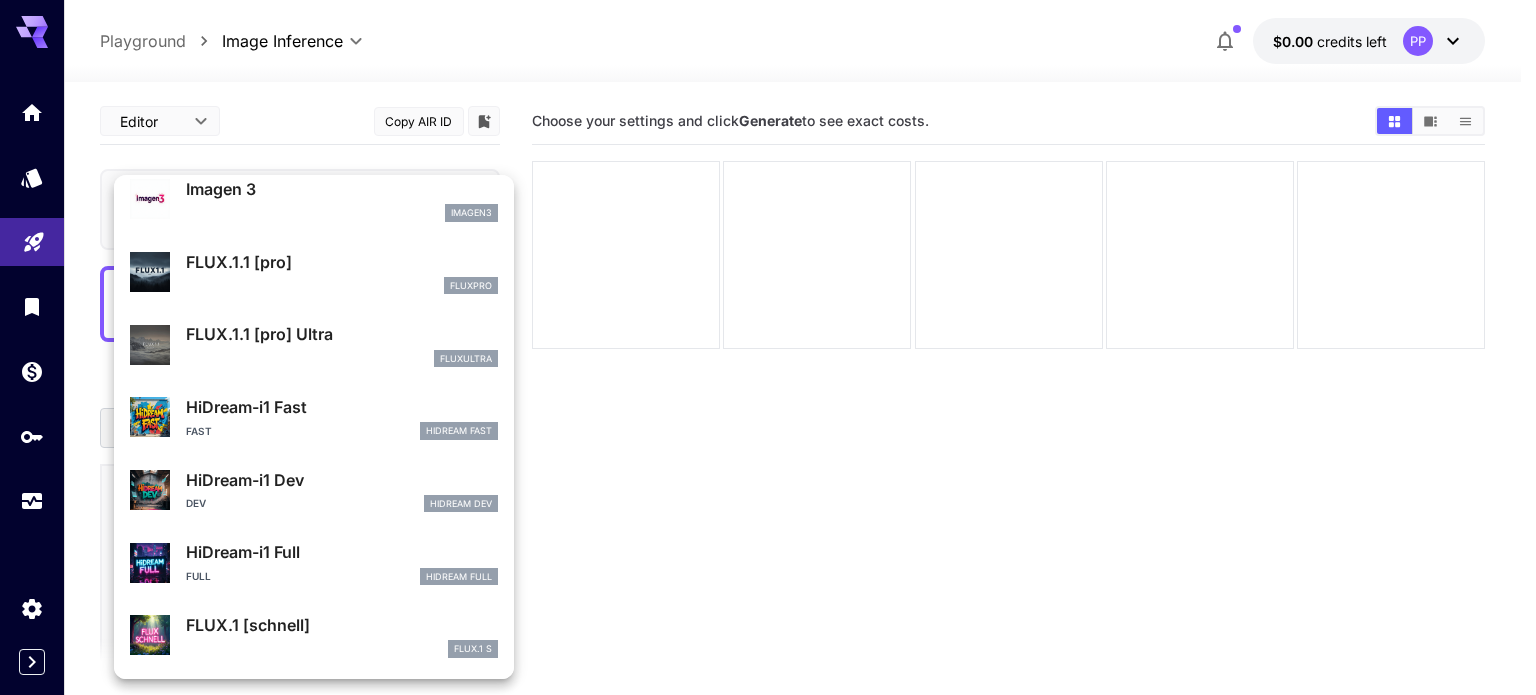 click at bounding box center [768, 347] 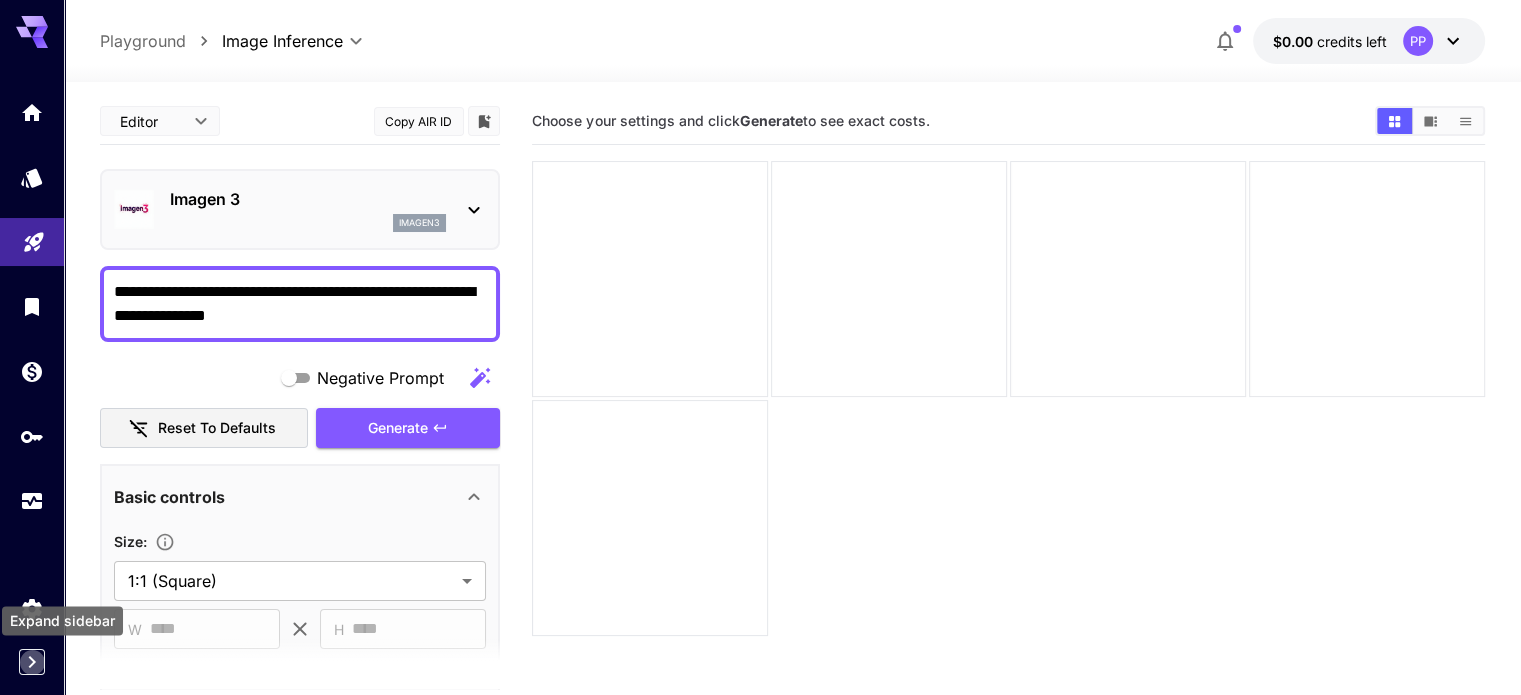 click 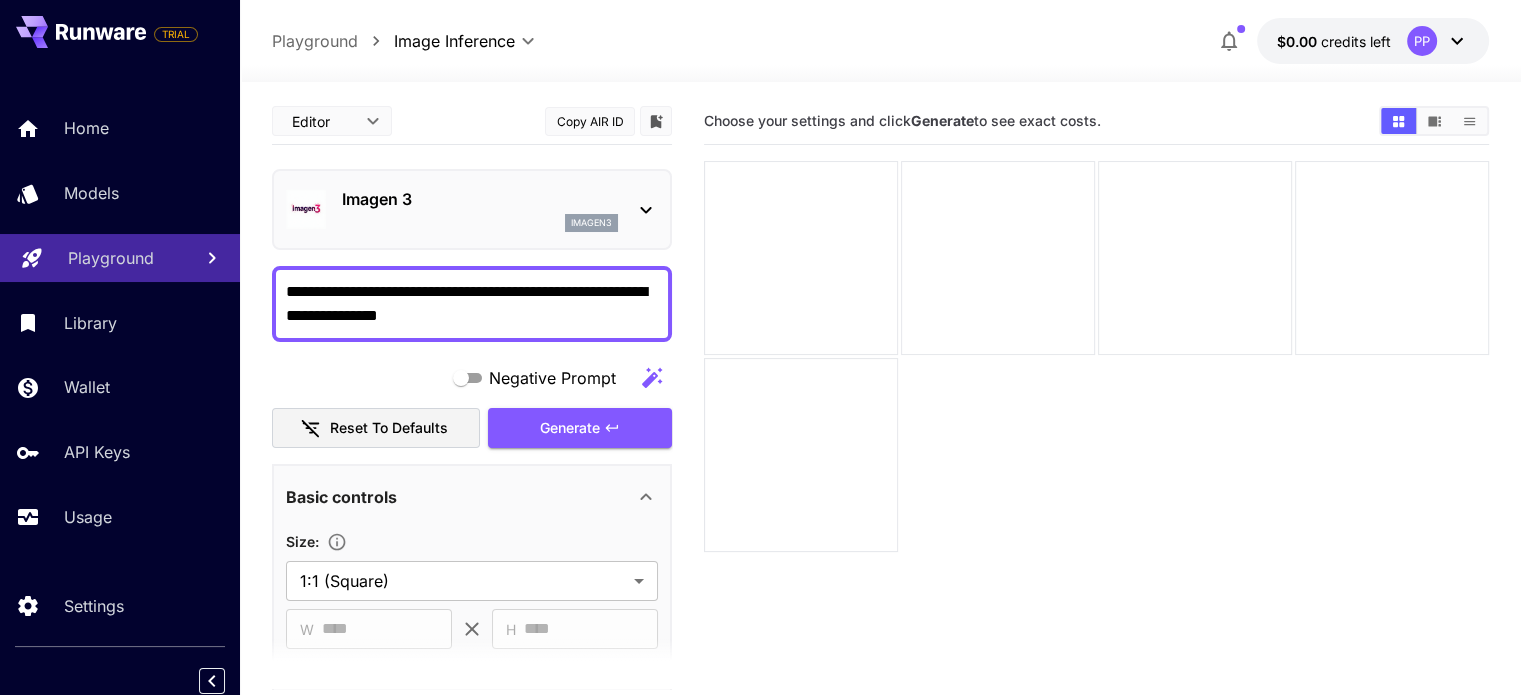 click on "Choose your settings and click  Generate  to see exact costs." at bounding box center (1096, 445) 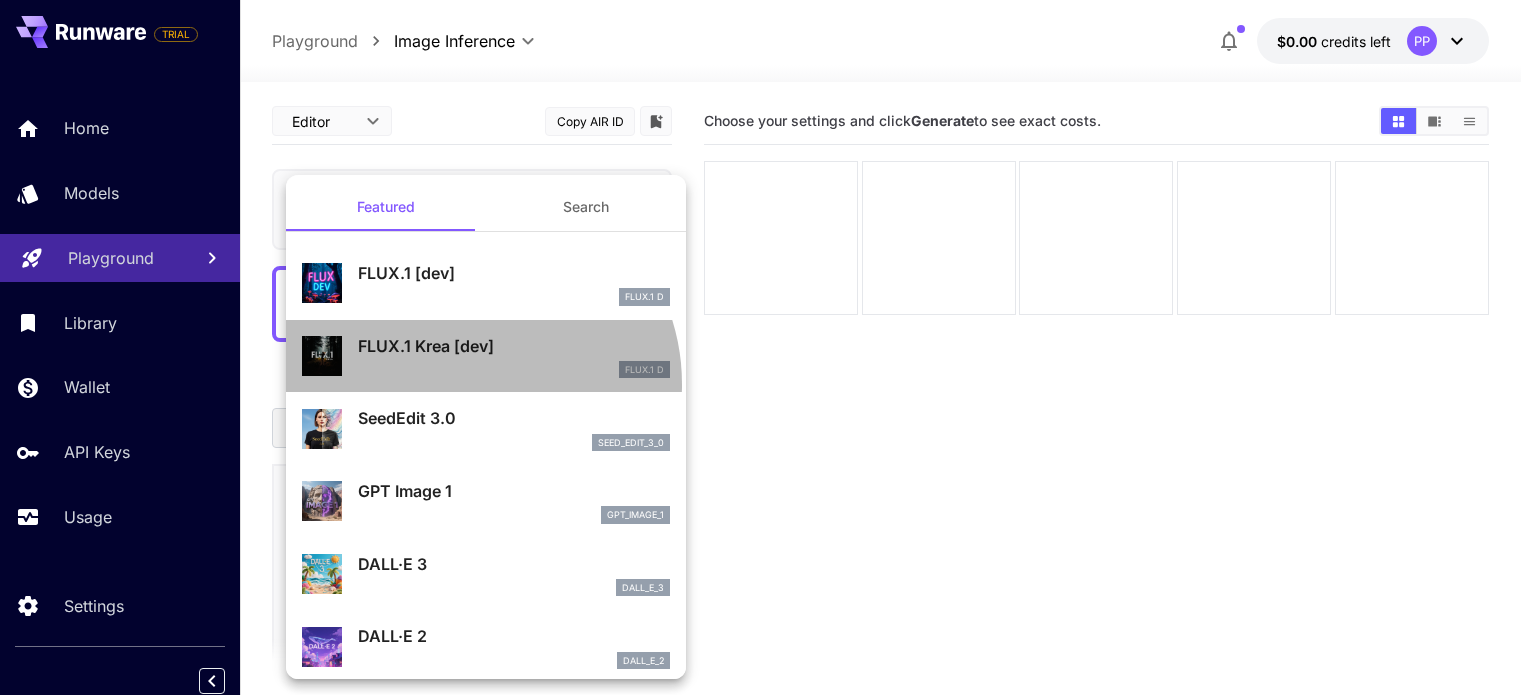 click on "FLUX.1 Krea [dev] FLUX.1 D" at bounding box center [486, 356] 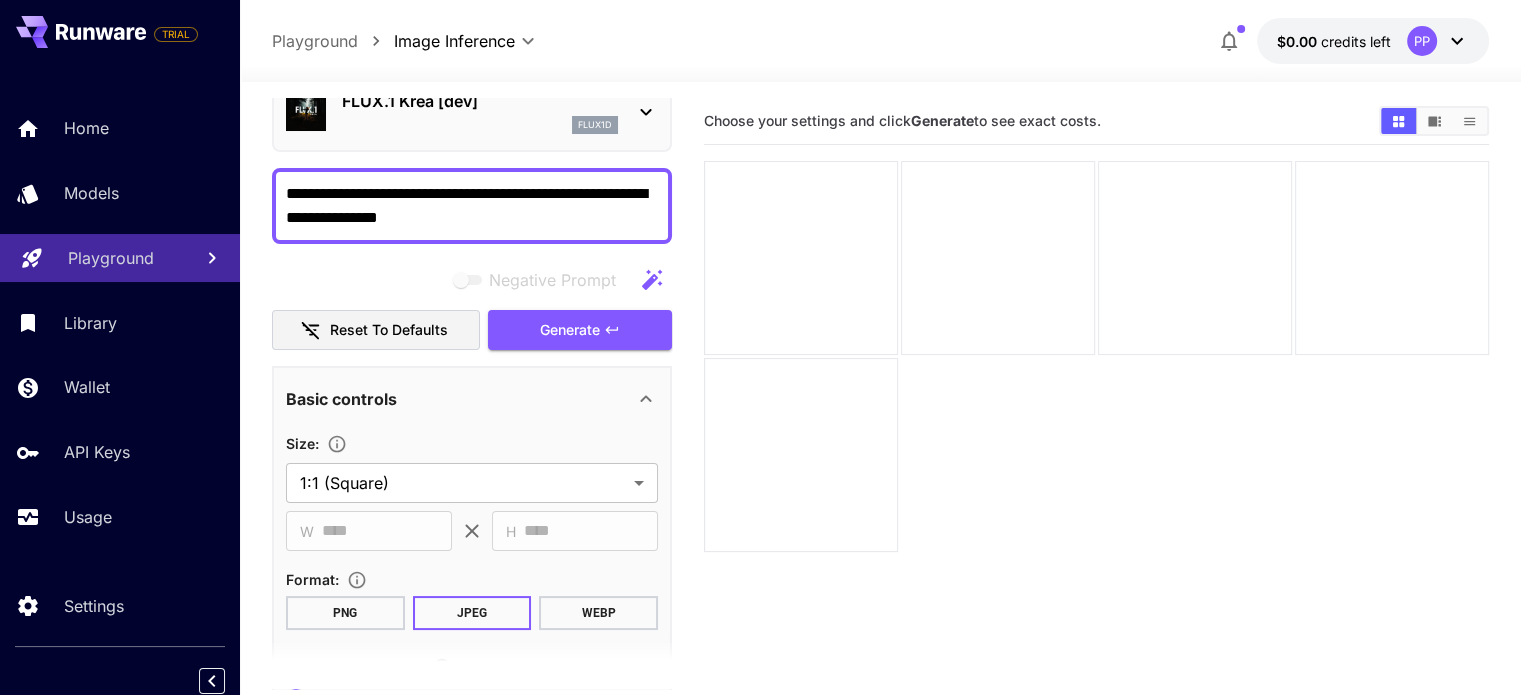 scroll, scrollTop: 99, scrollLeft: 0, axis: vertical 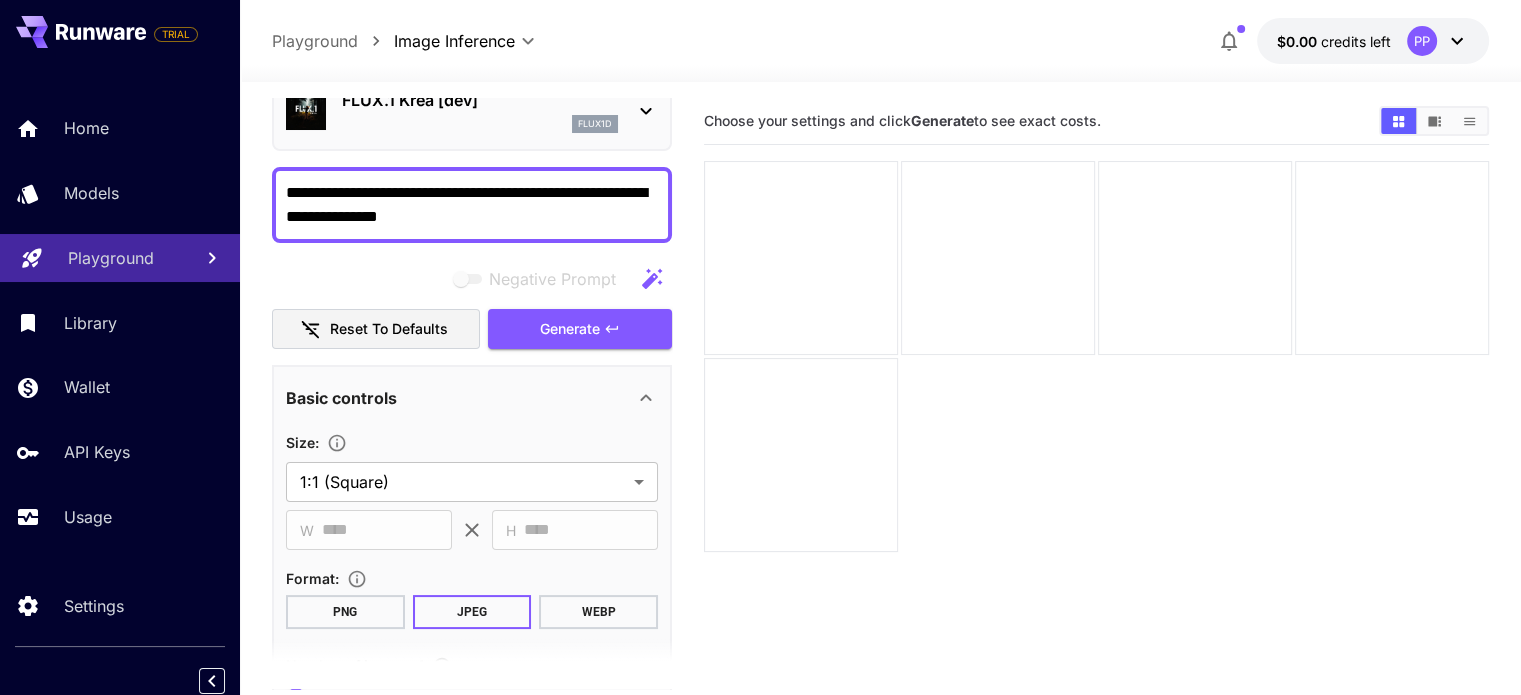 click 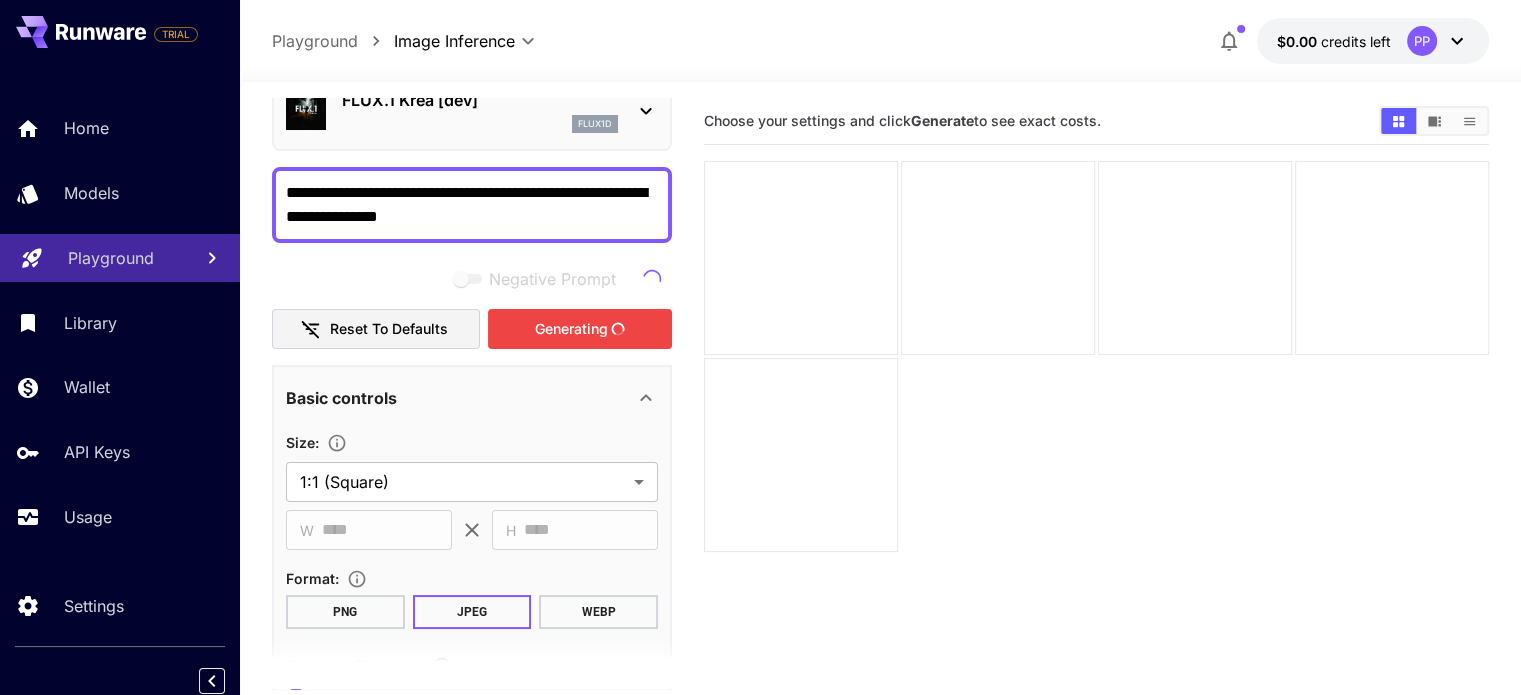 type on "**********" 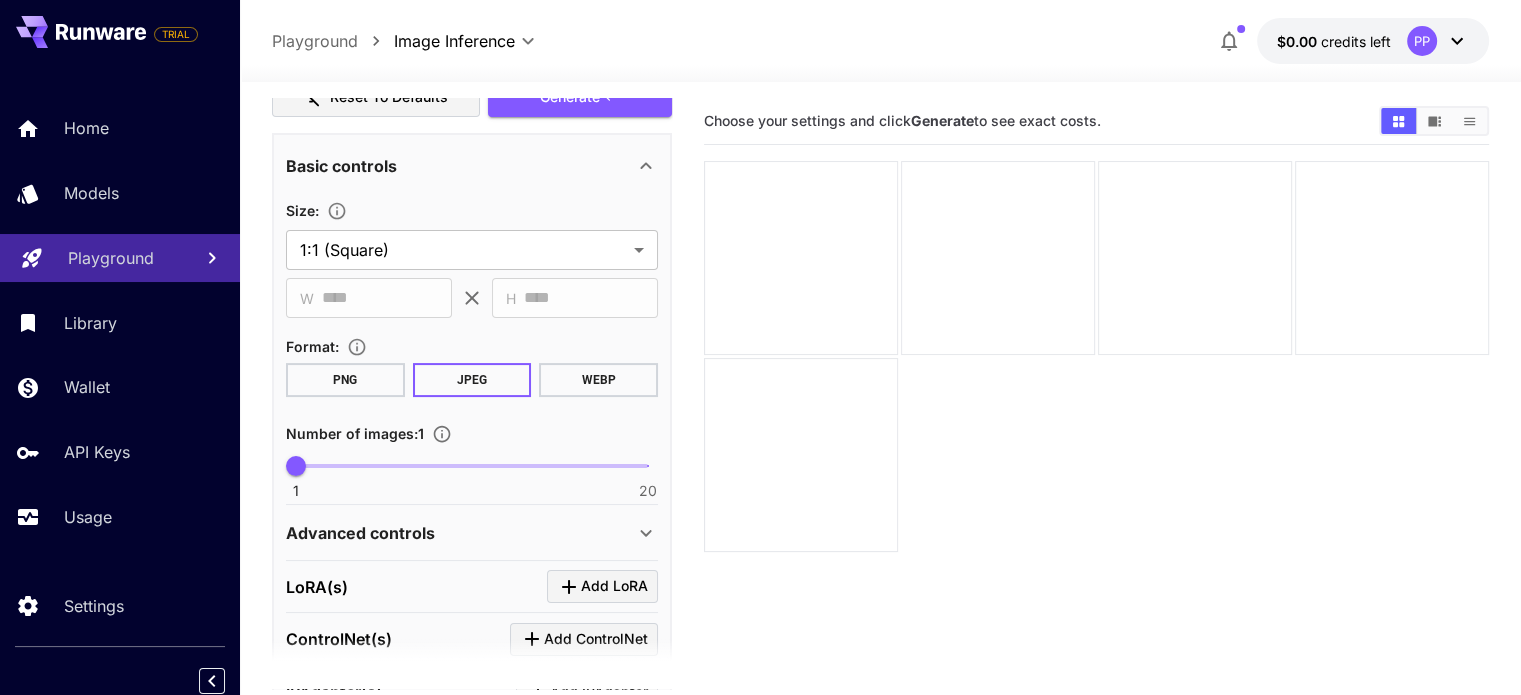 scroll, scrollTop: 358, scrollLeft: 0, axis: vertical 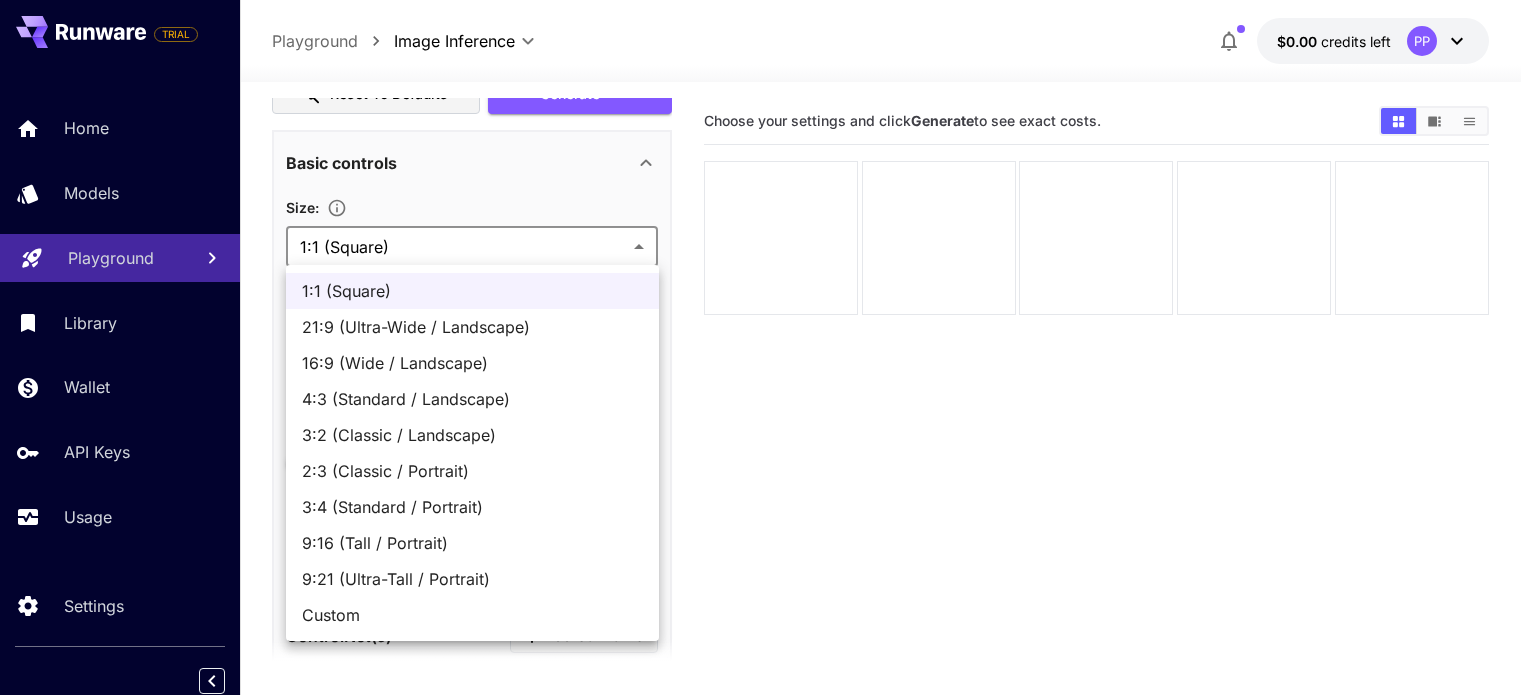 click on "**********" at bounding box center [768, 426] 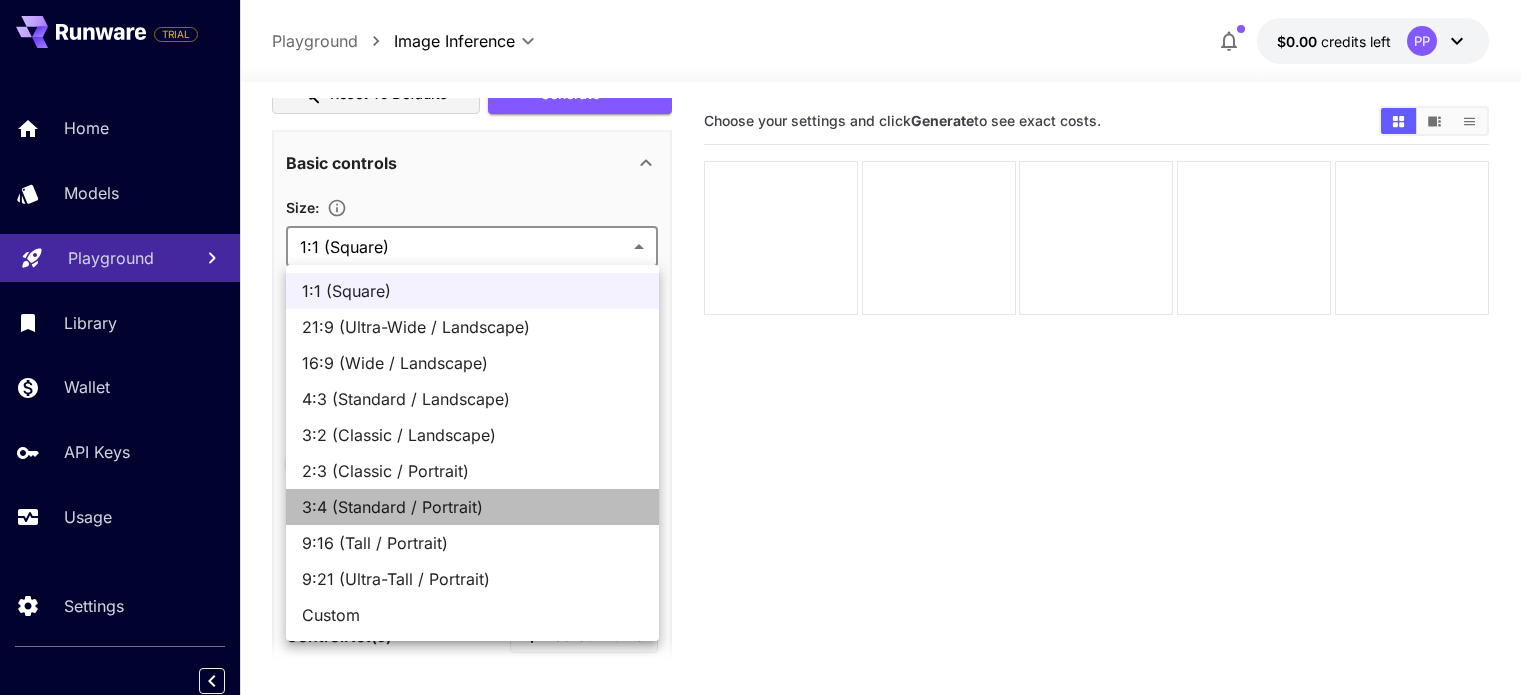 click on "3:4 (Standard / Portrait)" at bounding box center (472, 507) 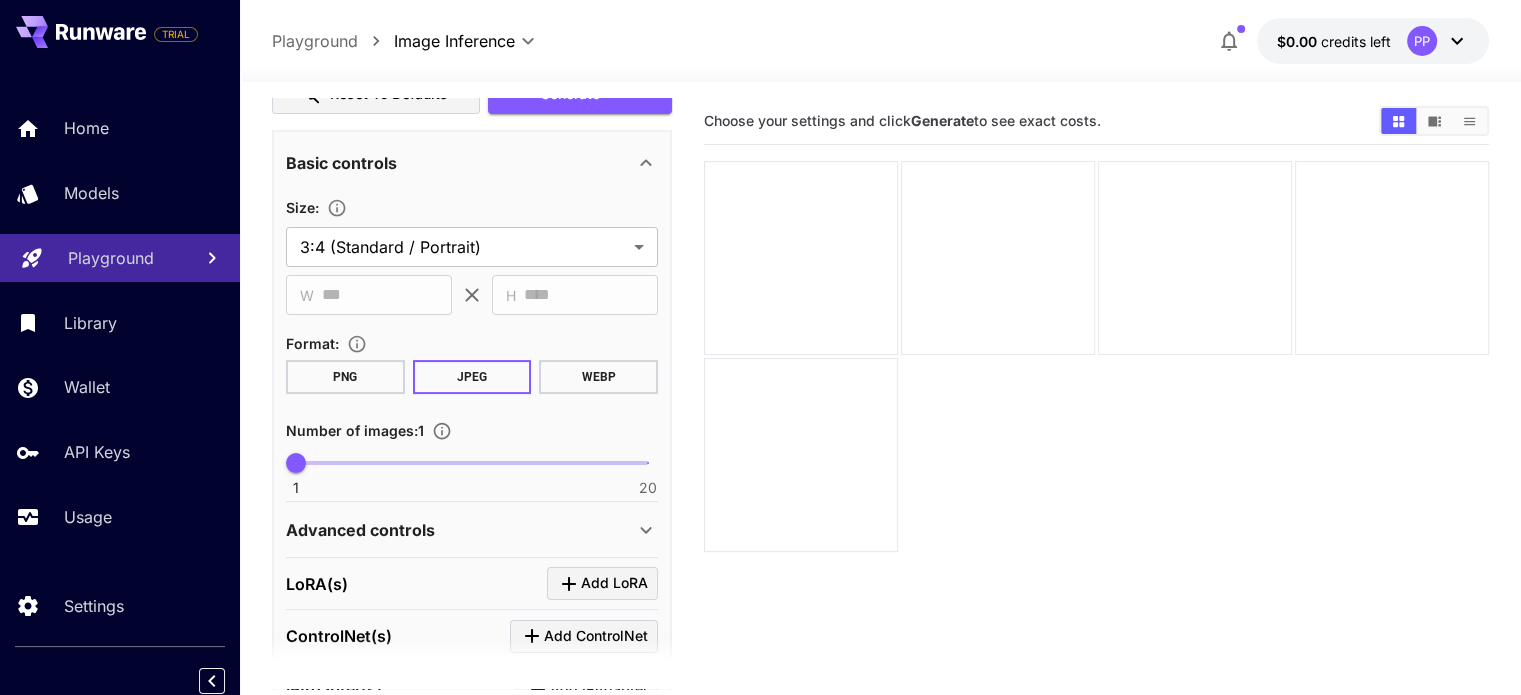 click on "Basic controls" at bounding box center (472, 163) 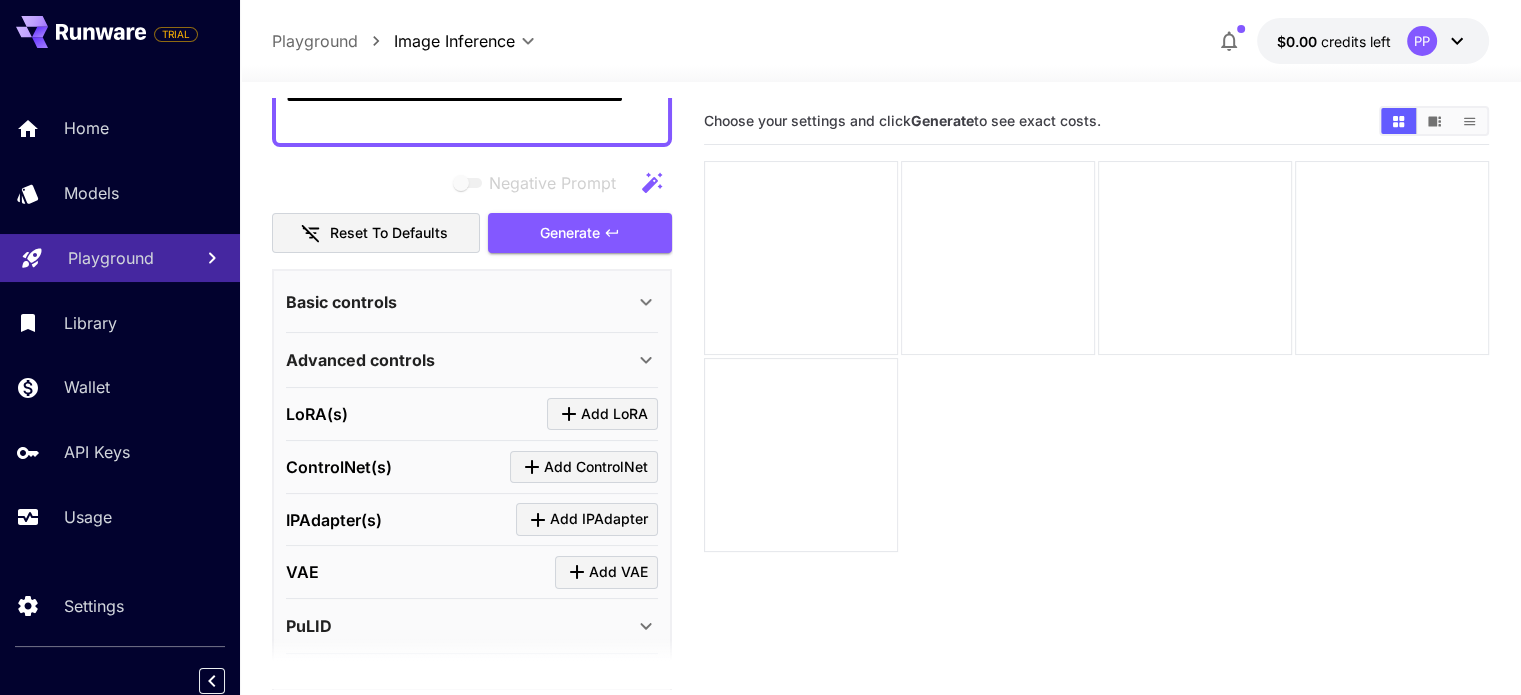 scroll, scrollTop: 218, scrollLeft: 0, axis: vertical 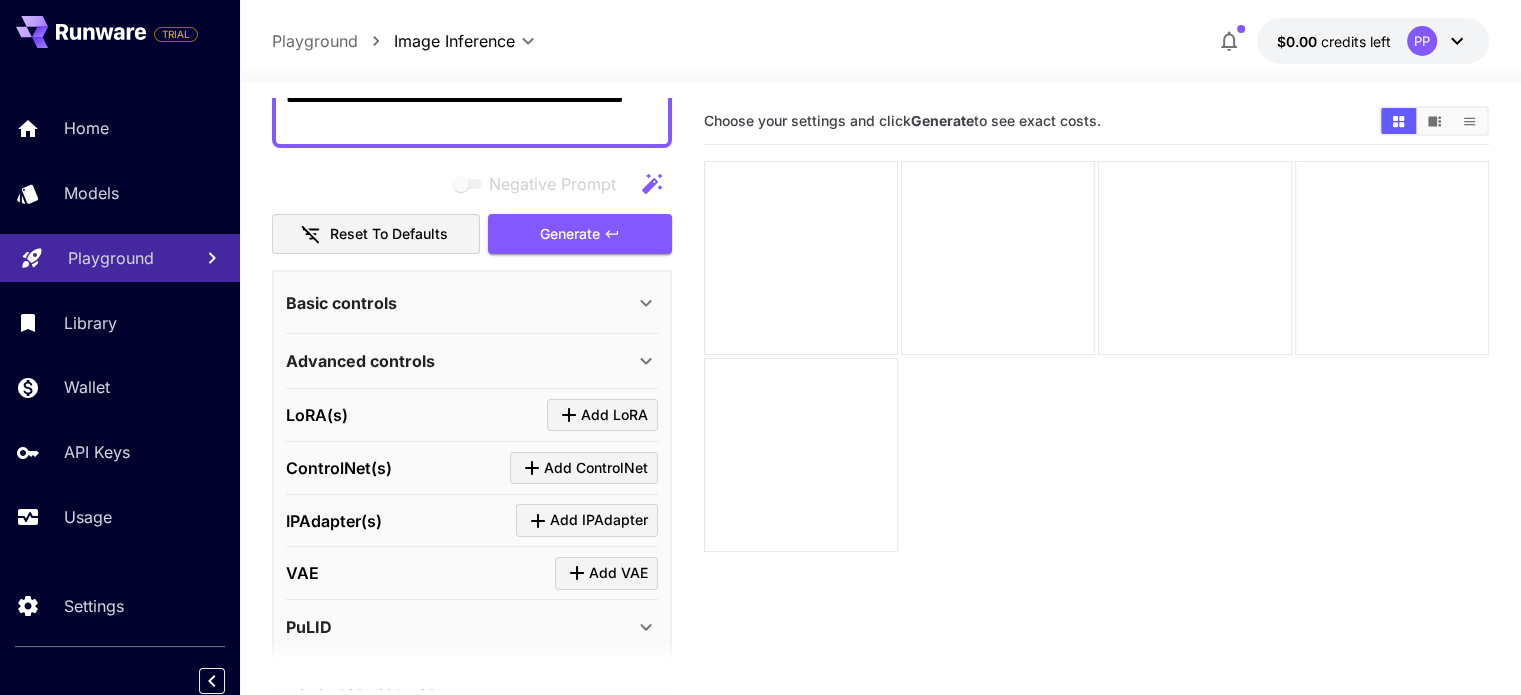 click on "**********" at bounding box center (472, 303) 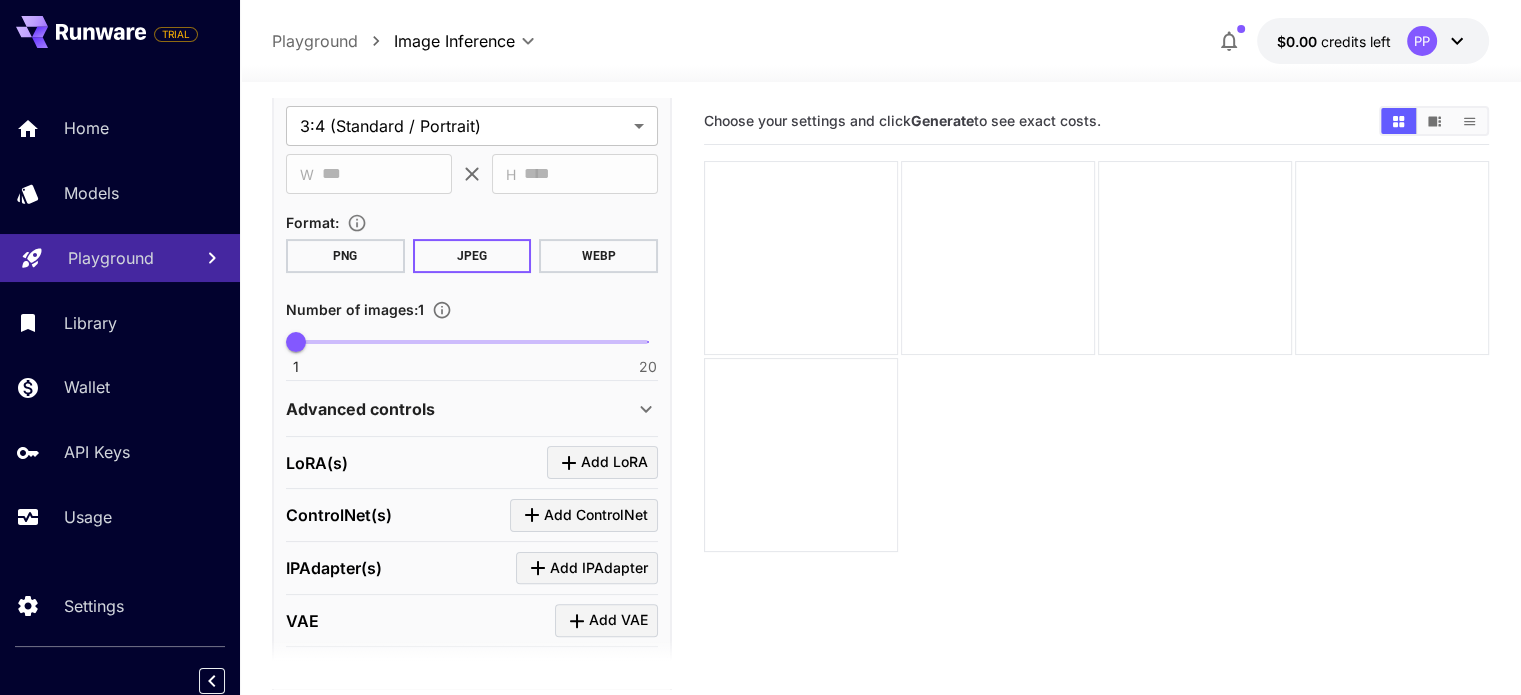 scroll, scrollTop: 482, scrollLeft: 0, axis: vertical 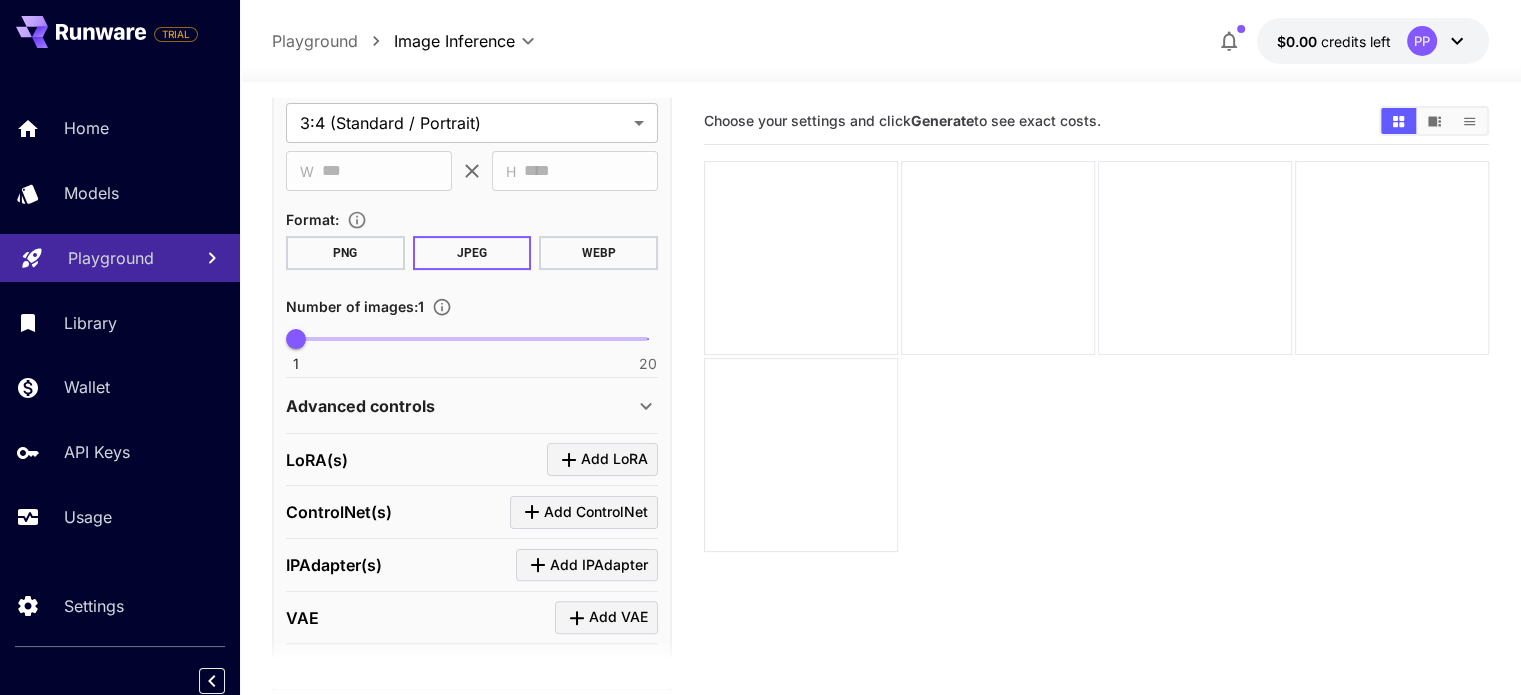 click on "LoRA(s) Add LoRA" at bounding box center (472, 459) 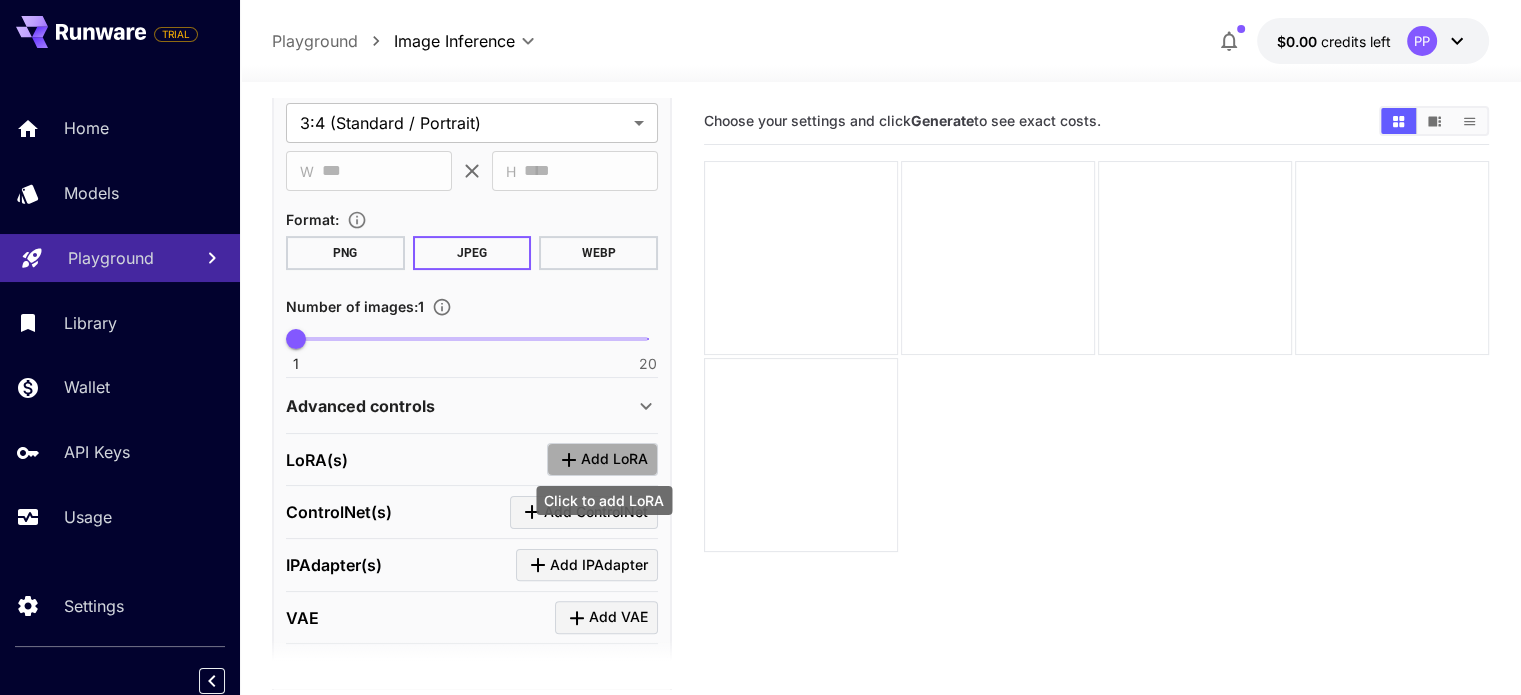 click on "Add LoRA" at bounding box center (602, 459) 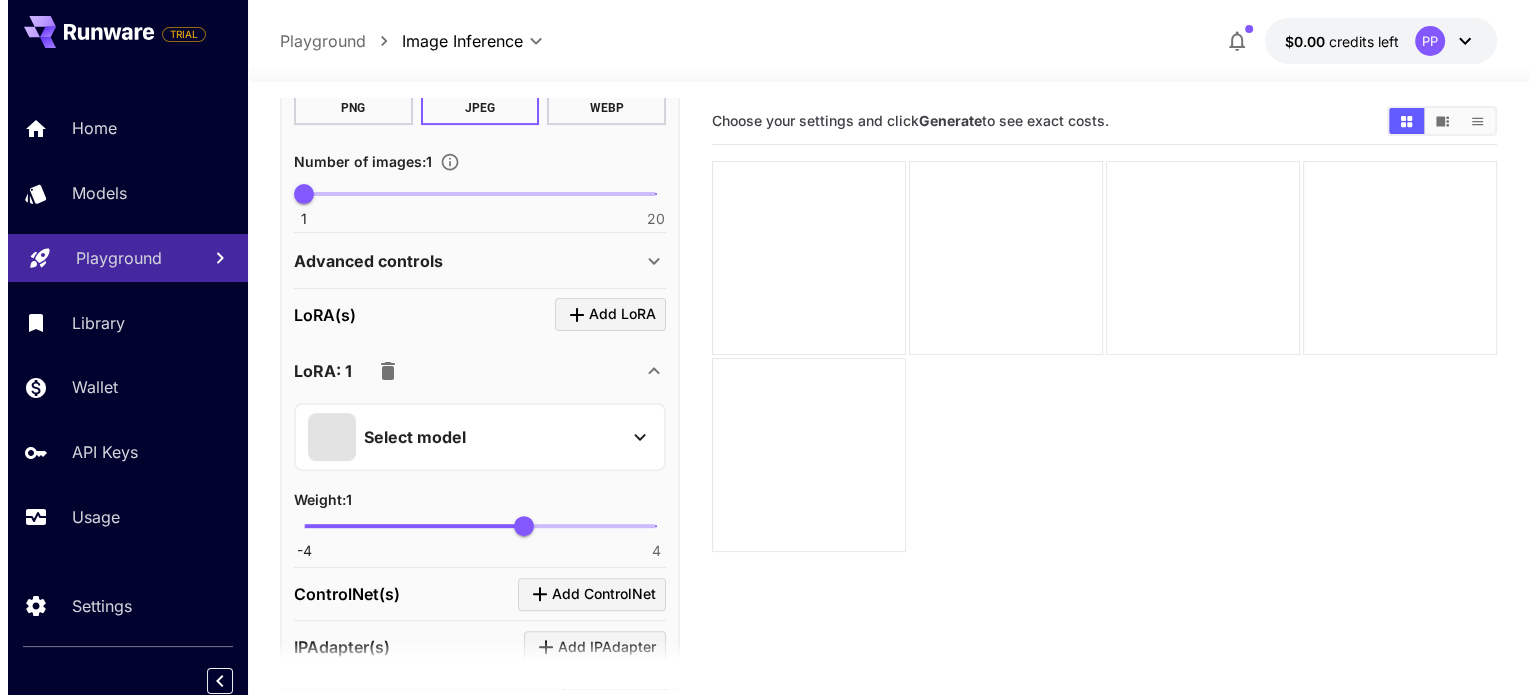 scroll, scrollTop: 630, scrollLeft: 0, axis: vertical 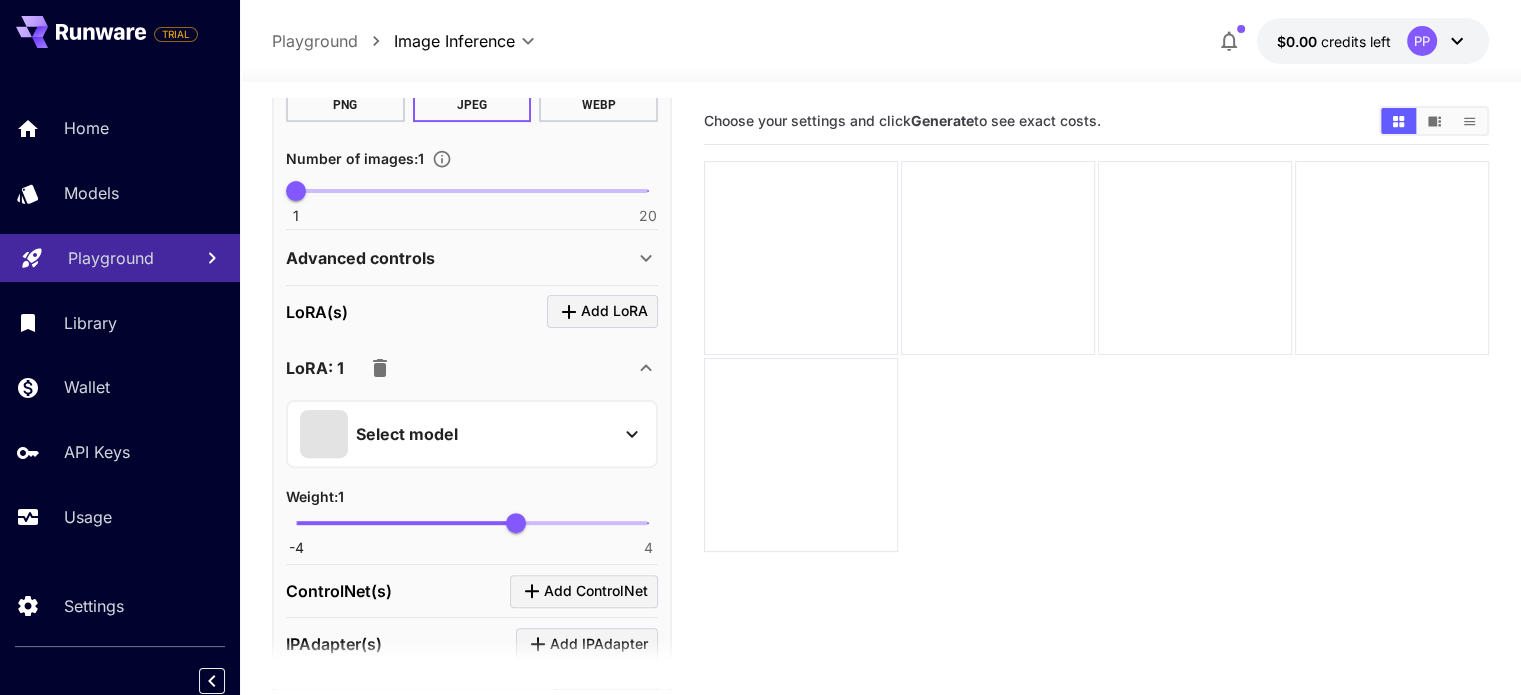 click on "Select model" at bounding box center [456, 434] 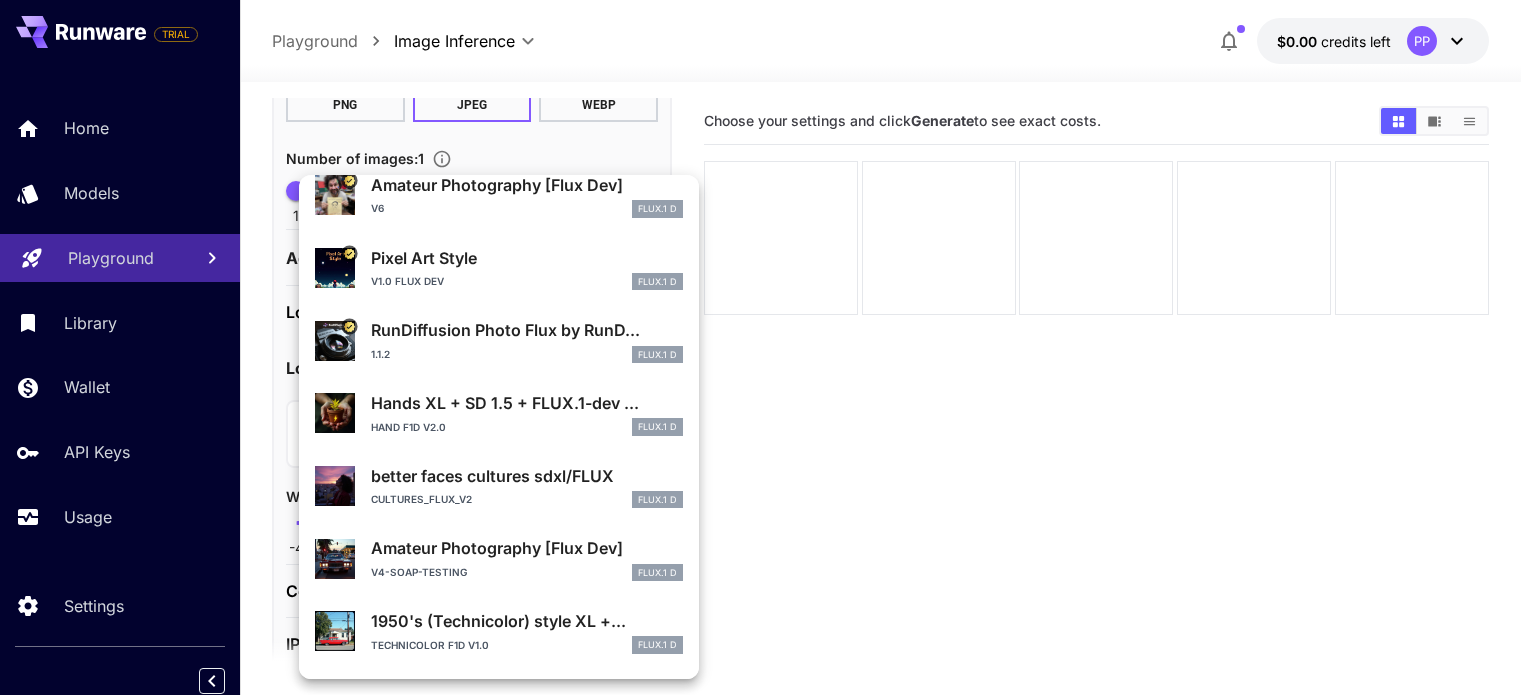 scroll, scrollTop: 0, scrollLeft: 0, axis: both 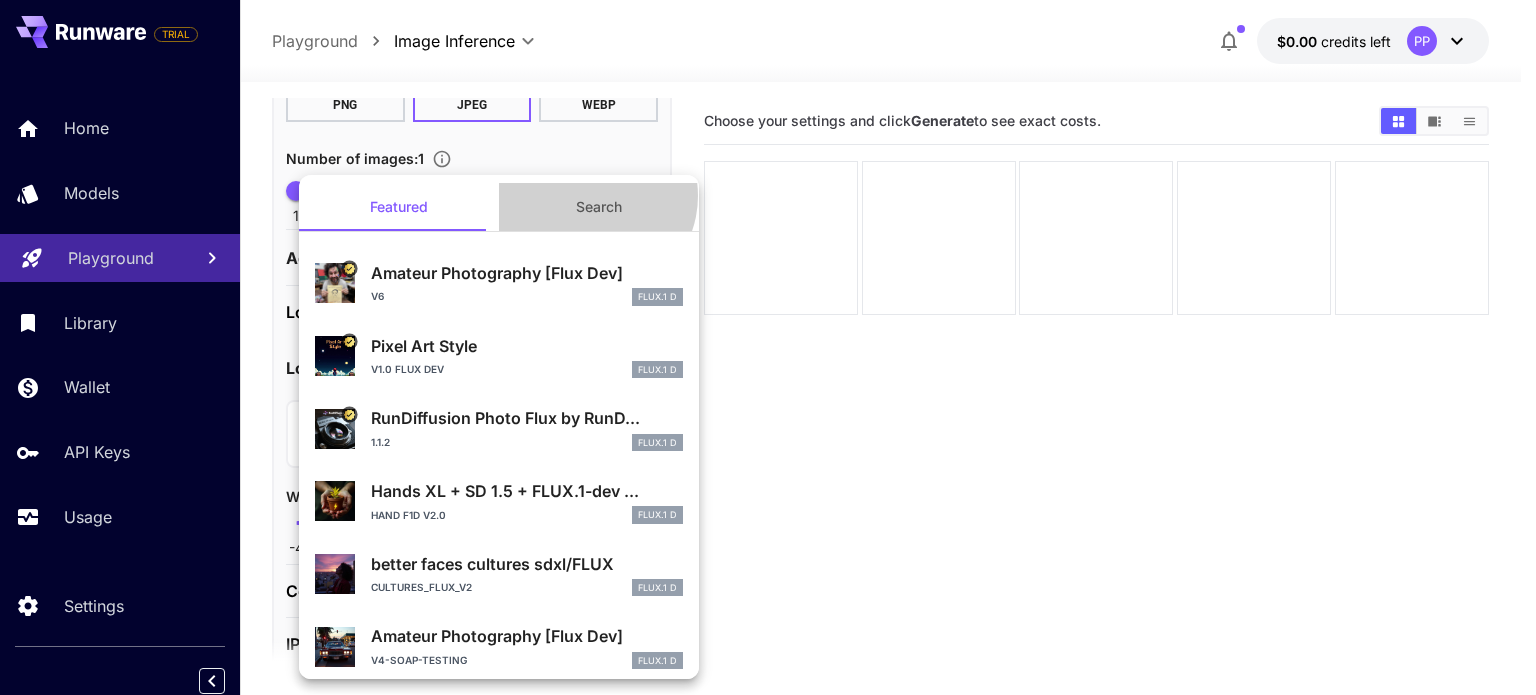 click on "Search" at bounding box center [599, 207] 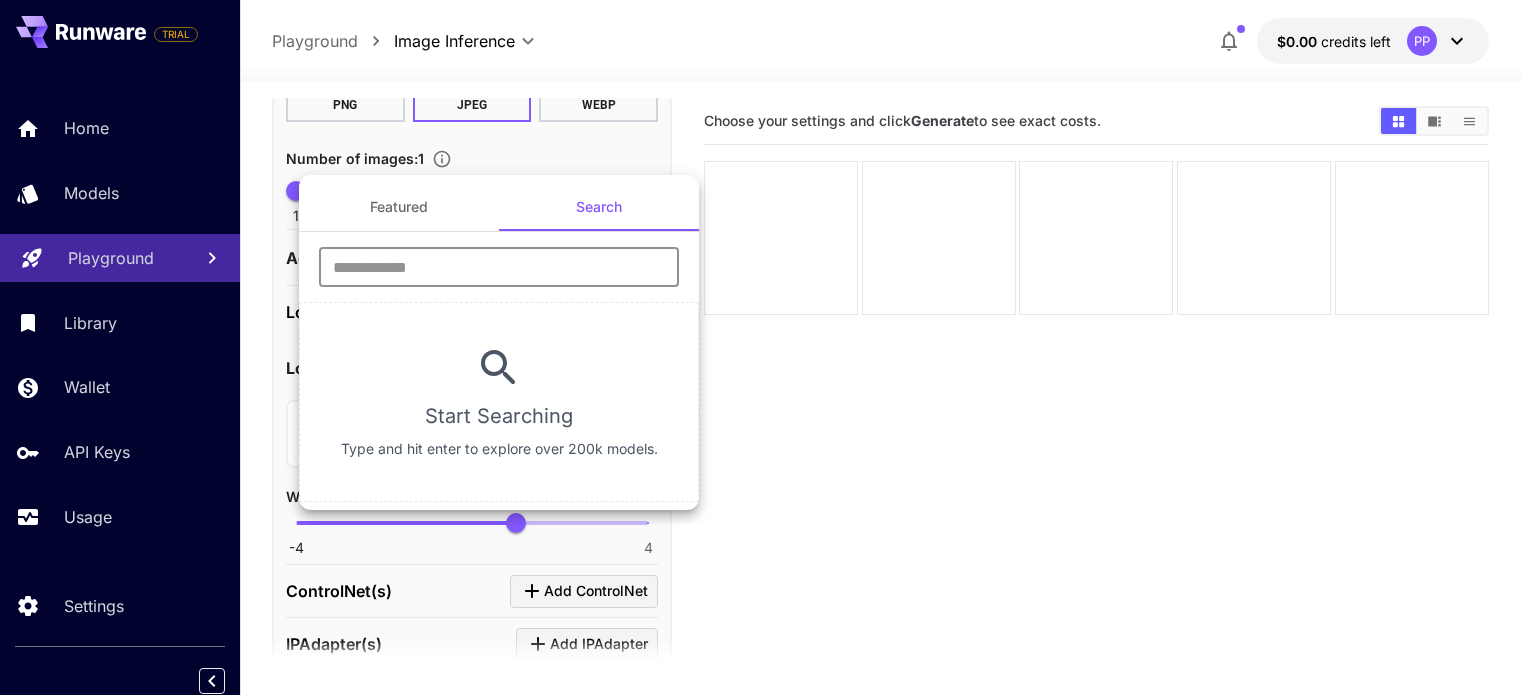 click at bounding box center (499, 267) 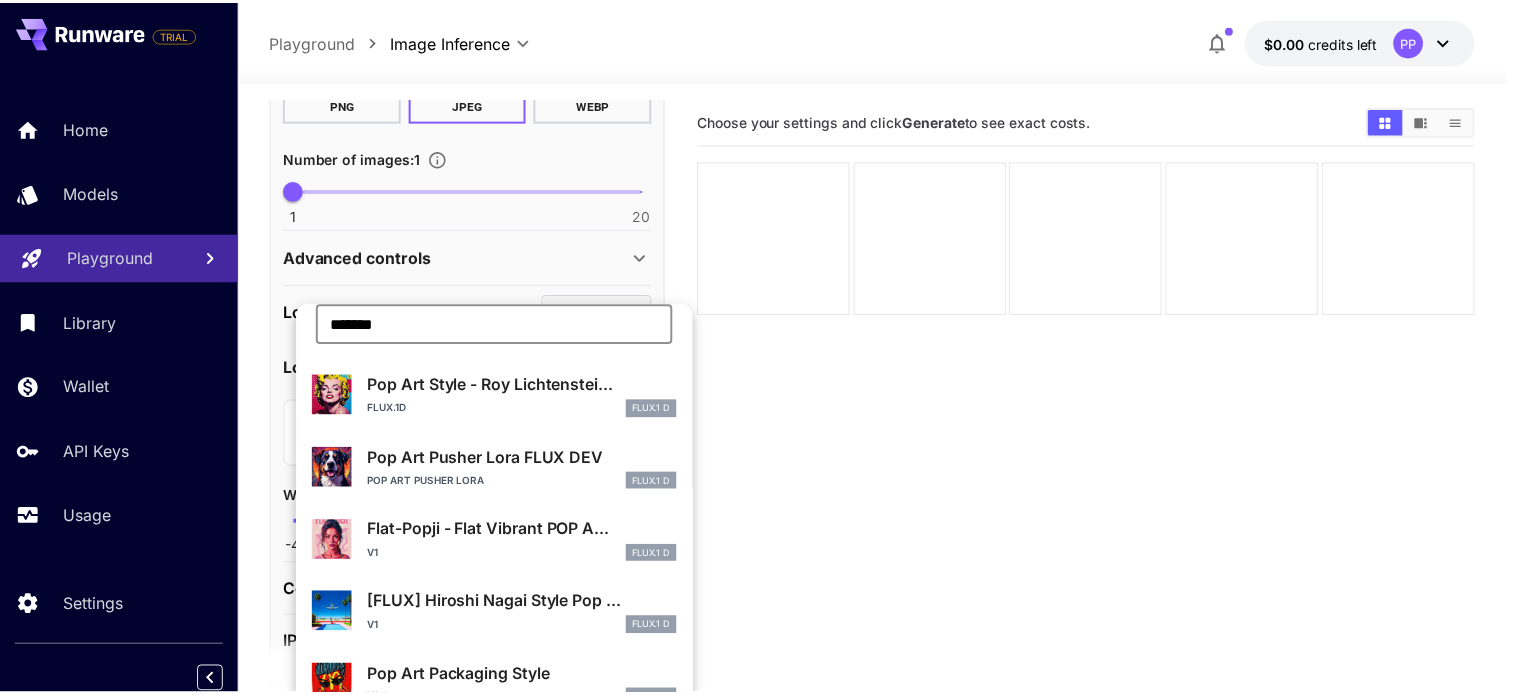 scroll, scrollTop: 140, scrollLeft: 0, axis: vertical 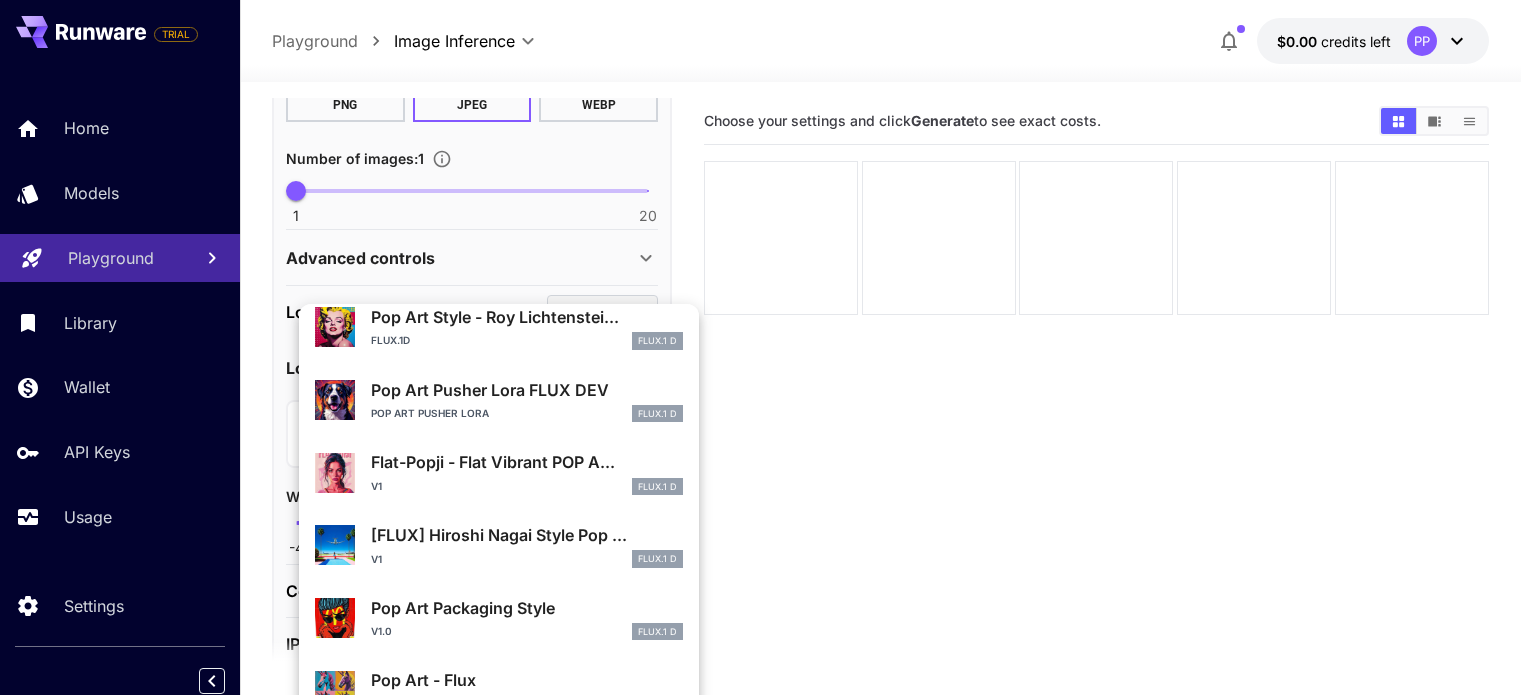 type on "*******" 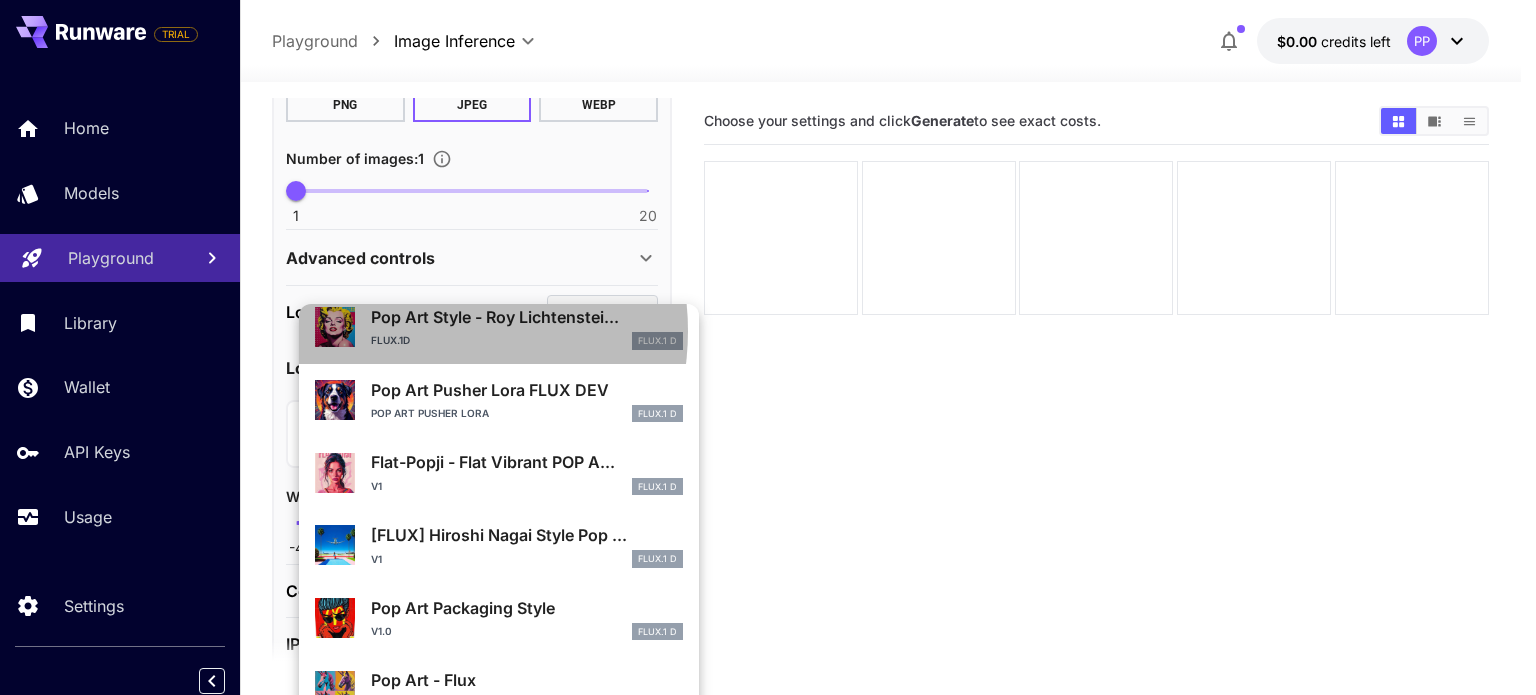 click on "Flux.1D FLUX.1 D" at bounding box center [527, 341] 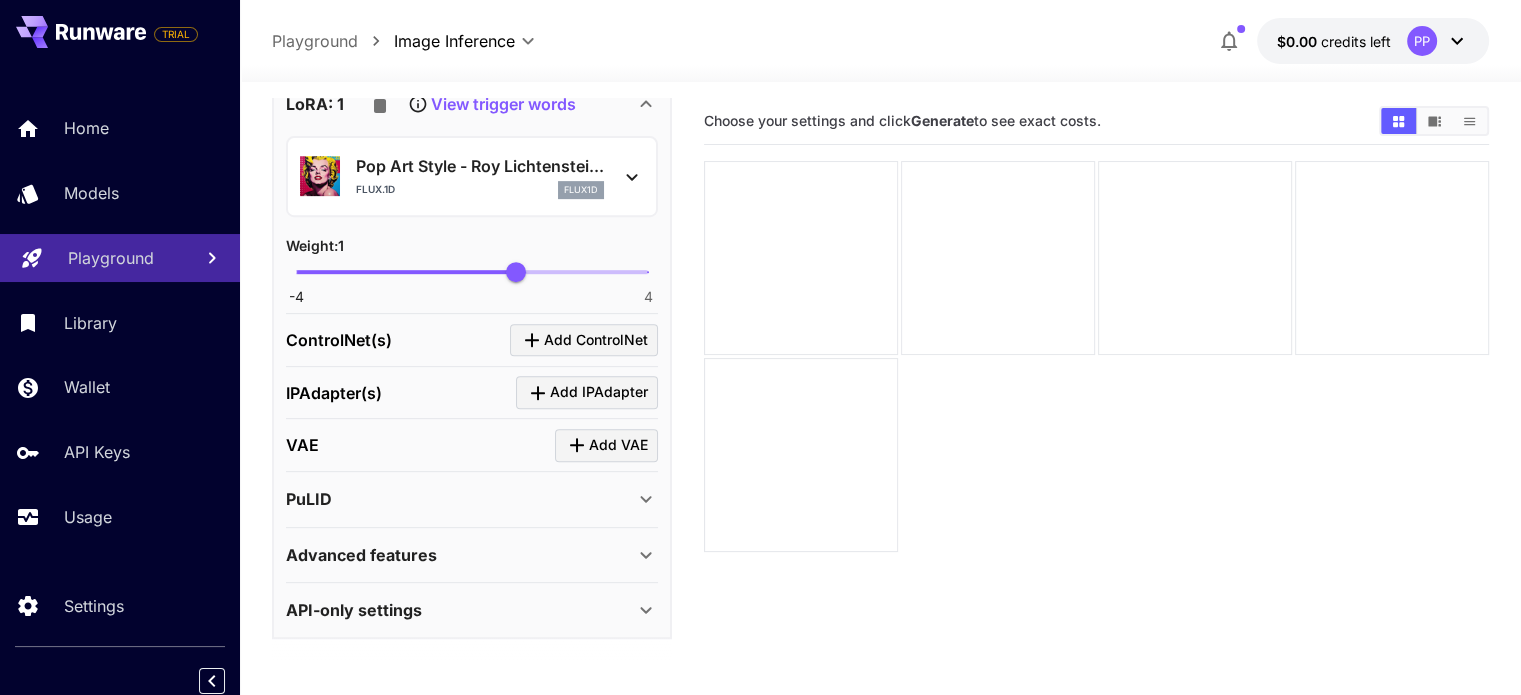 scroll, scrollTop: 910, scrollLeft: 0, axis: vertical 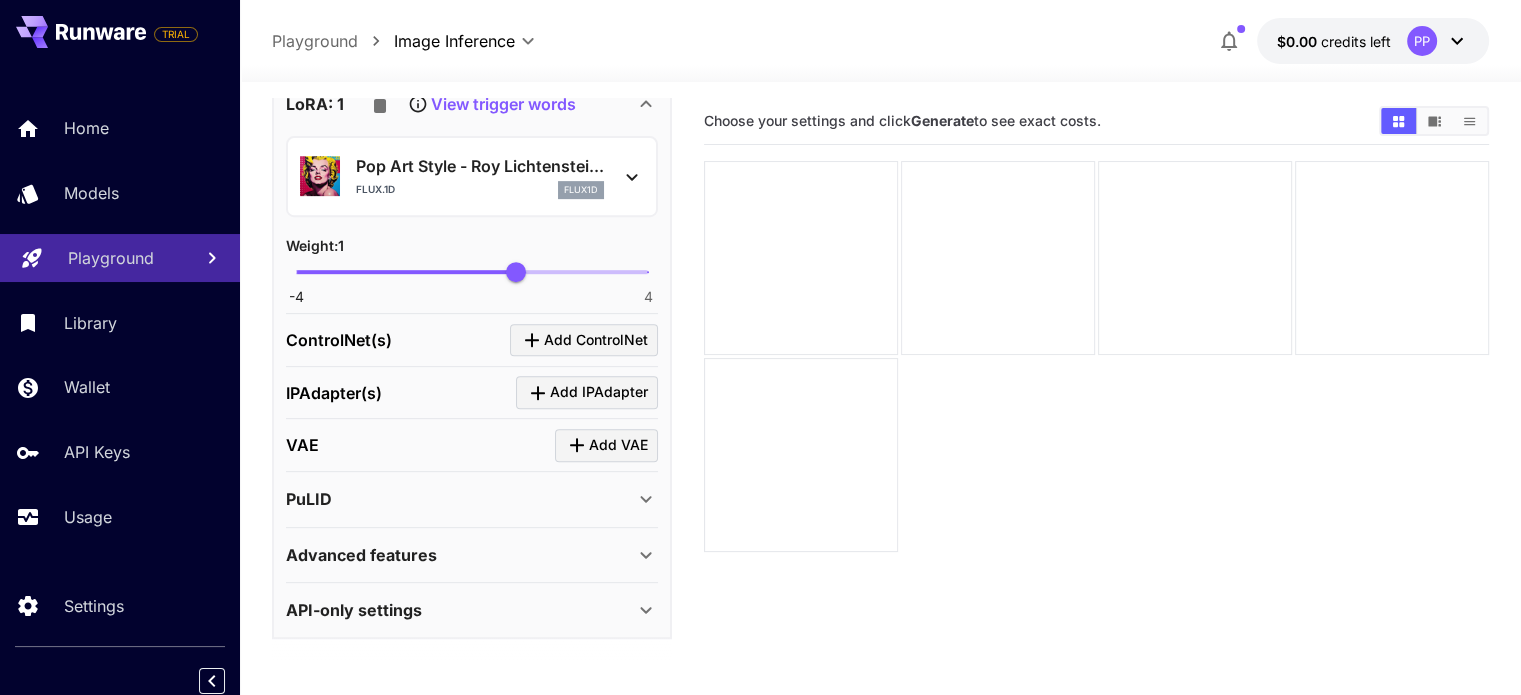 click on "Advanced features" at bounding box center [361, 555] 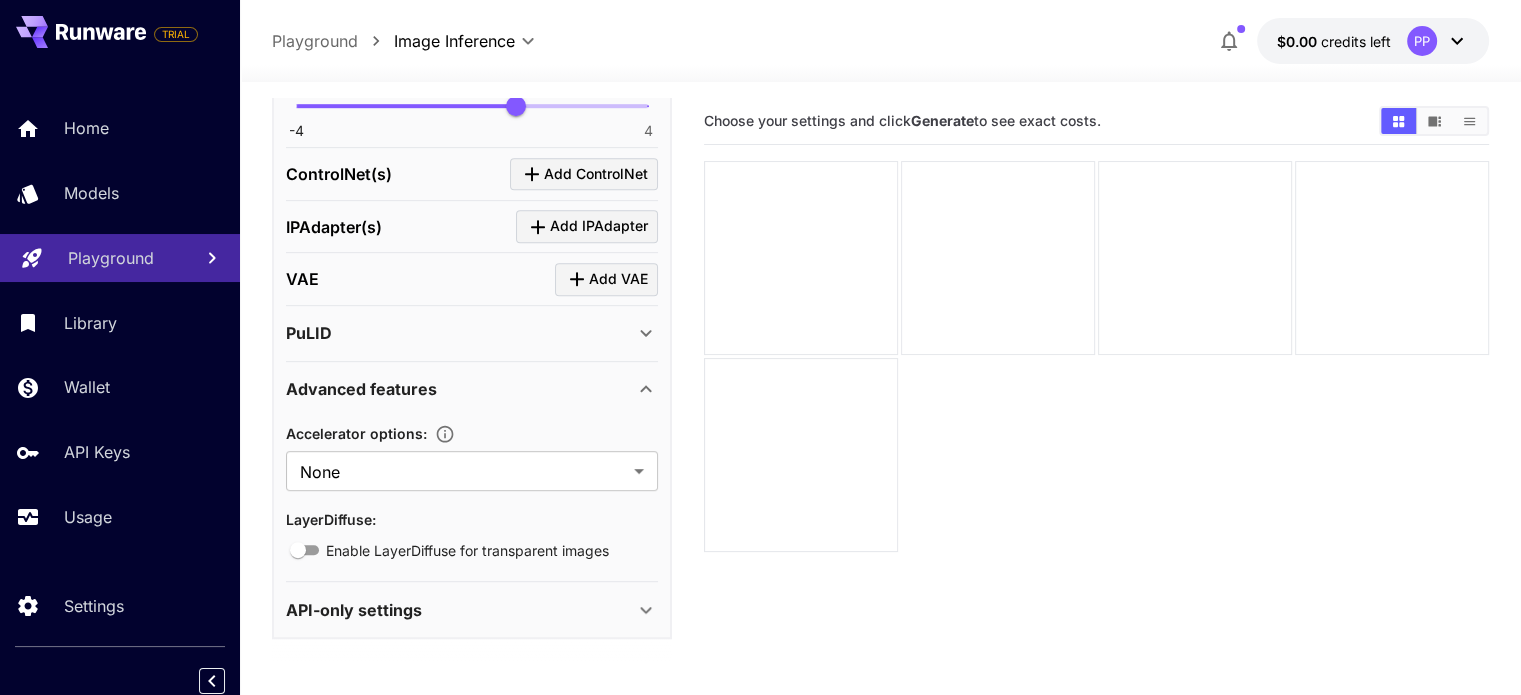 scroll, scrollTop: 1076, scrollLeft: 0, axis: vertical 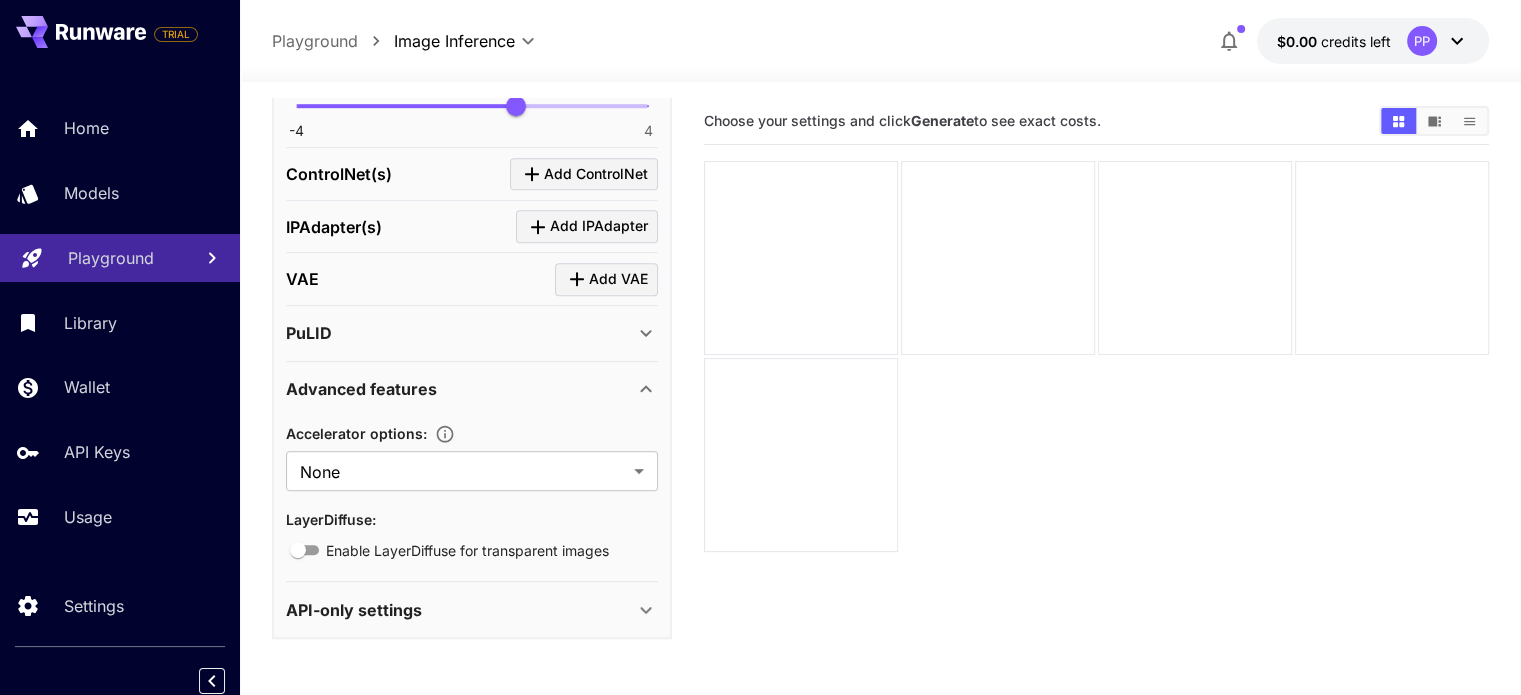 click on "Advanced features" at bounding box center (361, 389) 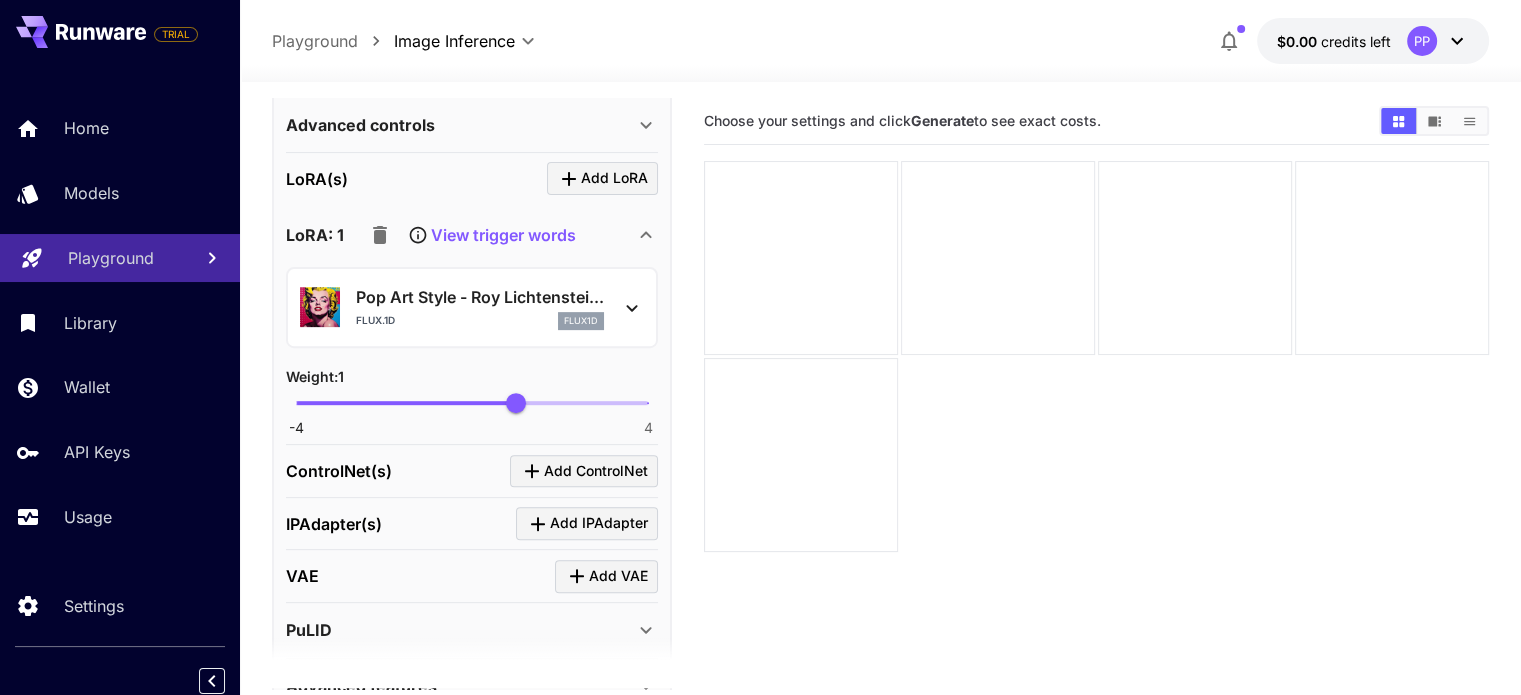 scroll, scrollTop: 910, scrollLeft: 0, axis: vertical 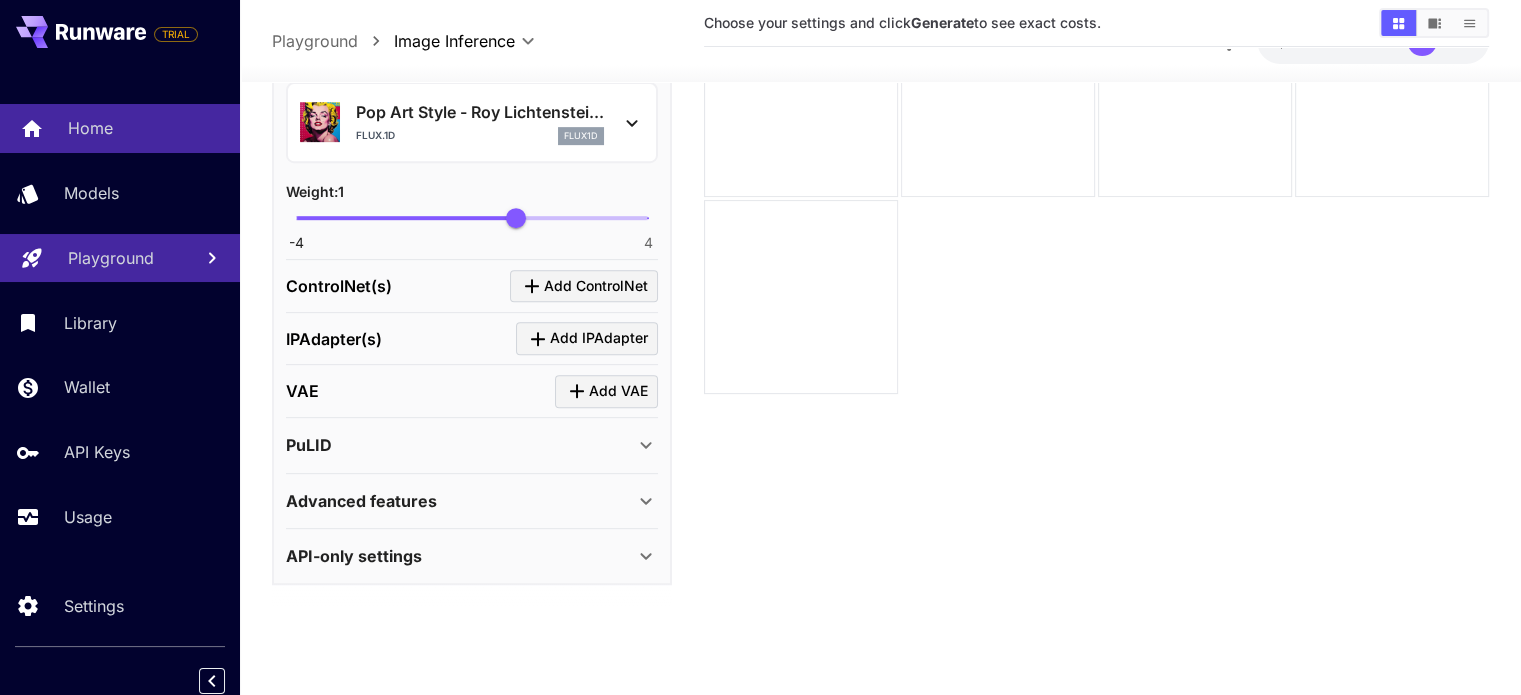 click on "Home" at bounding box center (90, 128) 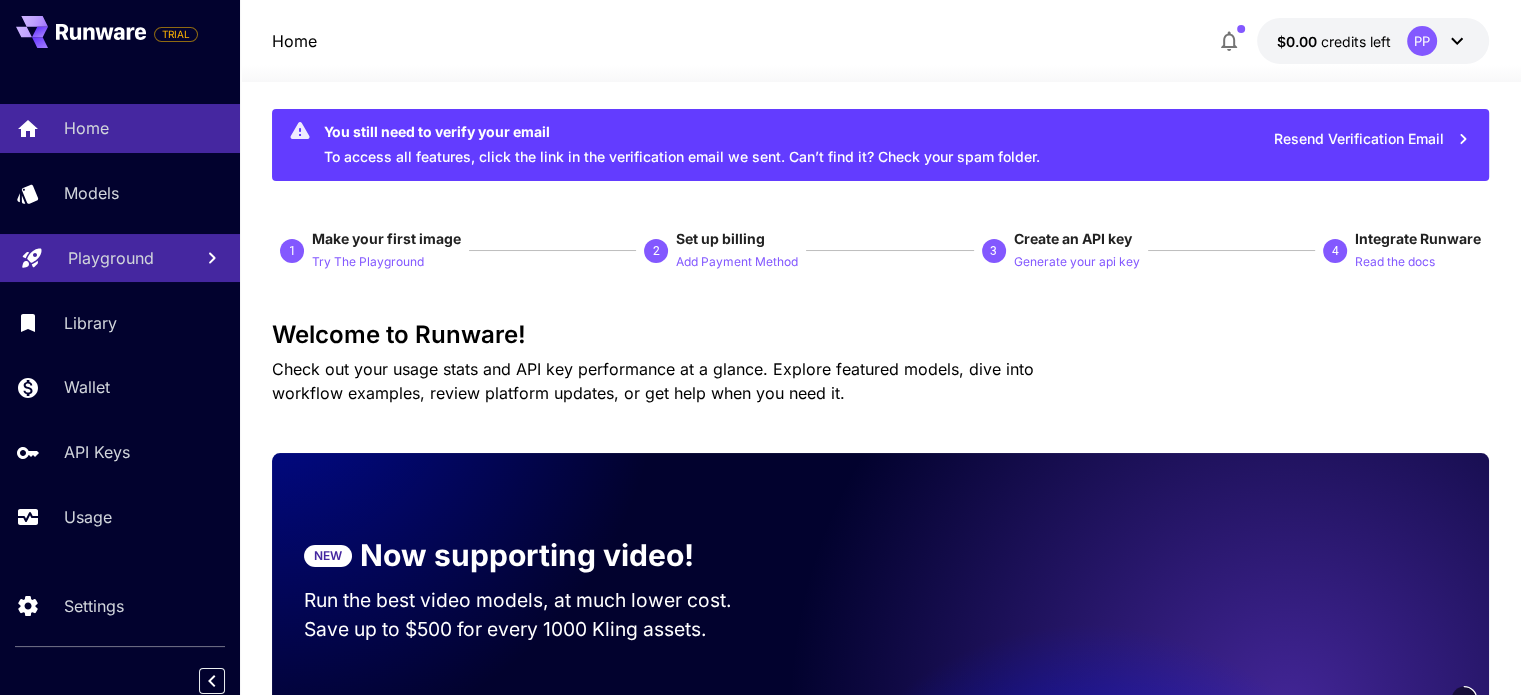 scroll, scrollTop: 0, scrollLeft: 0, axis: both 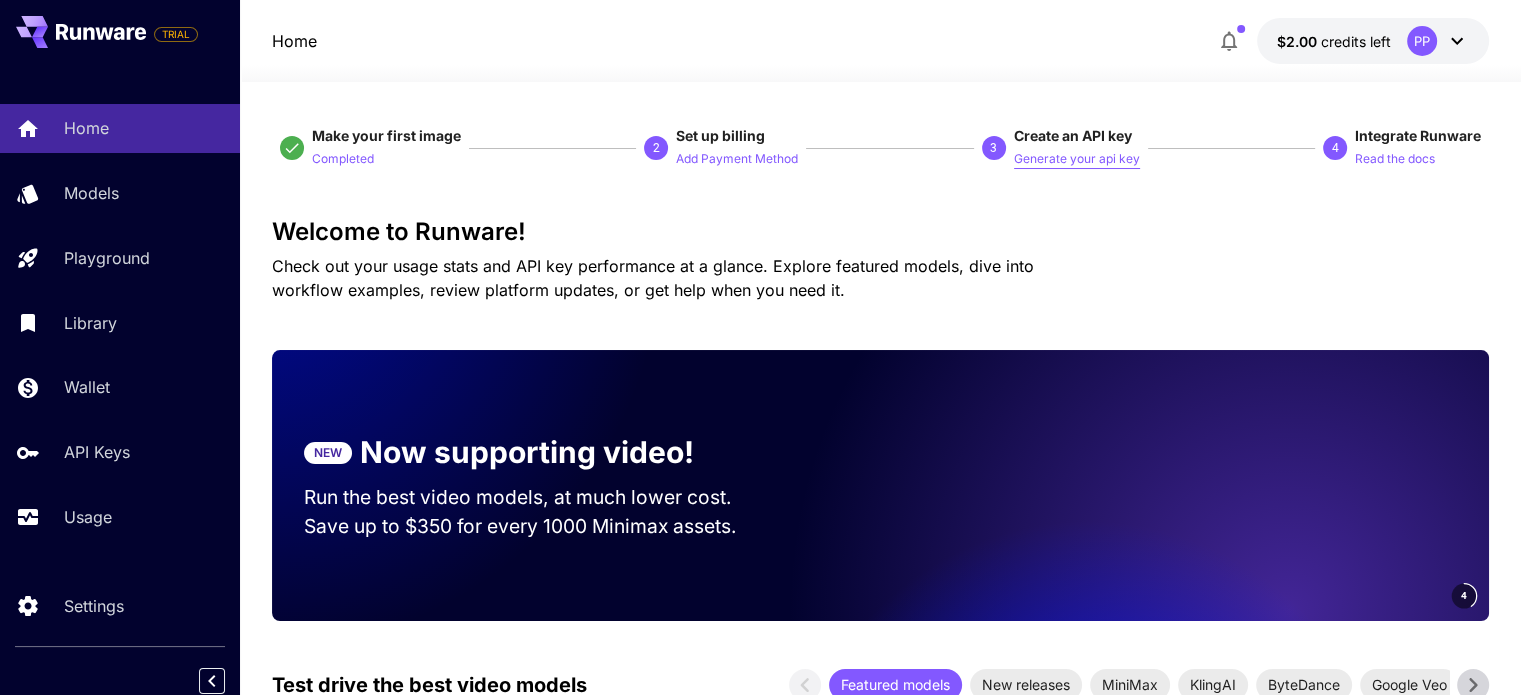 click on "Generate your api key" at bounding box center (1077, 159) 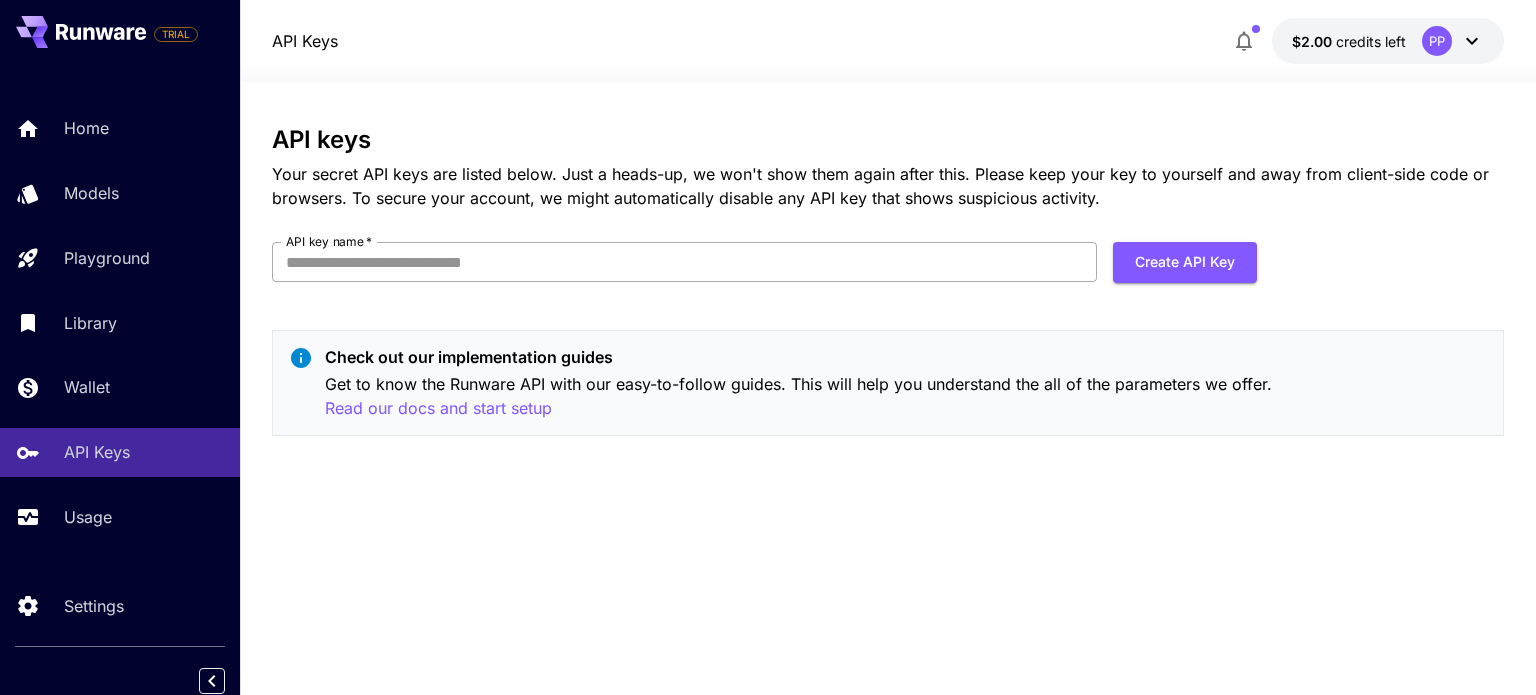 click on "API key name   *" at bounding box center [684, 262] 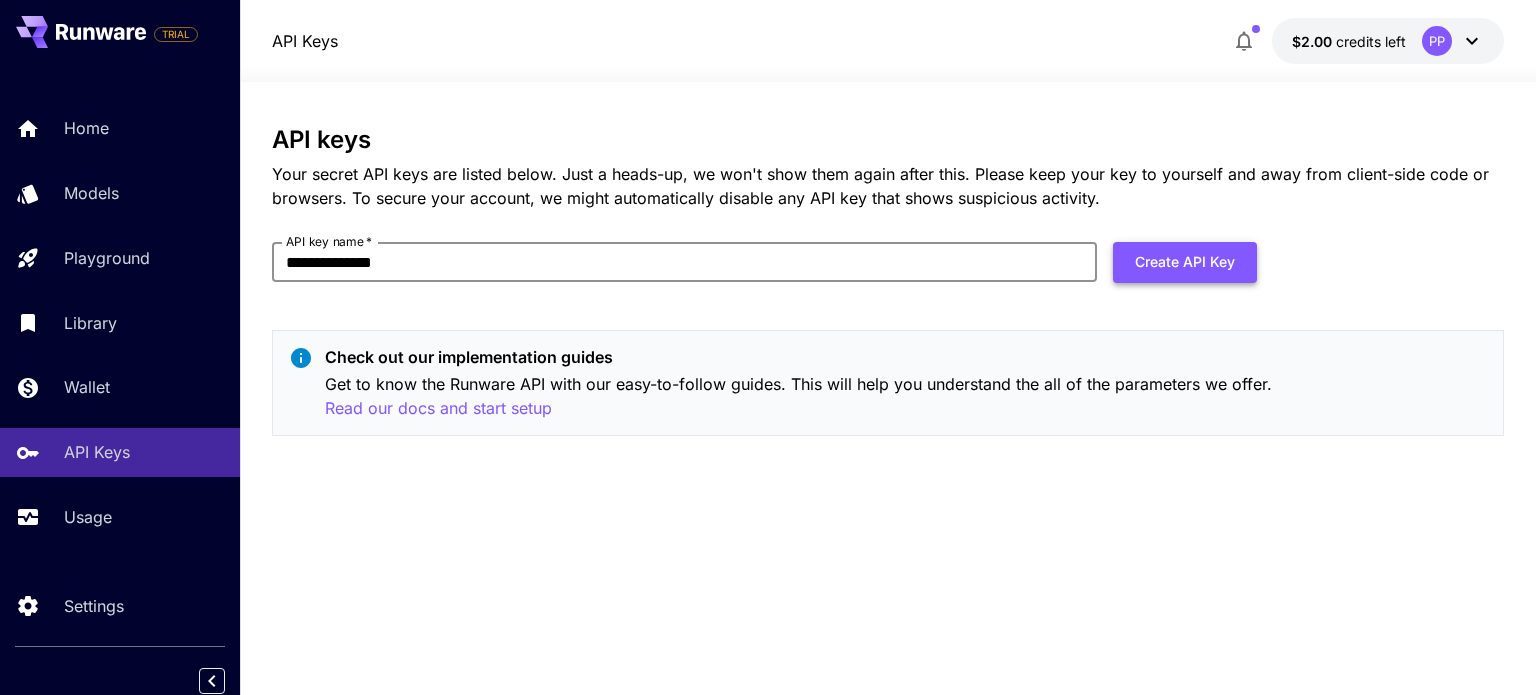 type on "**********" 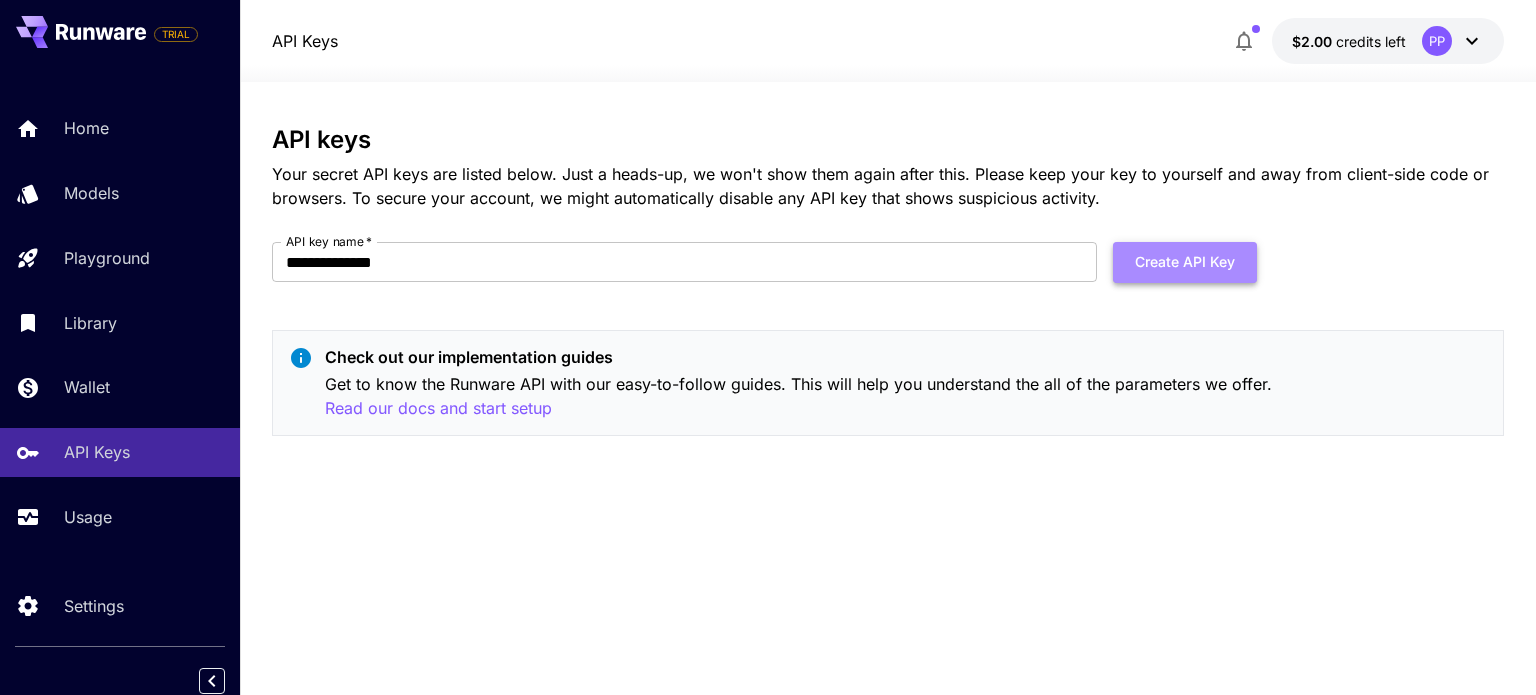 click on "Create API Key" at bounding box center [1185, 262] 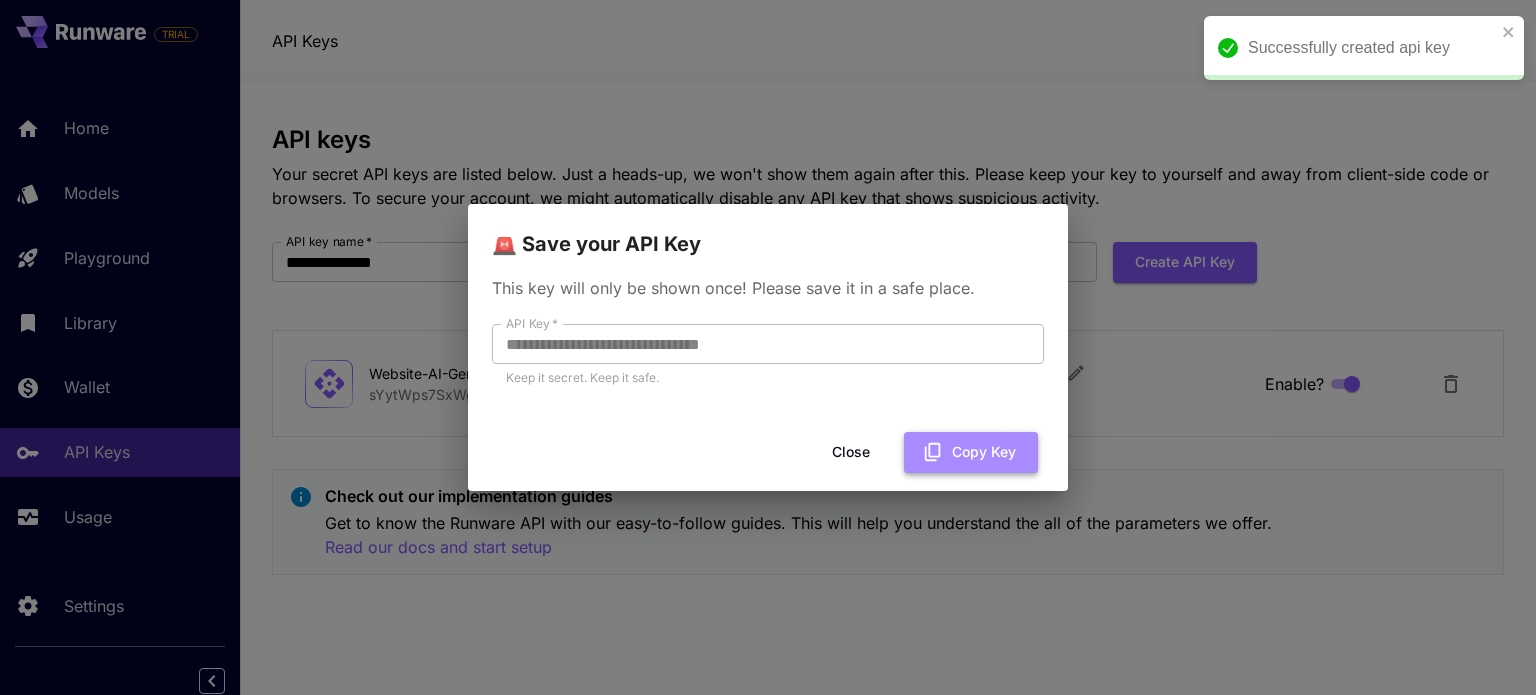 click on "Copy Key" at bounding box center (971, 452) 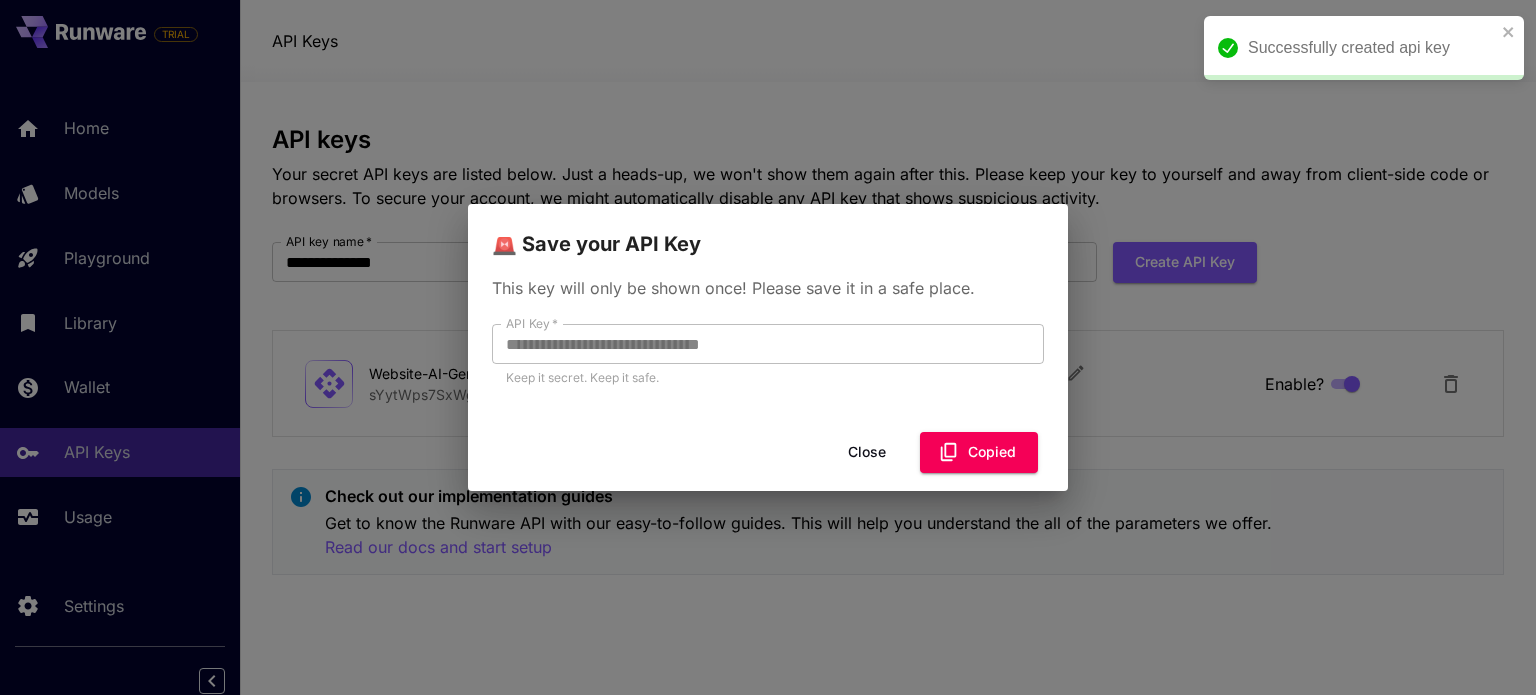 type 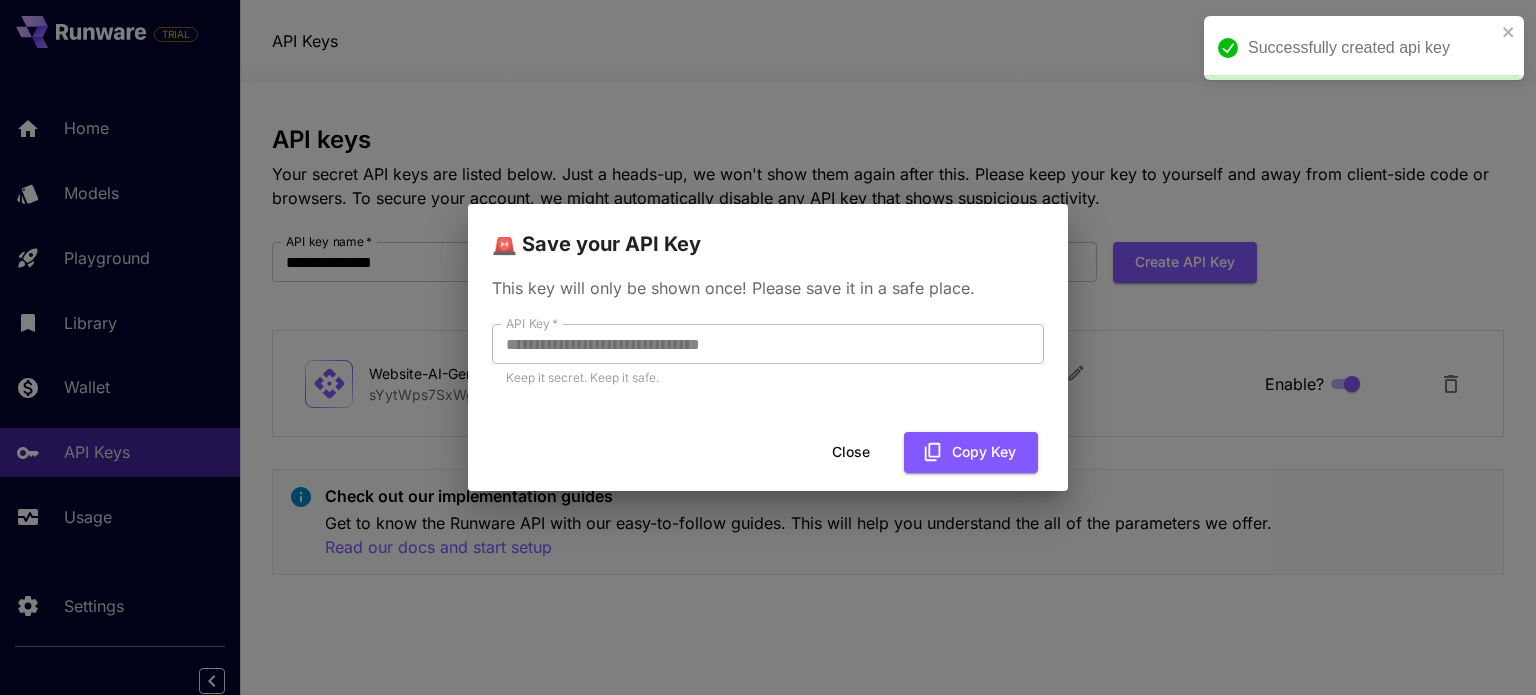 click on "Close" at bounding box center [851, 452] 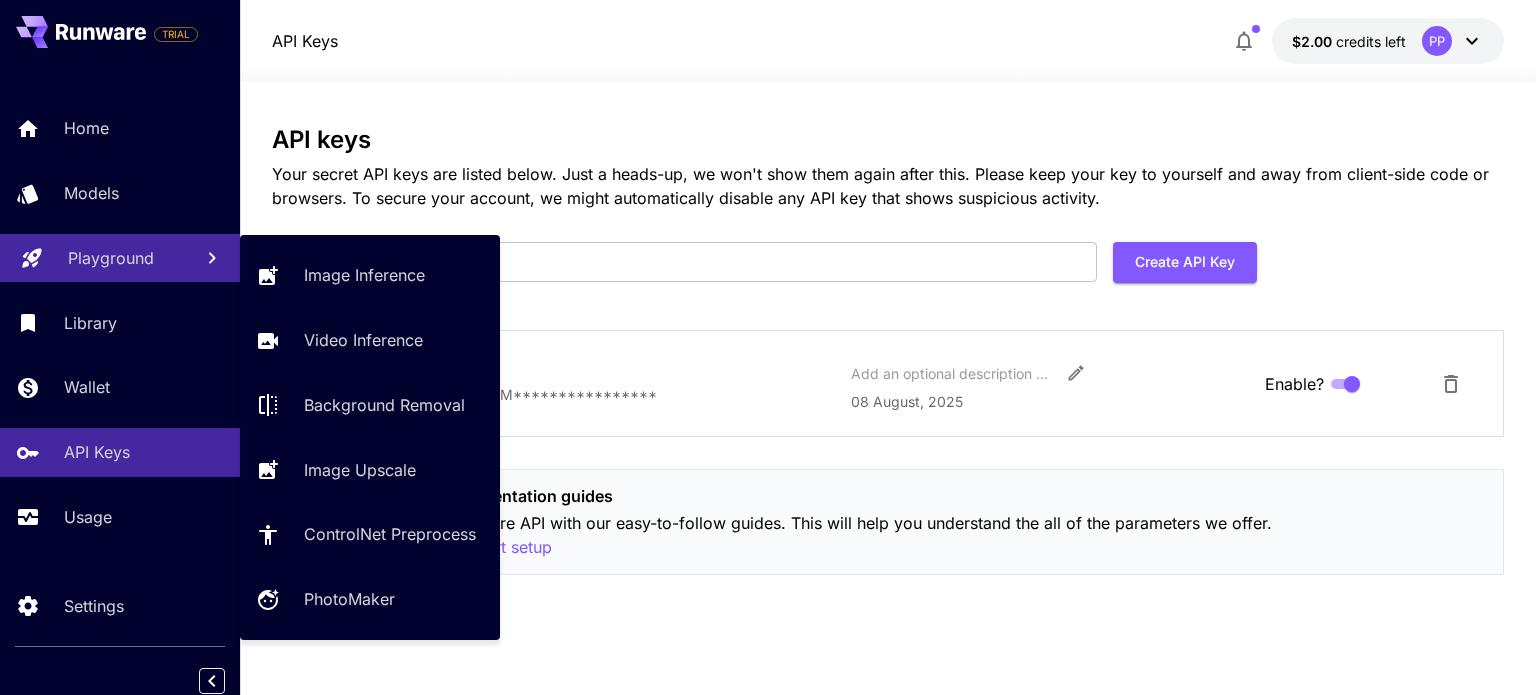 click on "Playground" at bounding box center (111, 258) 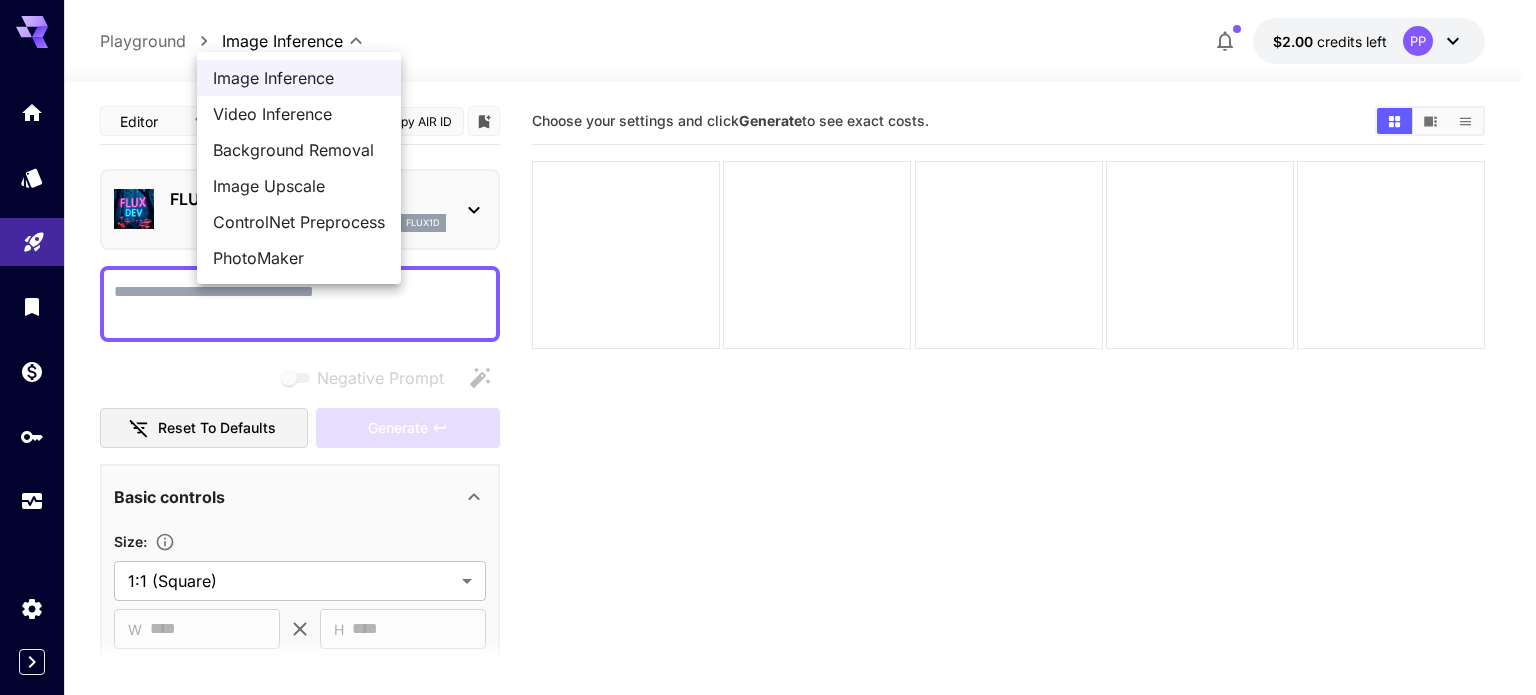 click on "**********" at bounding box center [768, 426] 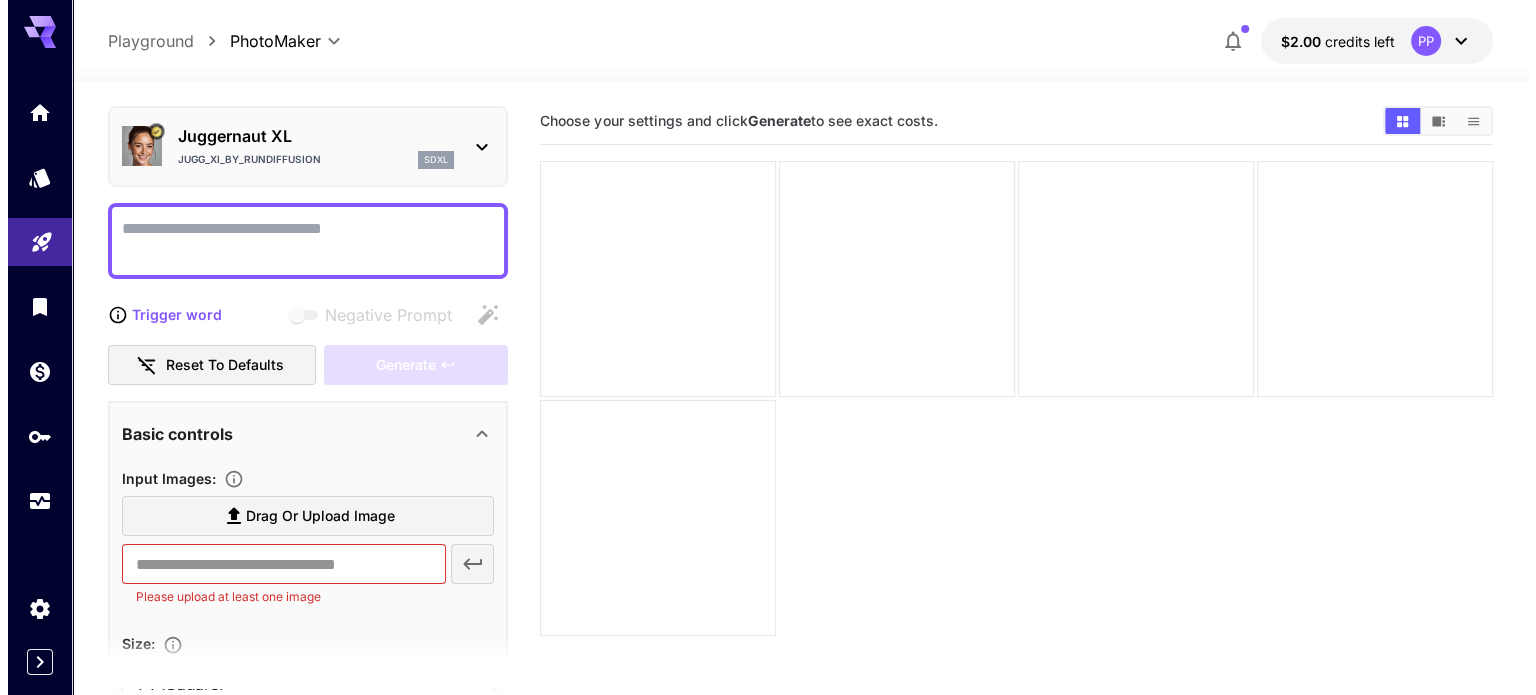 scroll, scrollTop: 62, scrollLeft: 0, axis: vertical 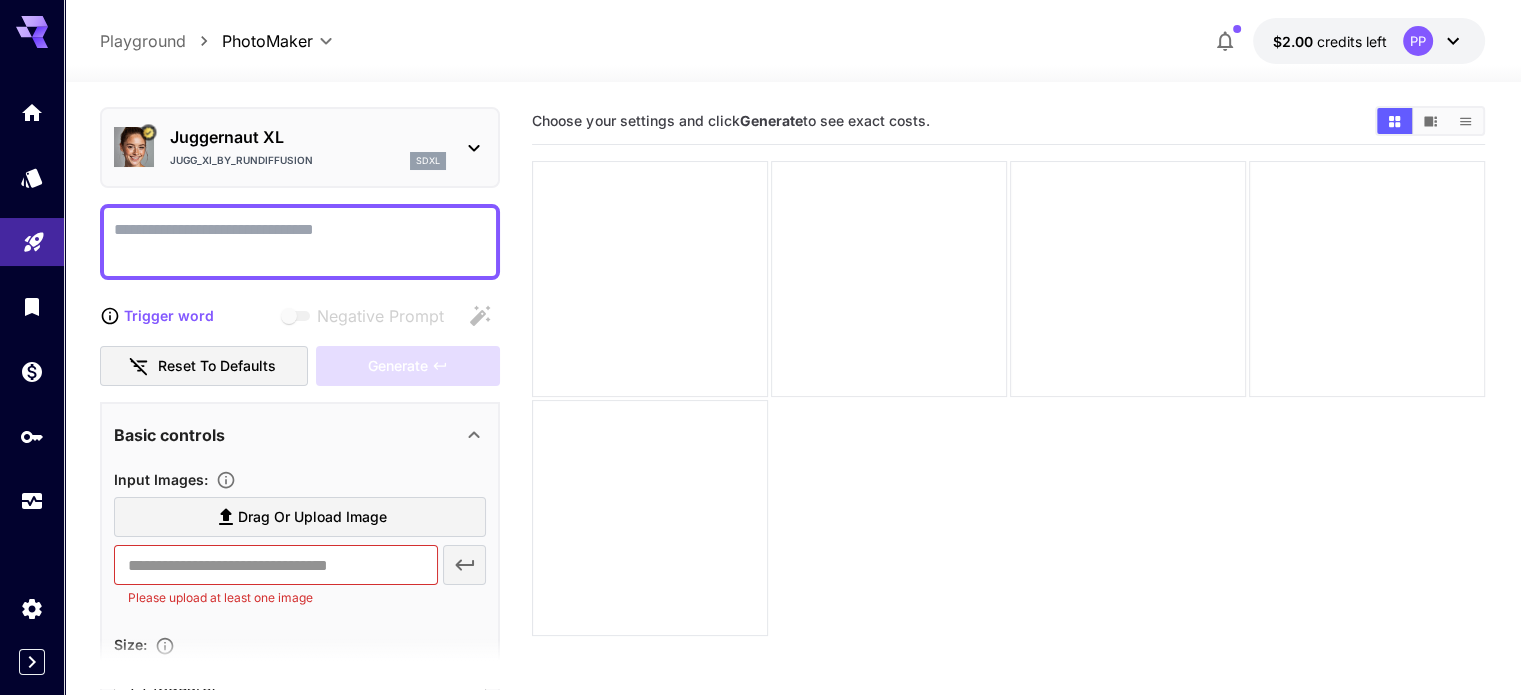 click on "Juggernaut XL" at bounding box center [308, 137] 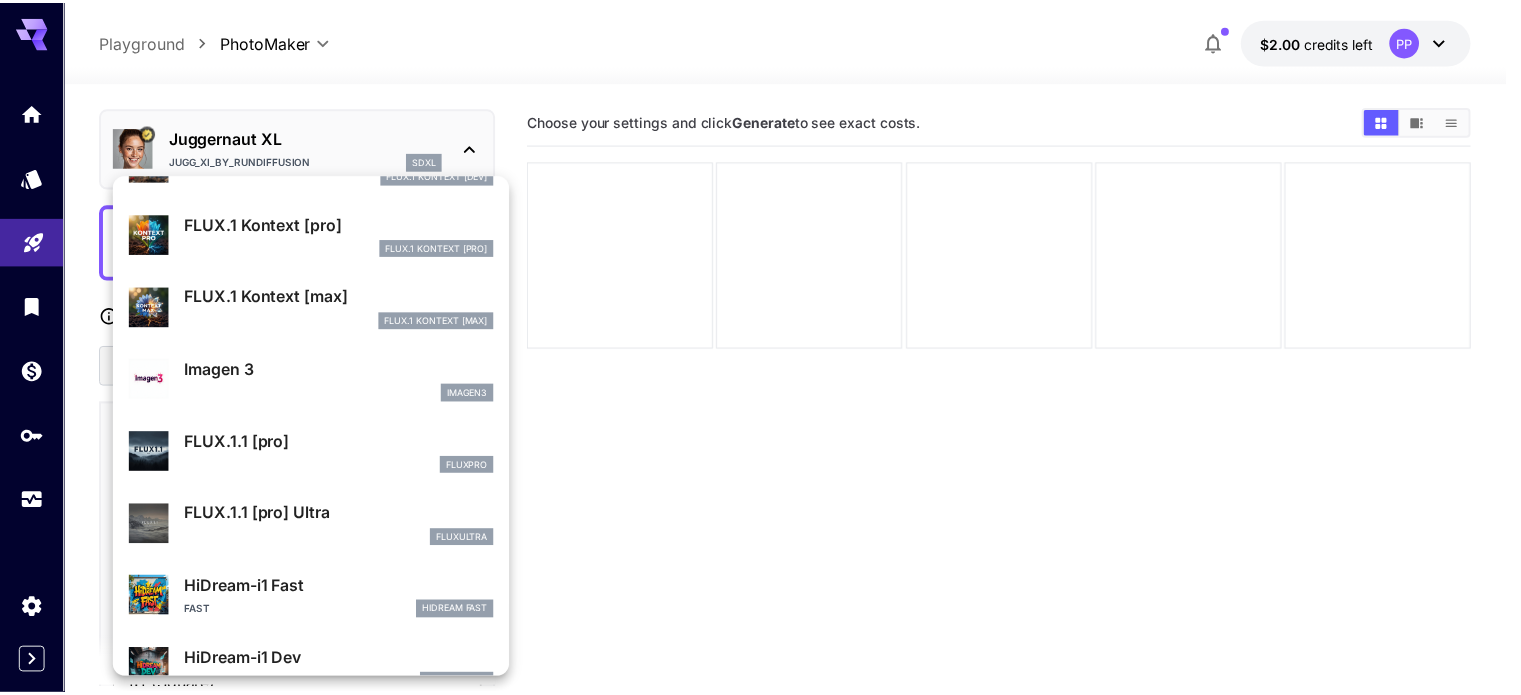 scroll, scrollTop: 852, scrollLeft: 0, axis: vertical 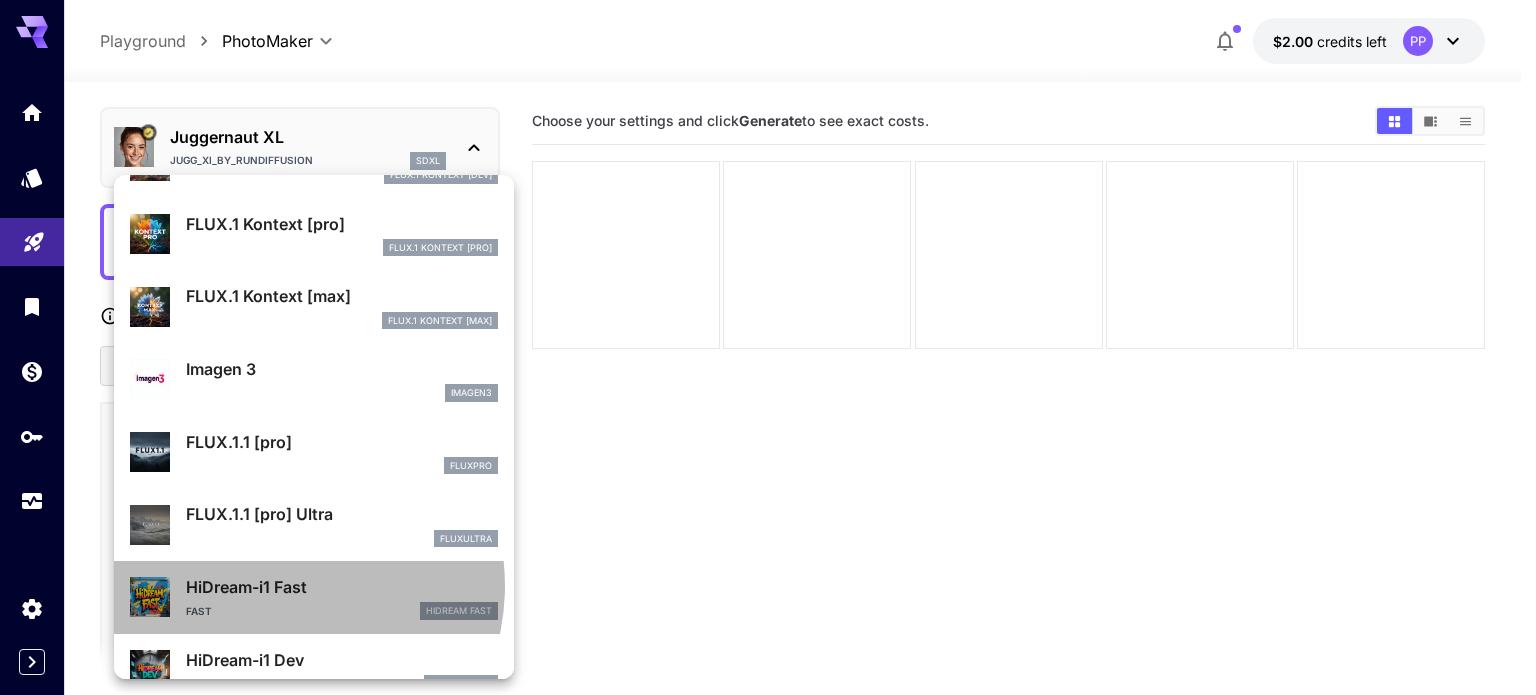 click on "HiDream-i1 Fast" at bounding box center [342, 587] 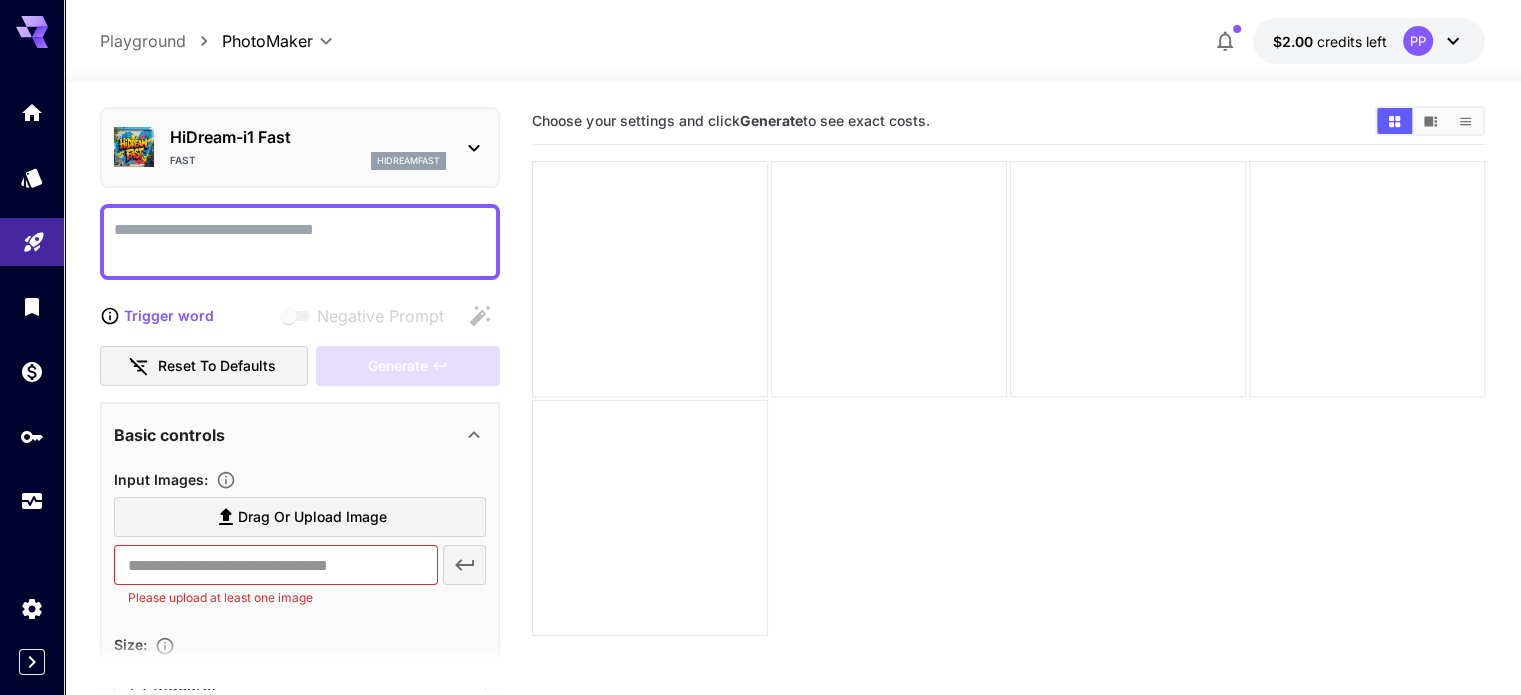click on "Negative Prompt" at bounding box center [300, 242] 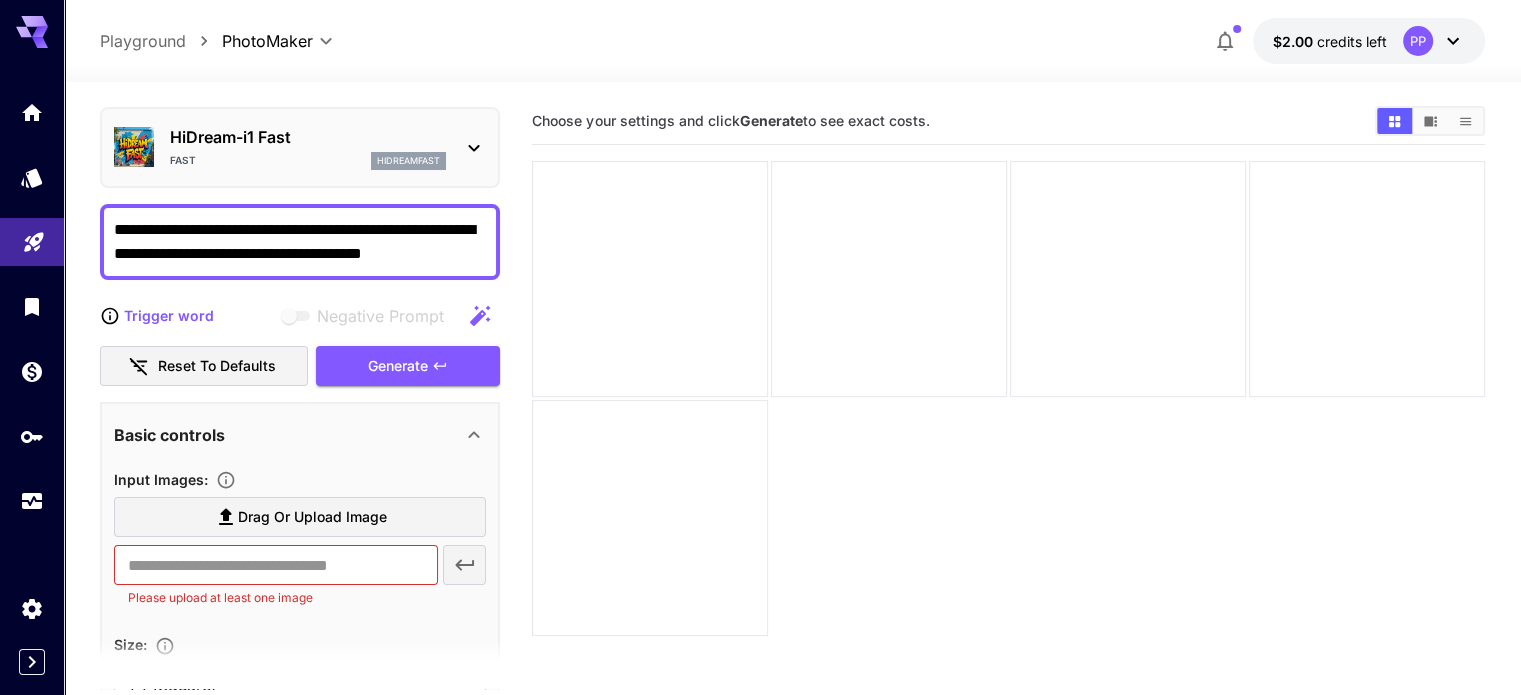click 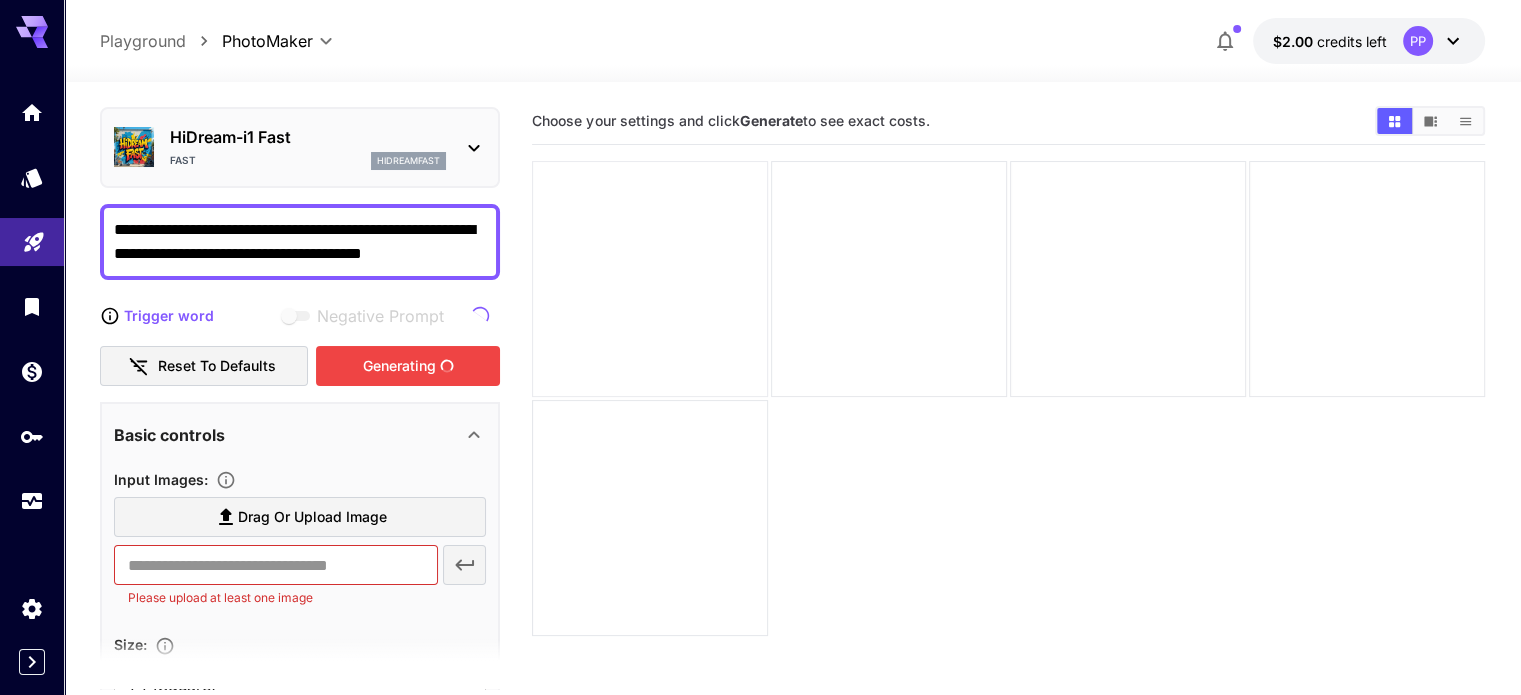 type on "**********" 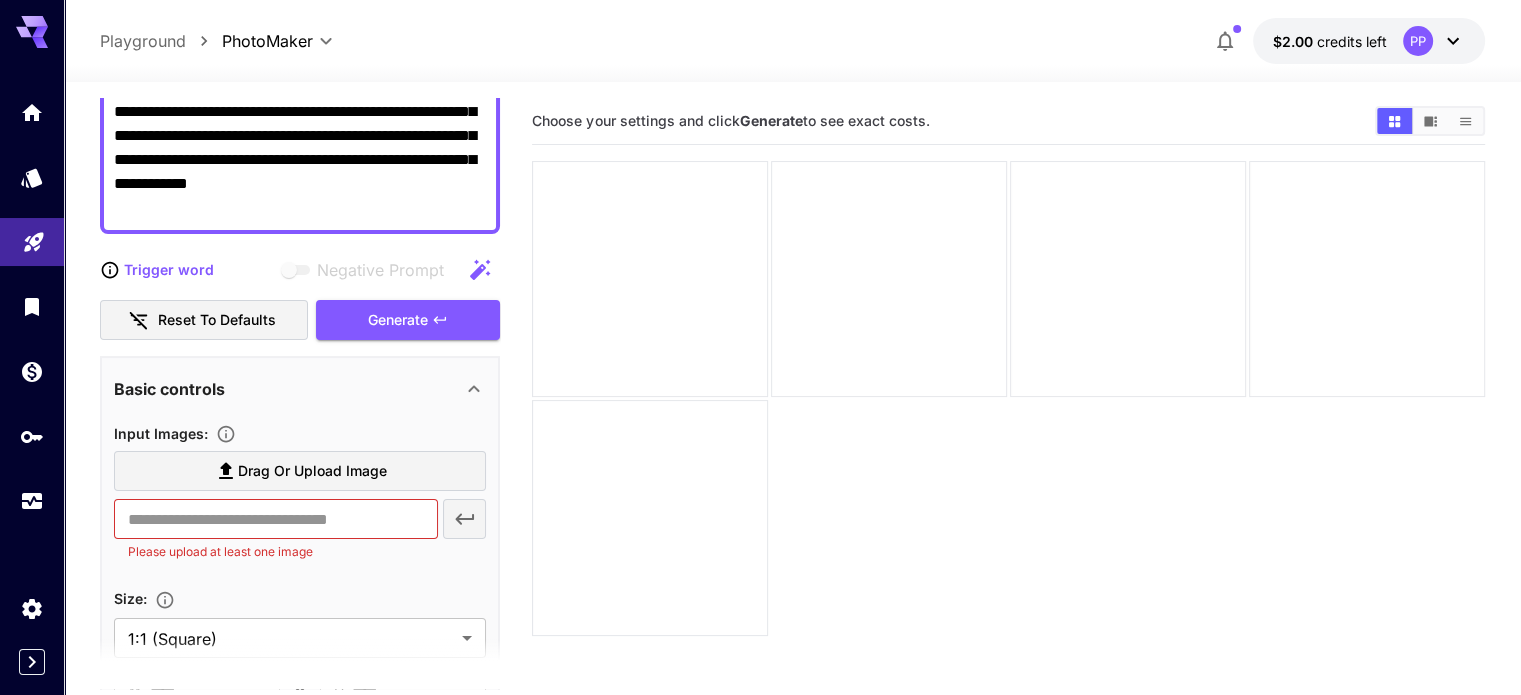 scroll, scrollTop: 255, scrollLeft: 0, axis: vertical 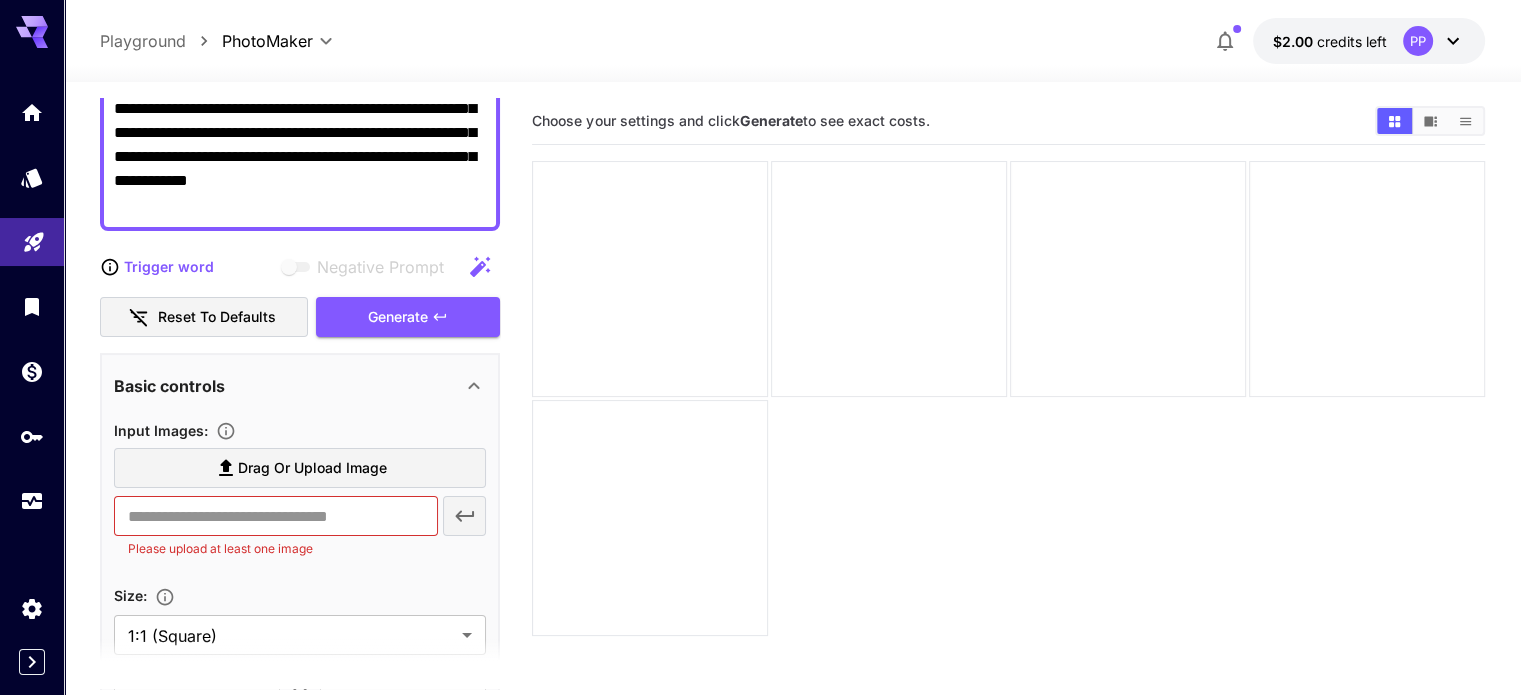 click on "Drag or upload image" at bounding box center [312, 468] 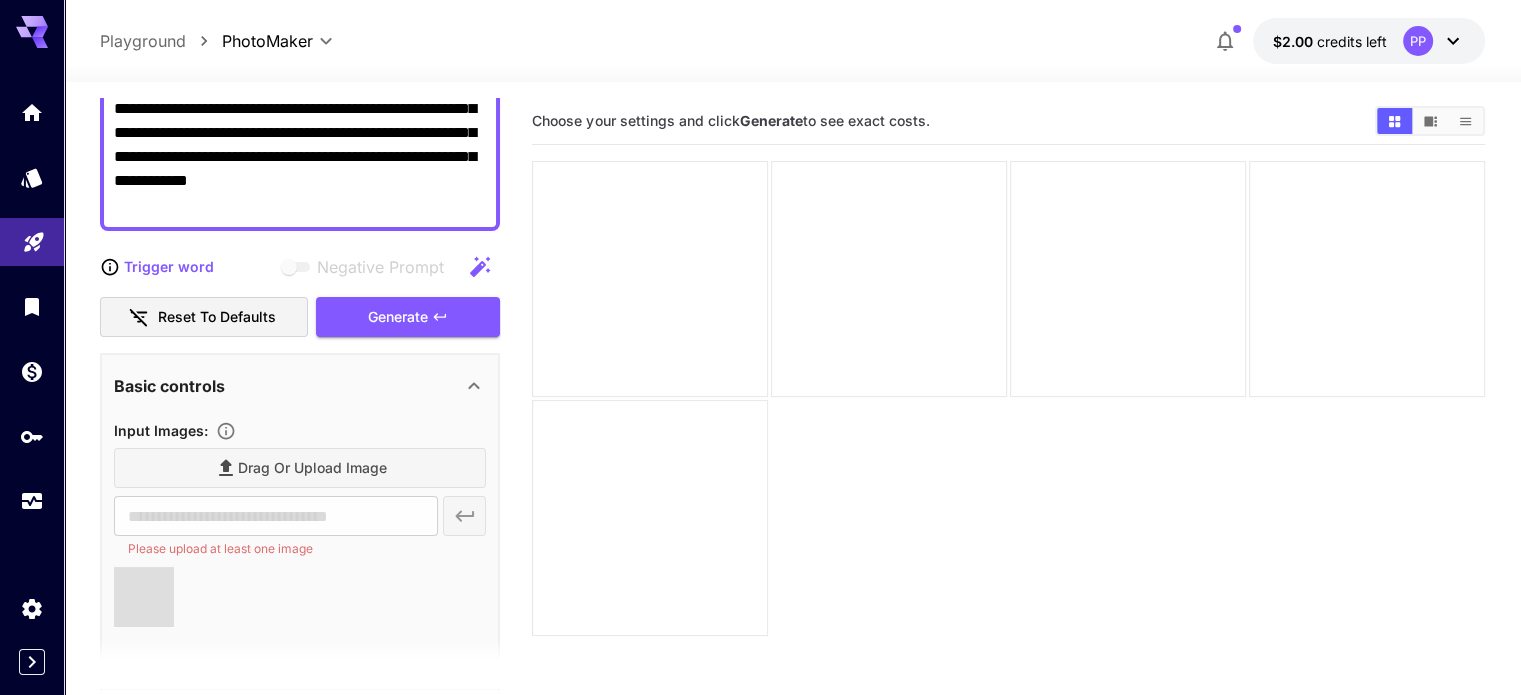 type on "**********" 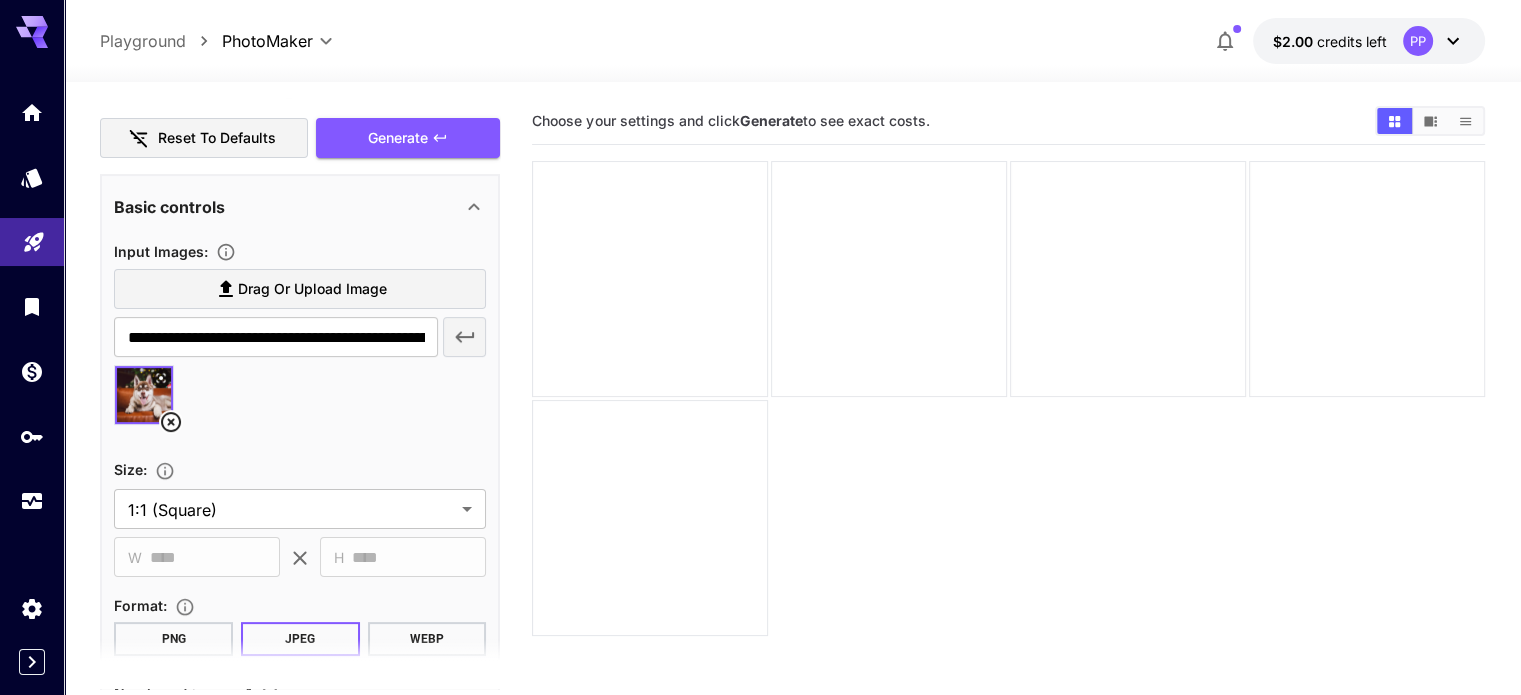 scroll, scrollTop: 476, scrollLeft: 0, axis: vertical 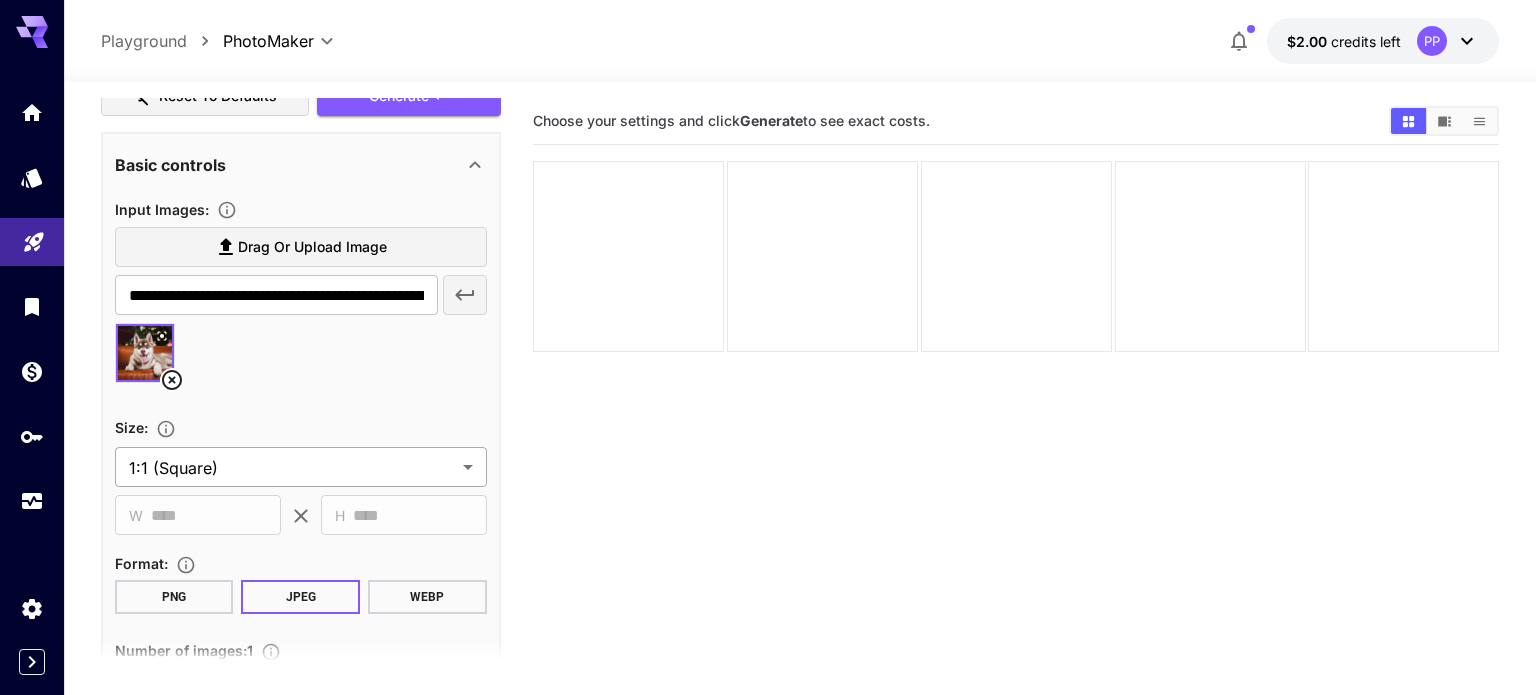 click on "**********" at bounding box center [768, 426] 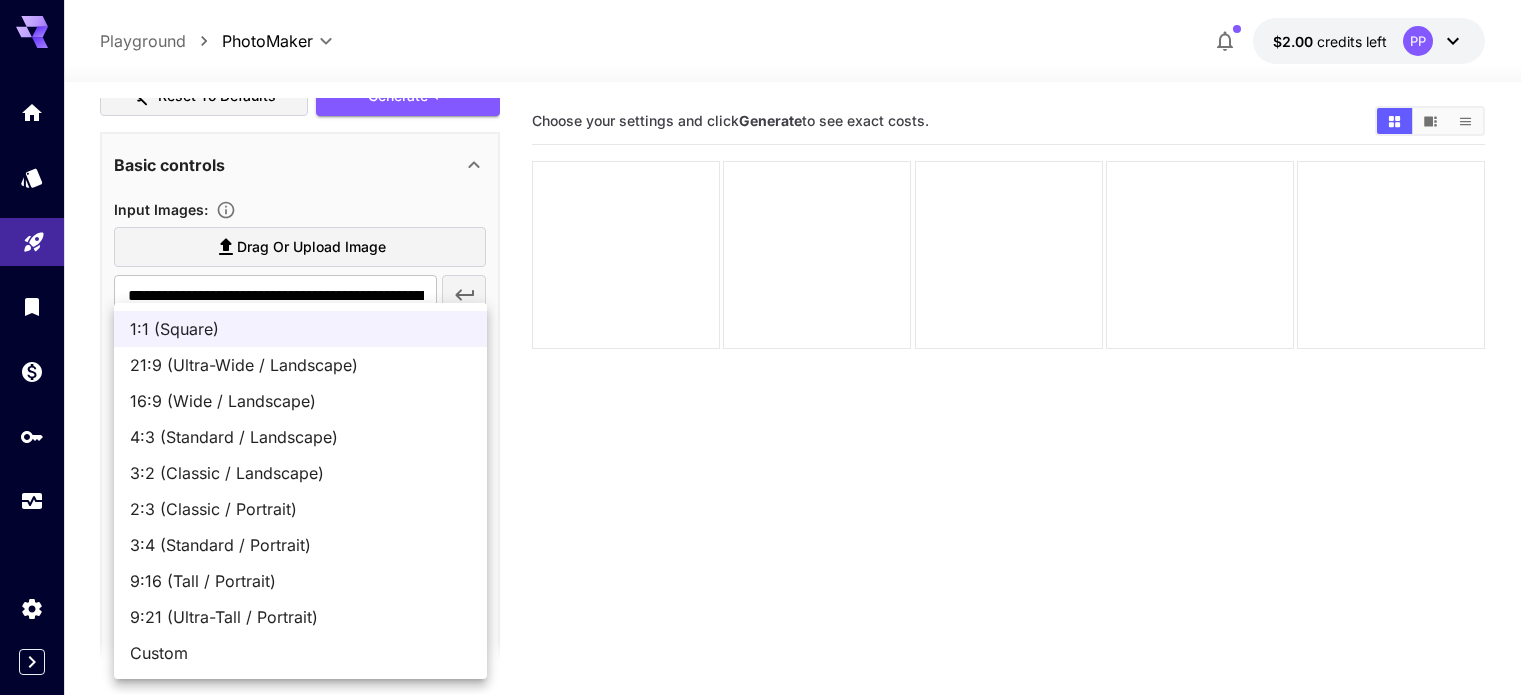 click on "3:4 (Standard / Portrait)" at bounding box center (300, 545) 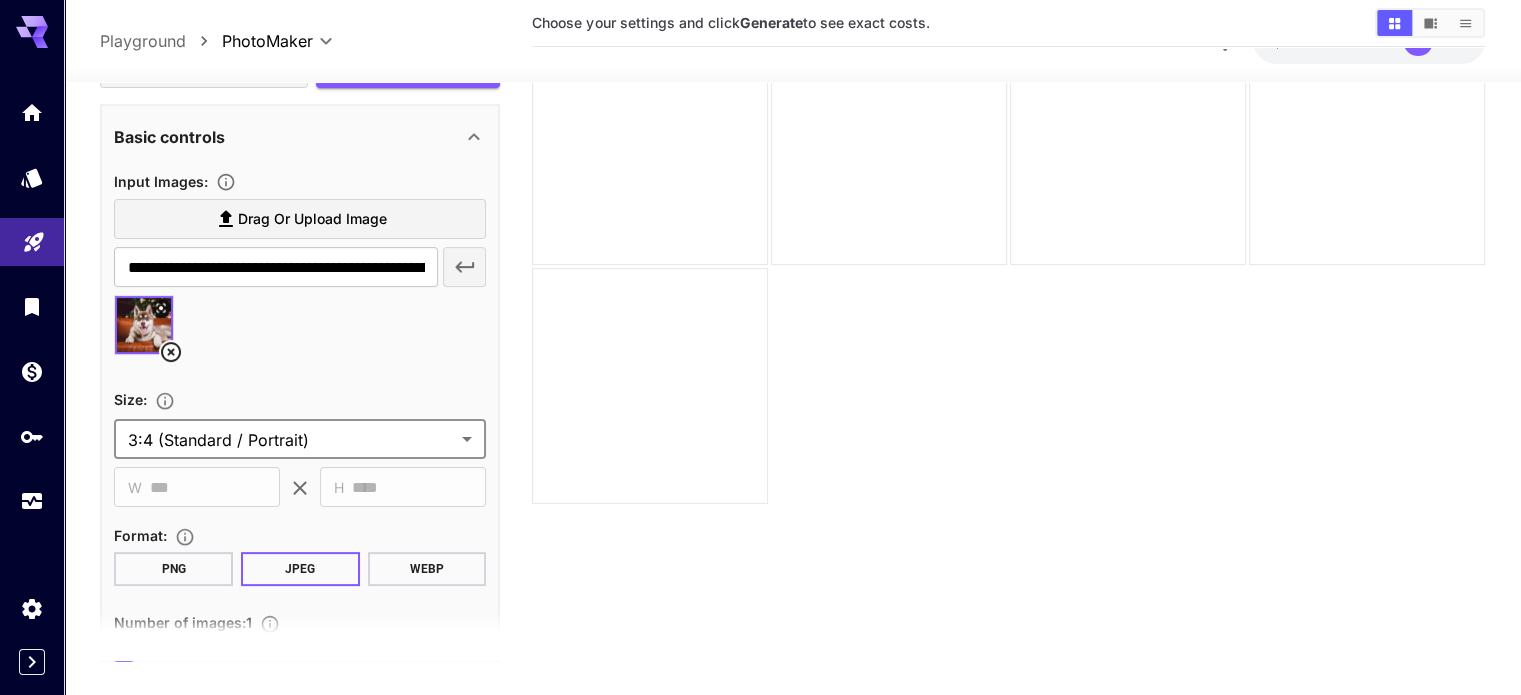 scroll, scrollTop: 158, scrollLeft: 0, axis: vertical 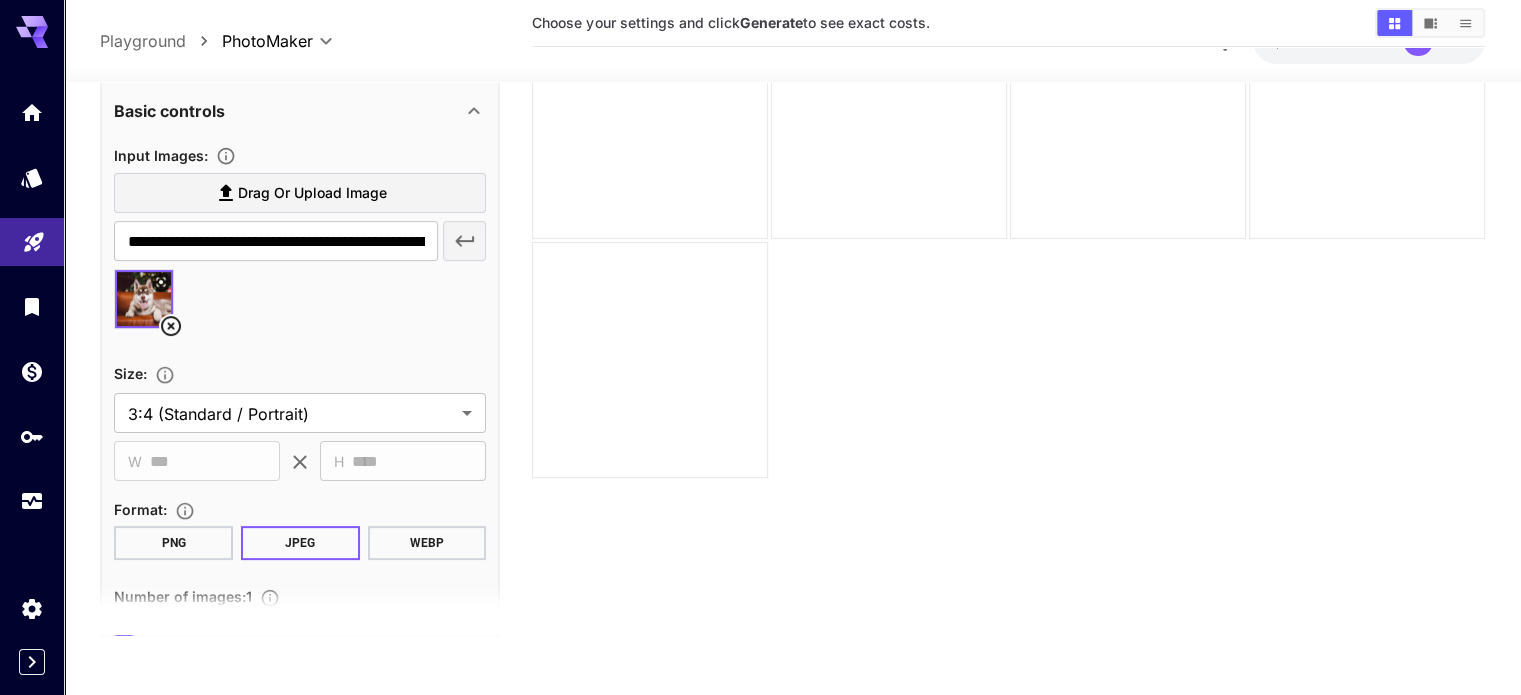 click on "H" at bounding box center (339, 462) 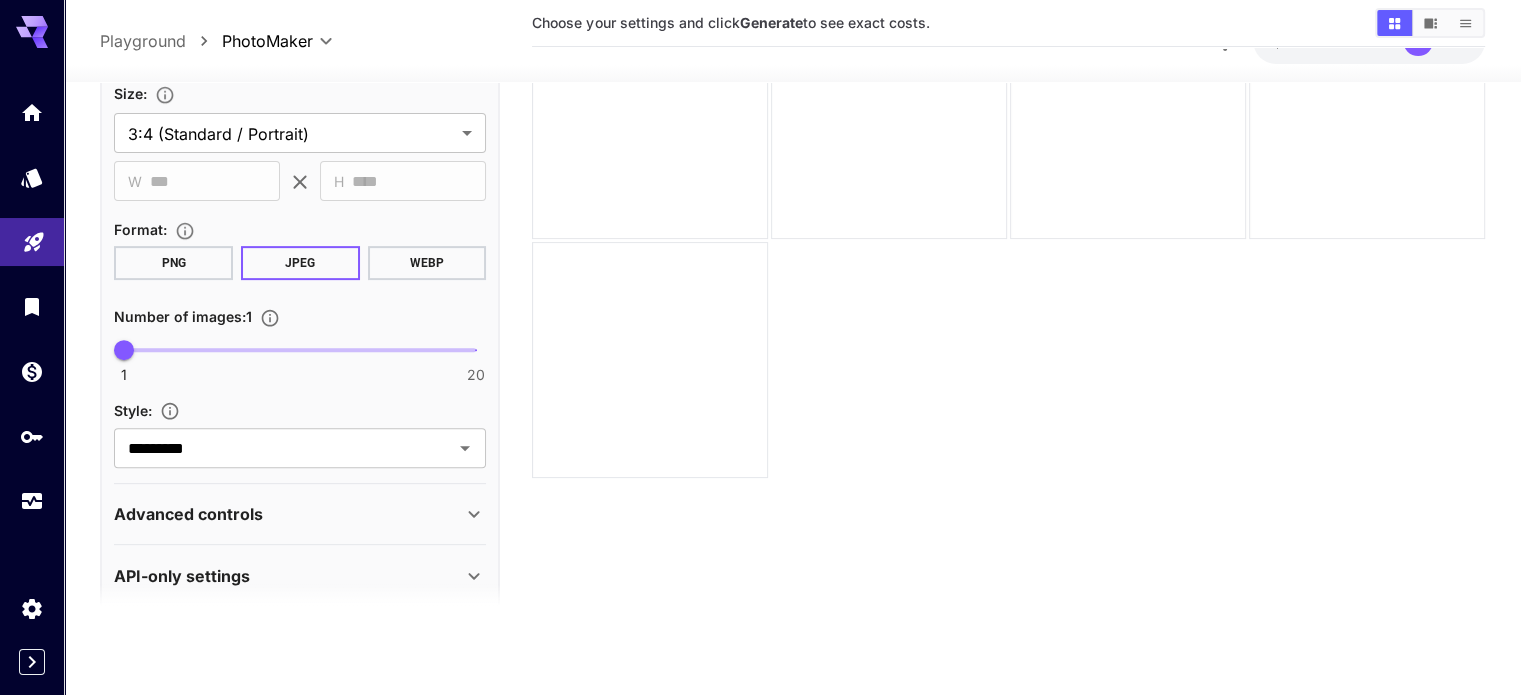 scroll, scrollTop: 775, scrollLeft: 0, axis: vertical 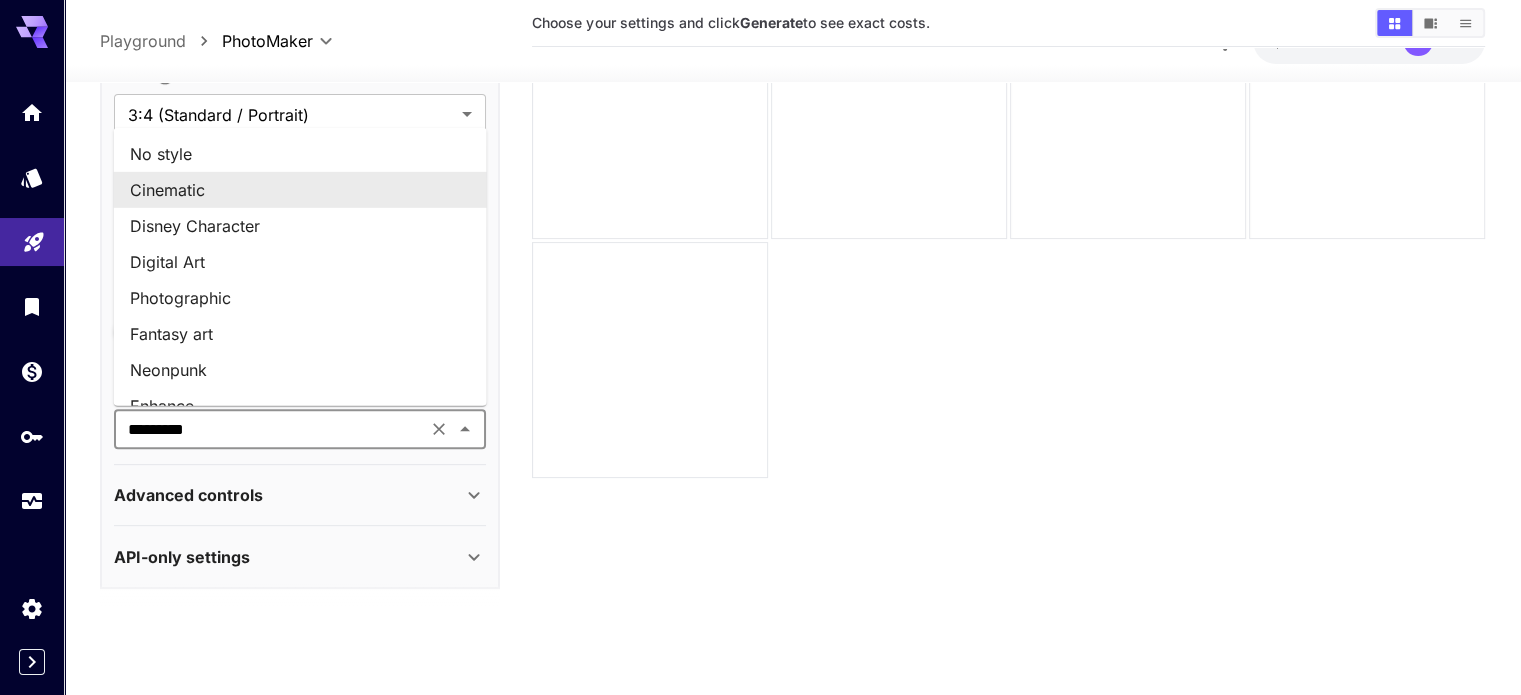 click on "*********" at bounding box center (270, 430) 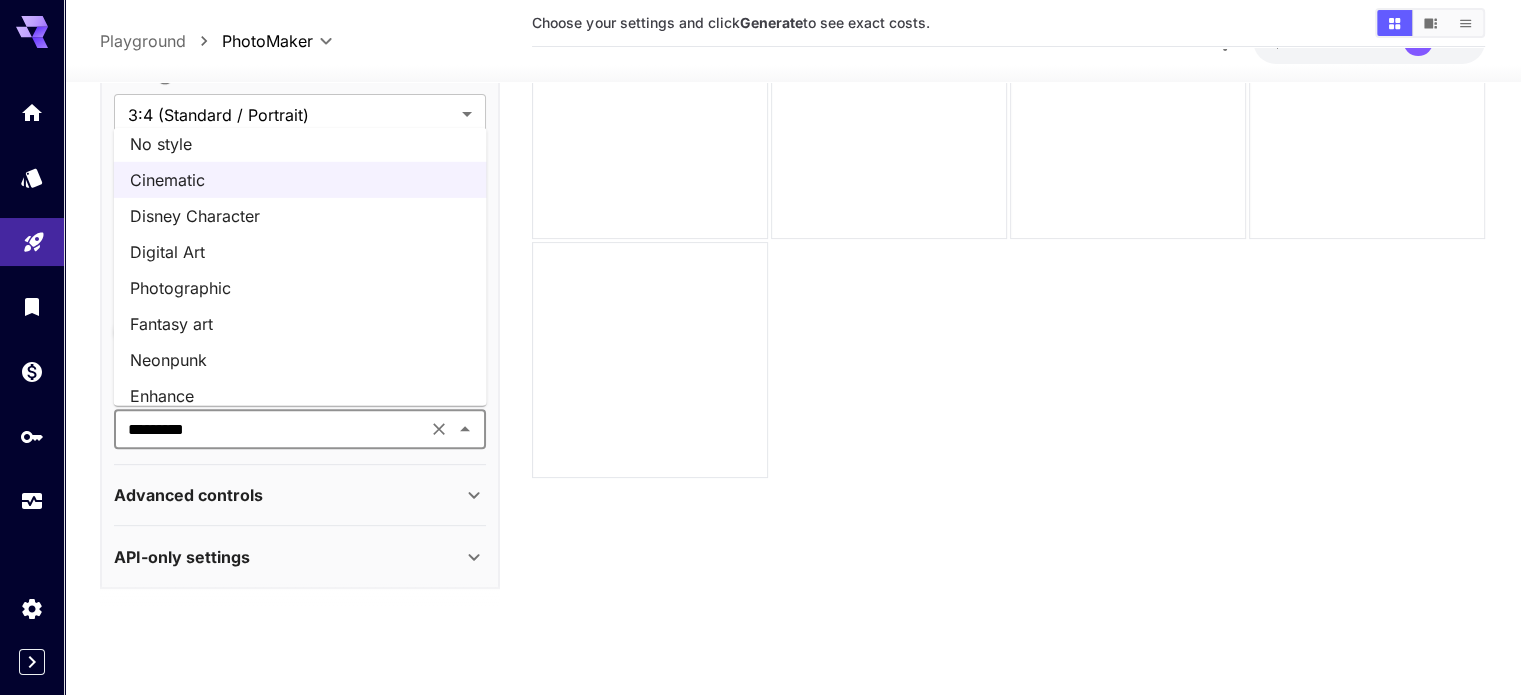scroll, scrollTop: 0, scrollLeft: 0, axis: both 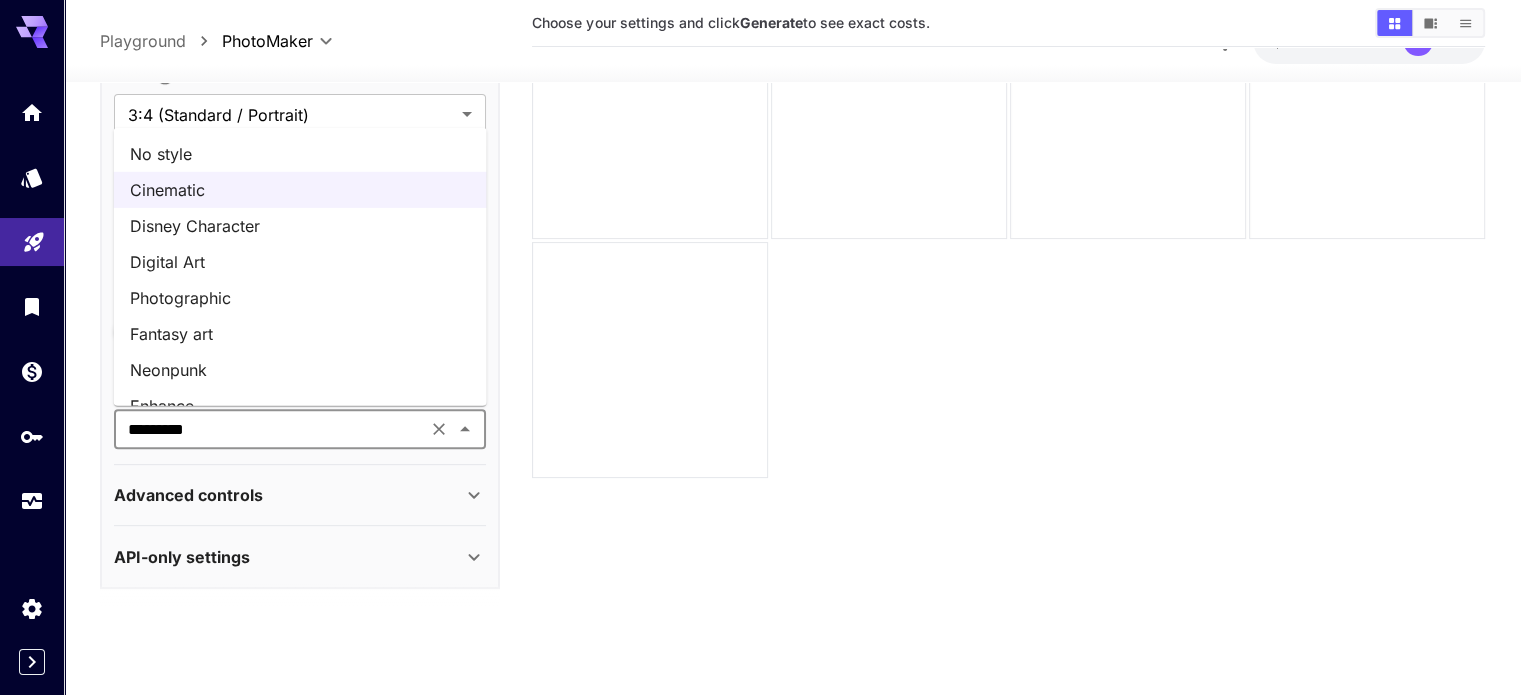 click on "No style" at bounding box center (300, 154) 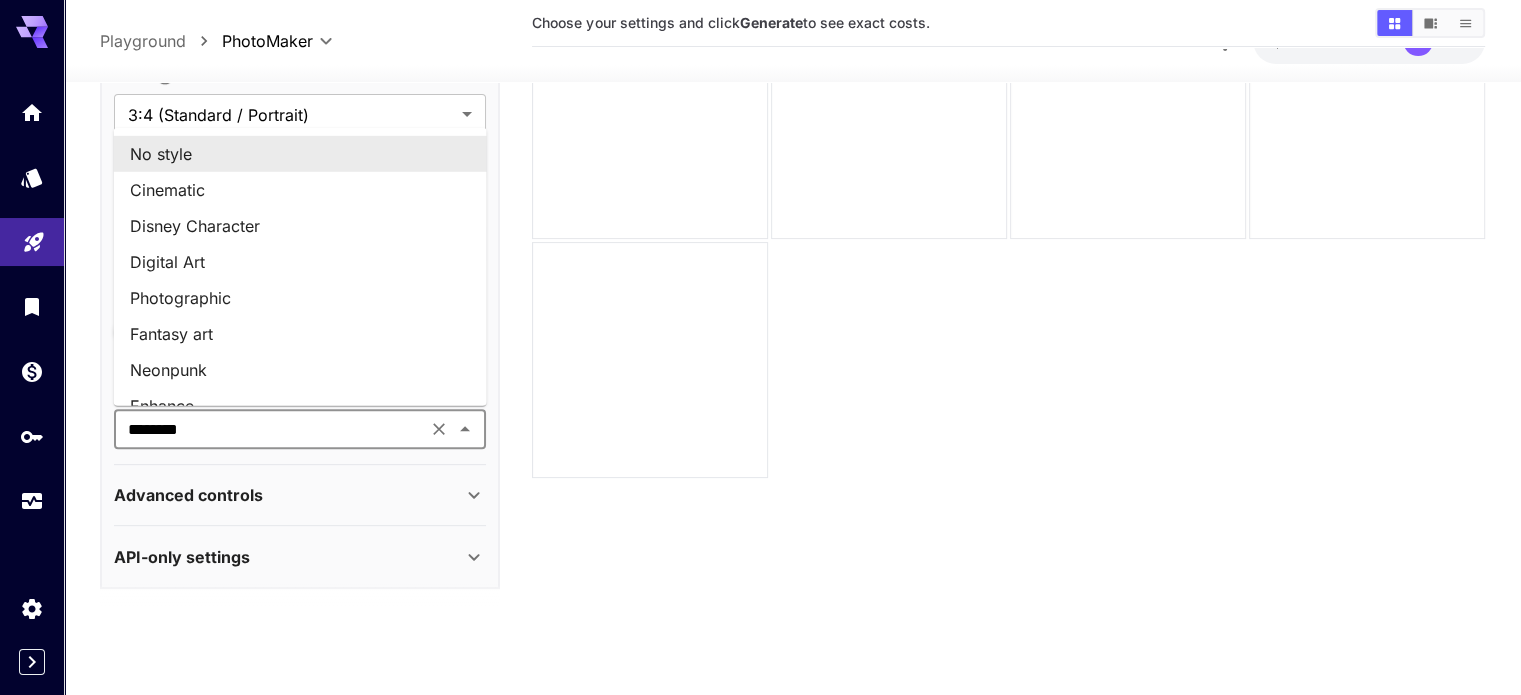 click on "********" at bounding box center [270, 430] 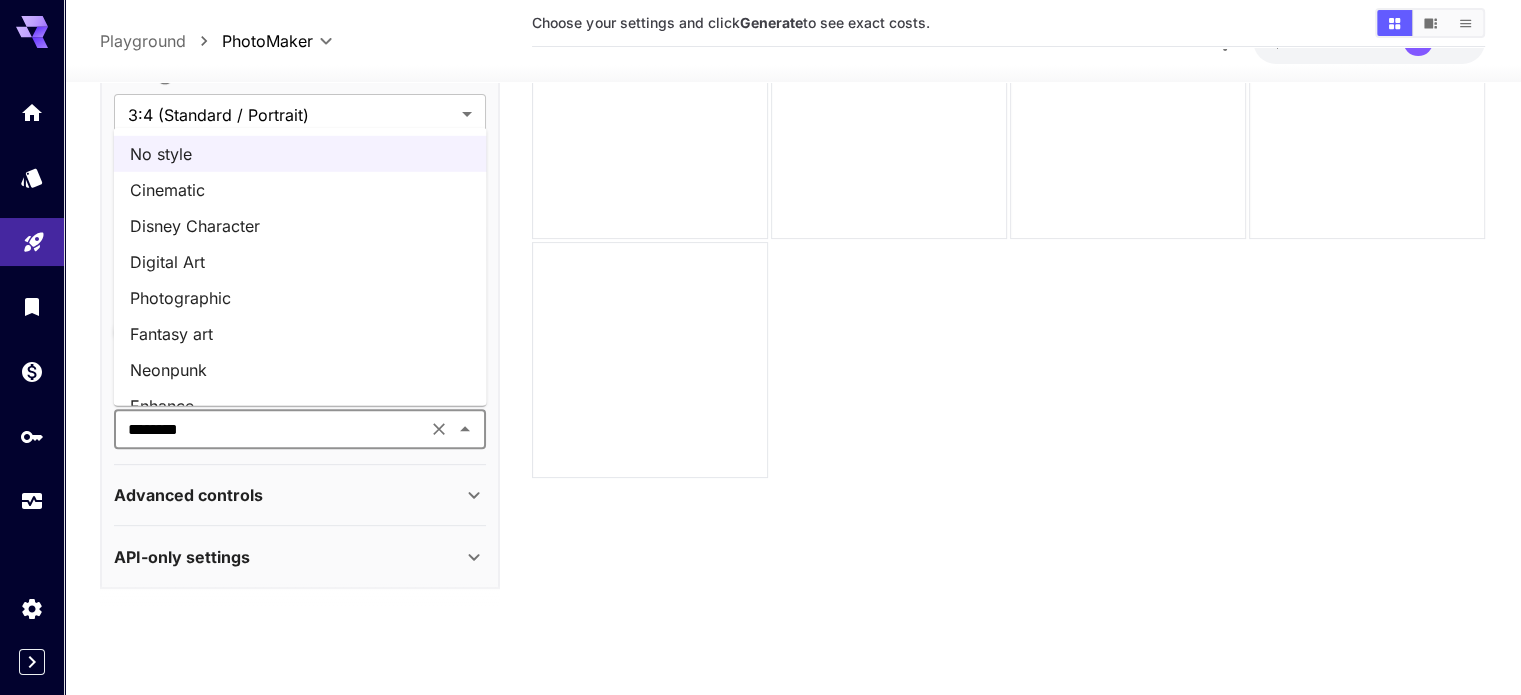 drag, startPoint x: 176, startPoint y: 240, endPoint x: 176, endPoint y: 260, distance: 20 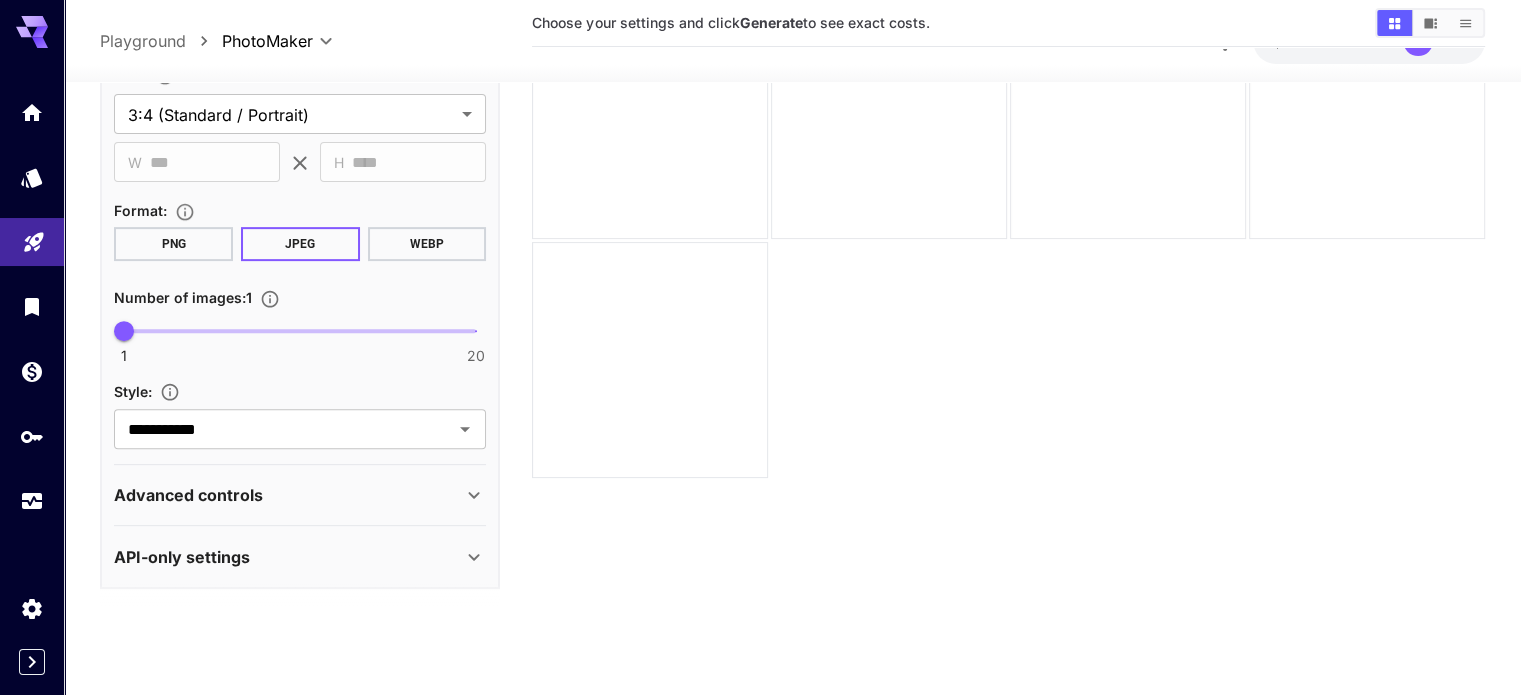 click on "Advanced controls" at bounding box center [188, 495] 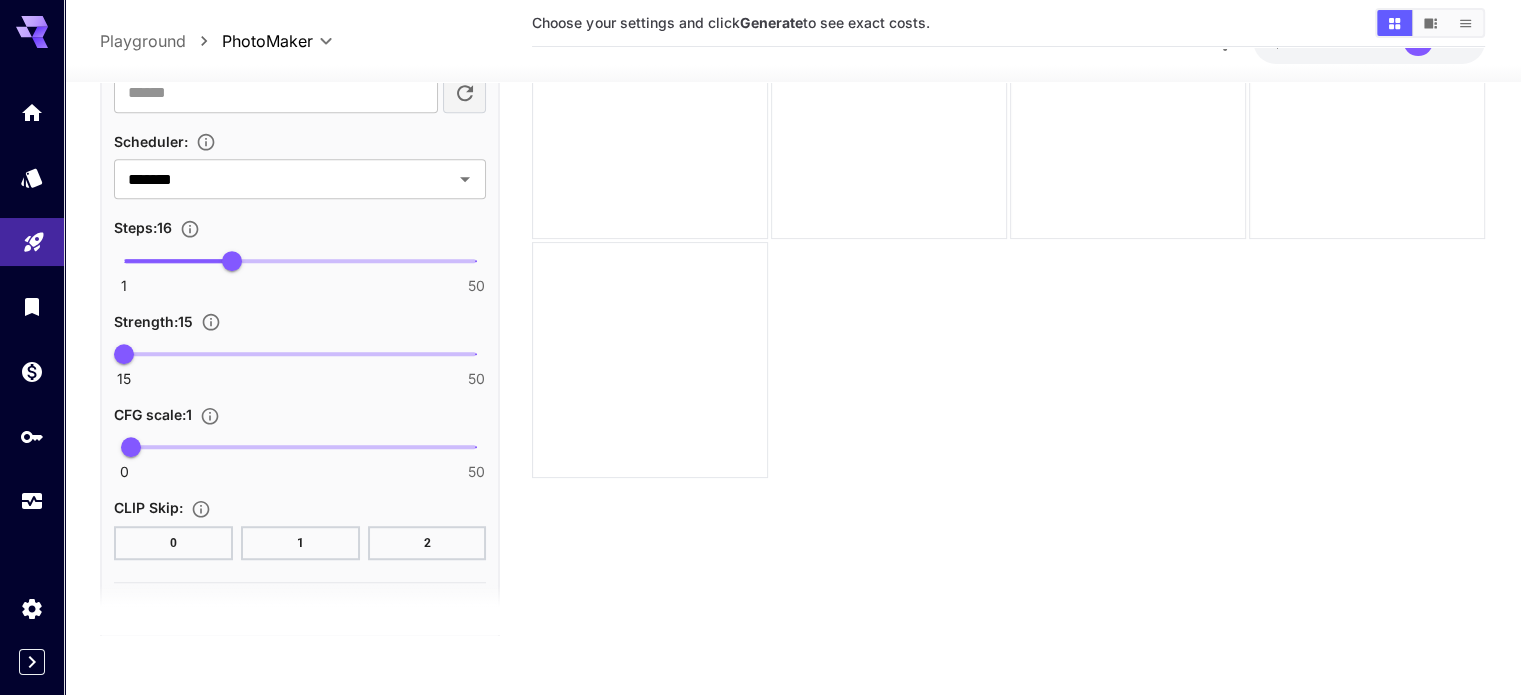 scroll, scrollTop: 1312, scrollLeft: 0, axis: vertical 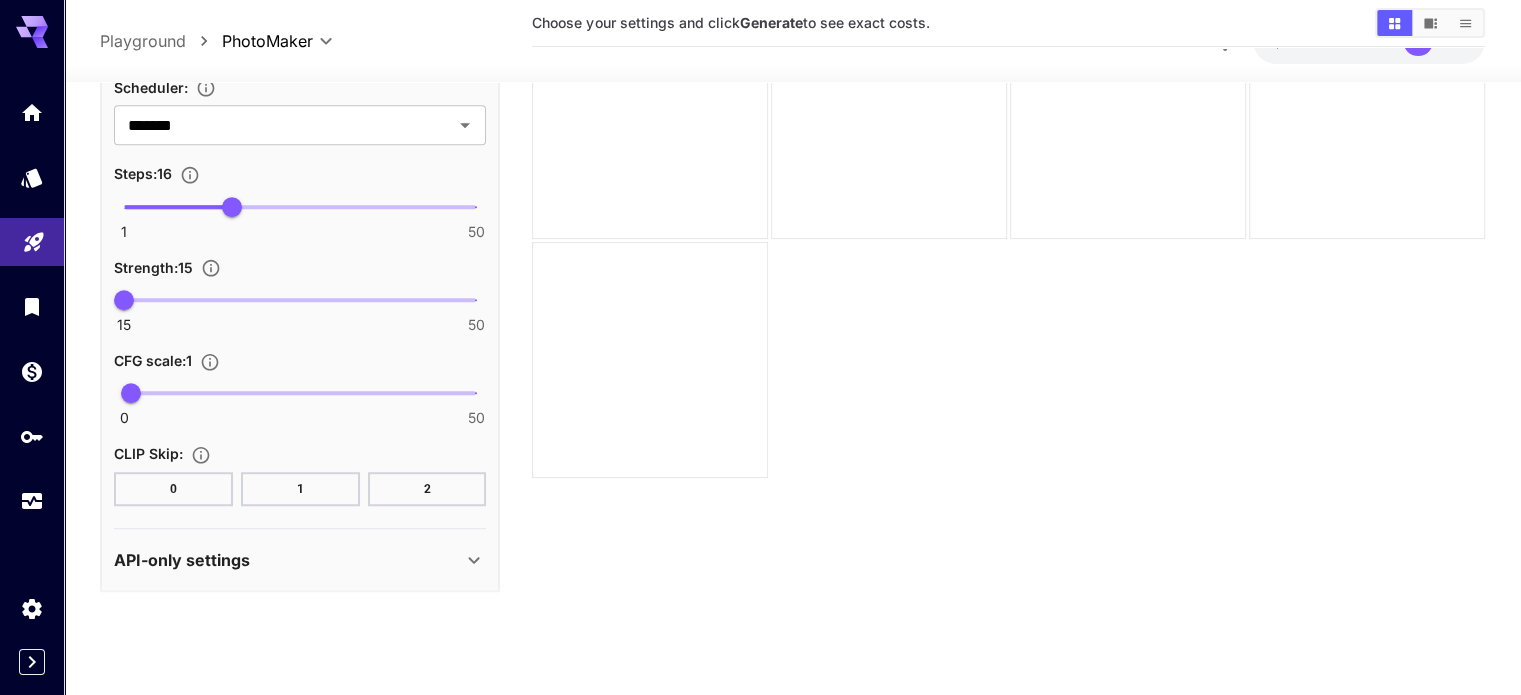 click on "API-only settings" at bounding box center (300, 560) 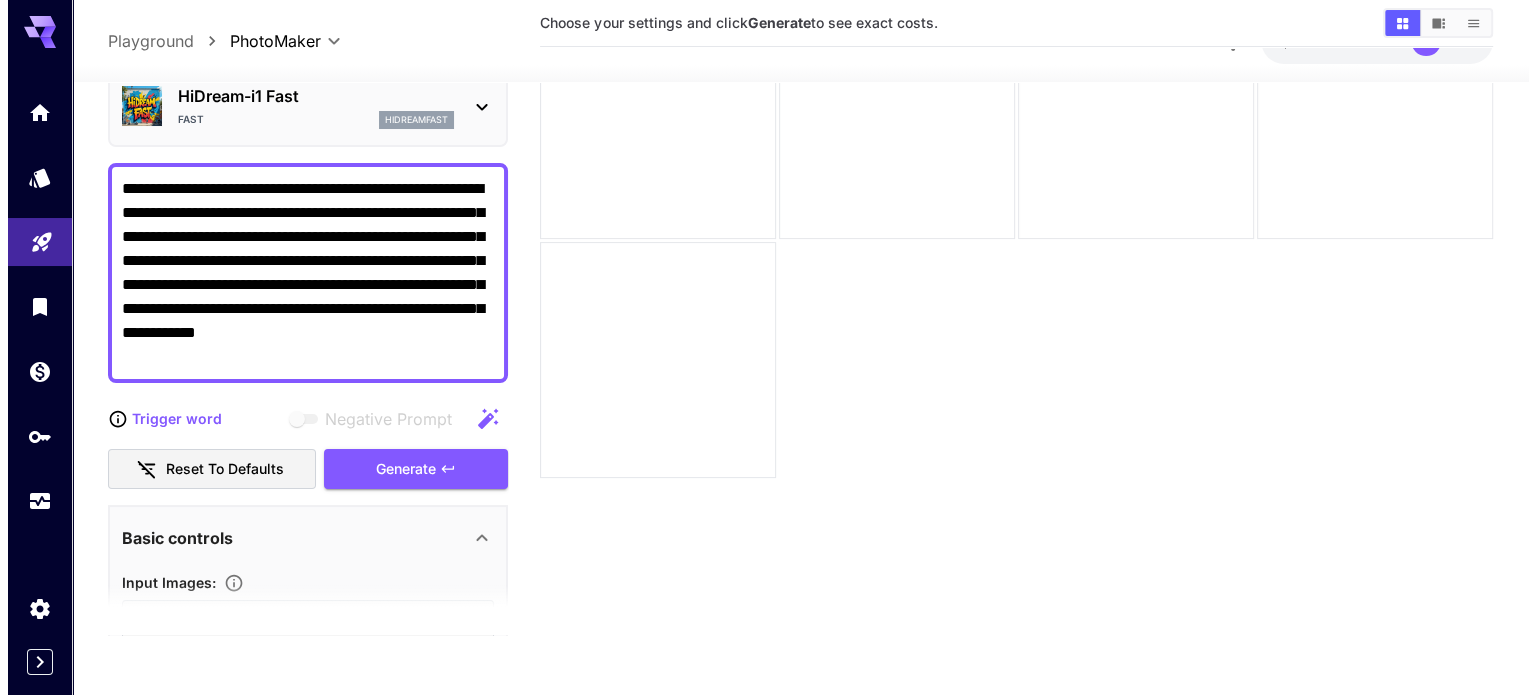 scroll, scrollTop: 0, scrollLeft: 0, axis: both 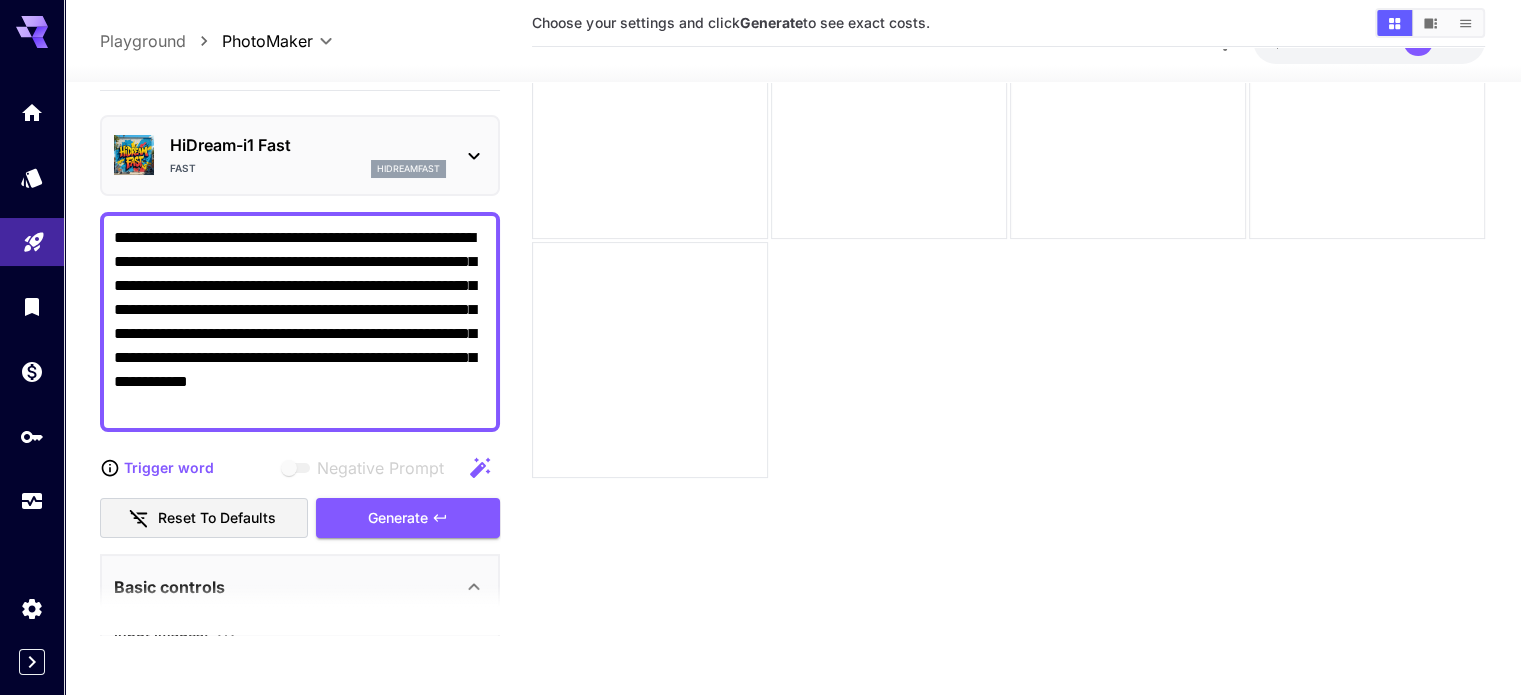 click on "Fast hidreamfast" at bounding box center (308, 169) 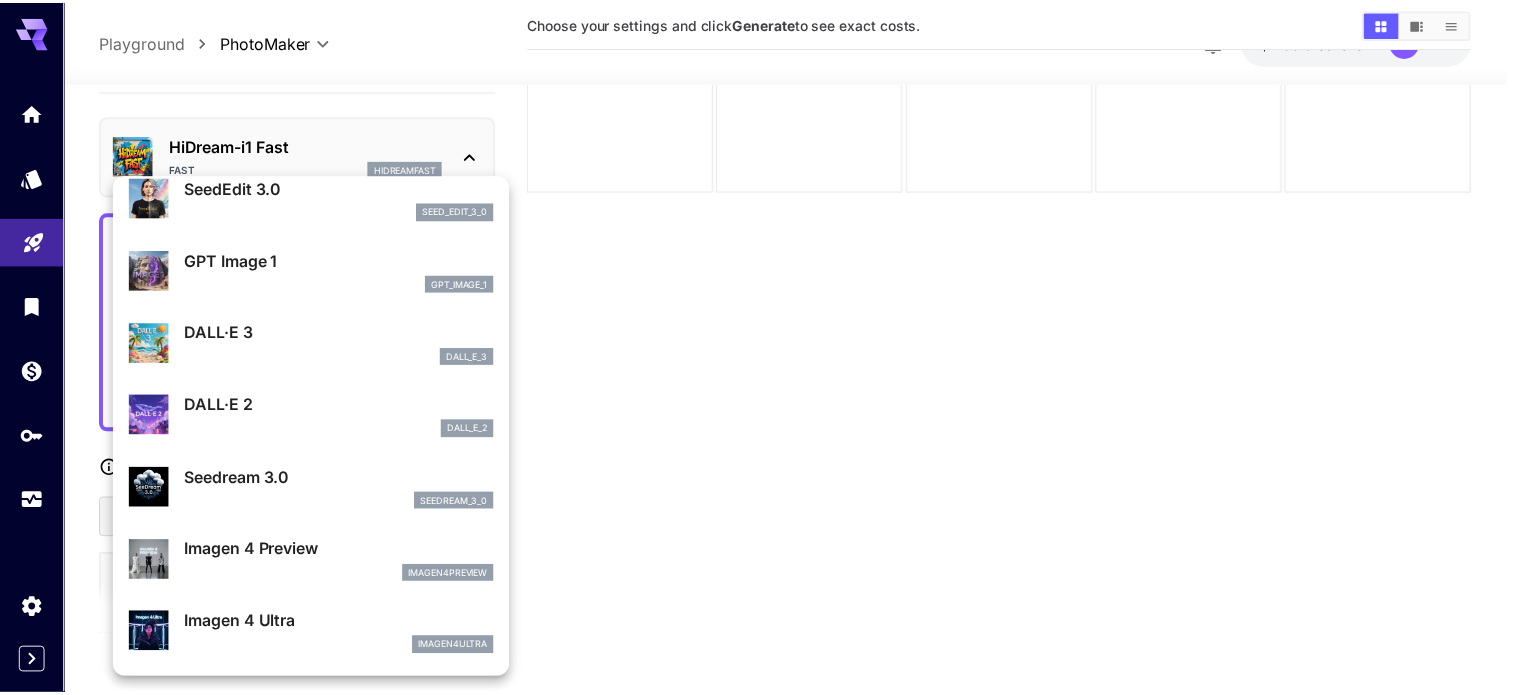 scroll, scrollTop: 224, scrollLeft: 0, axis: vertical 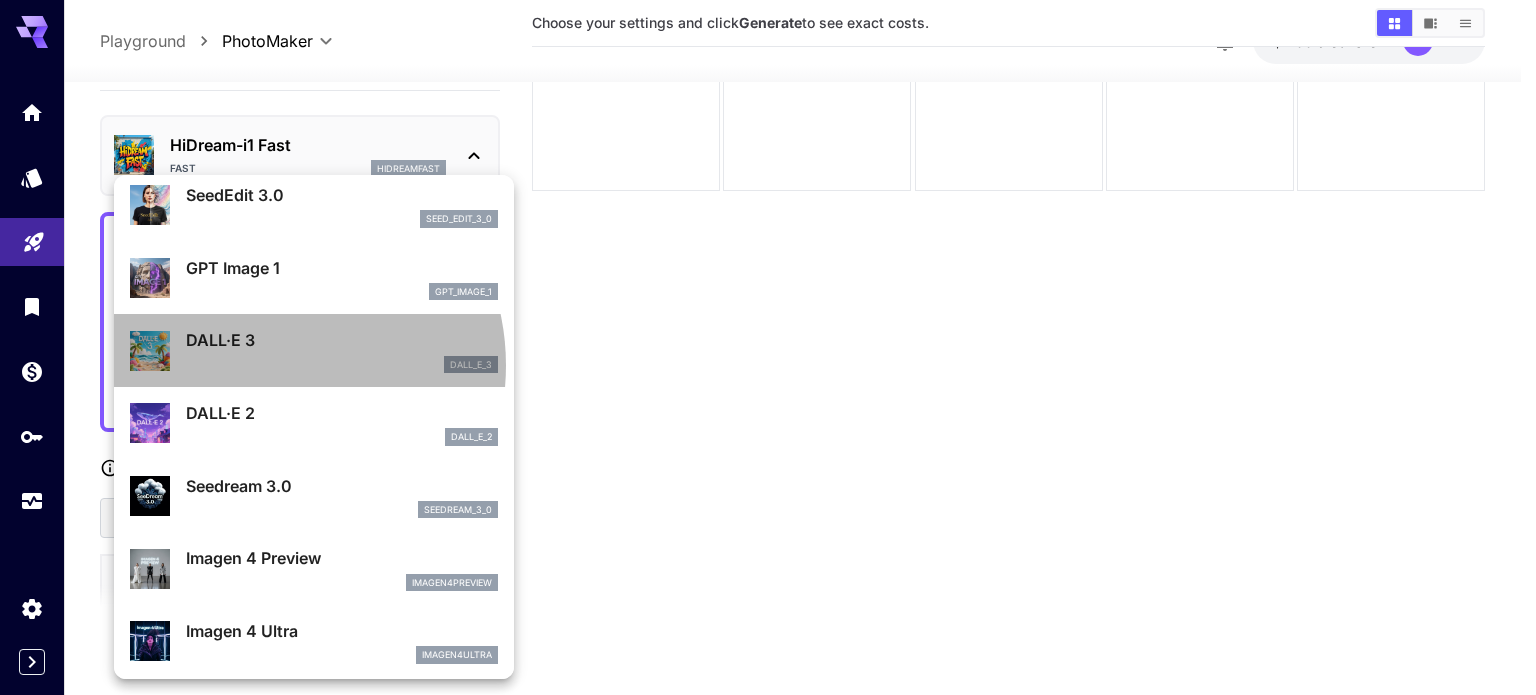 click on "dall_e_3" at bounding box center (342, 365) 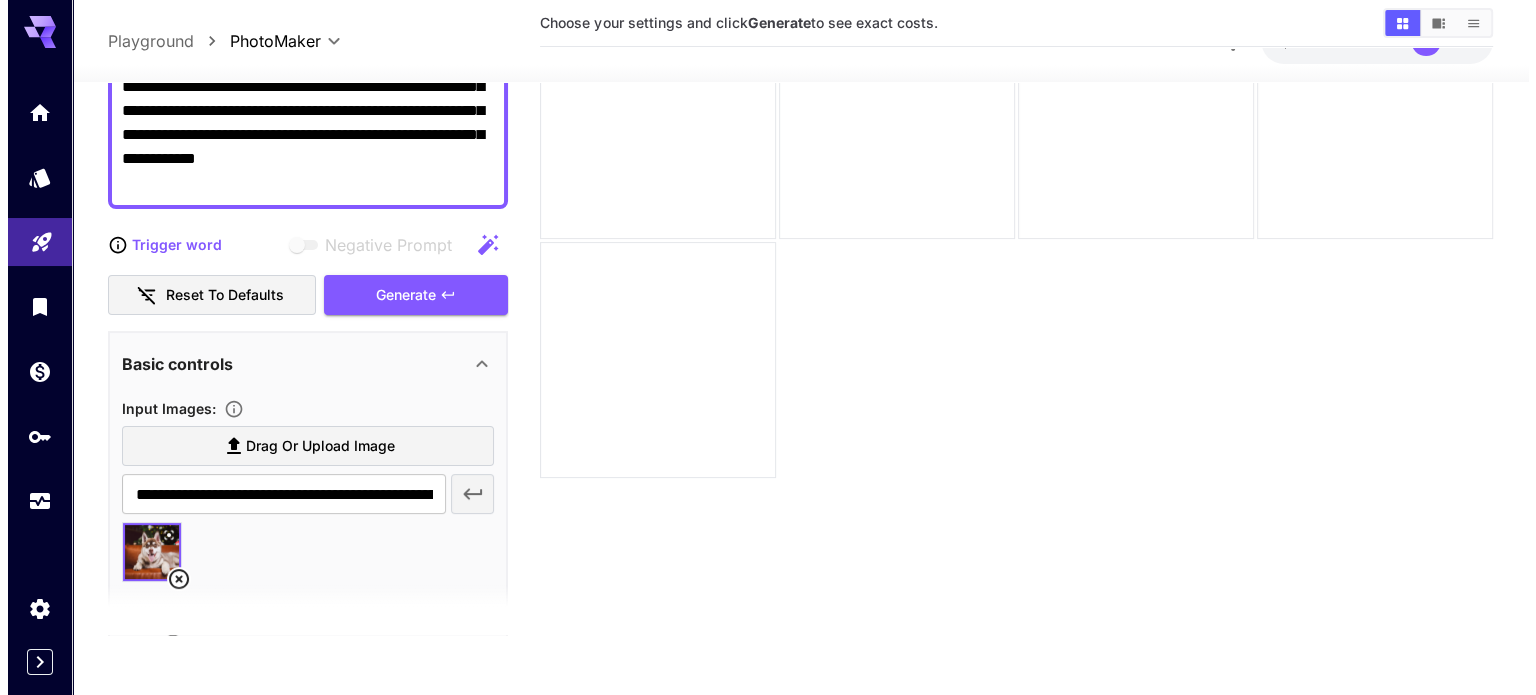 scroll, scrollTop: 0, scrollLeft: 0, axis: both 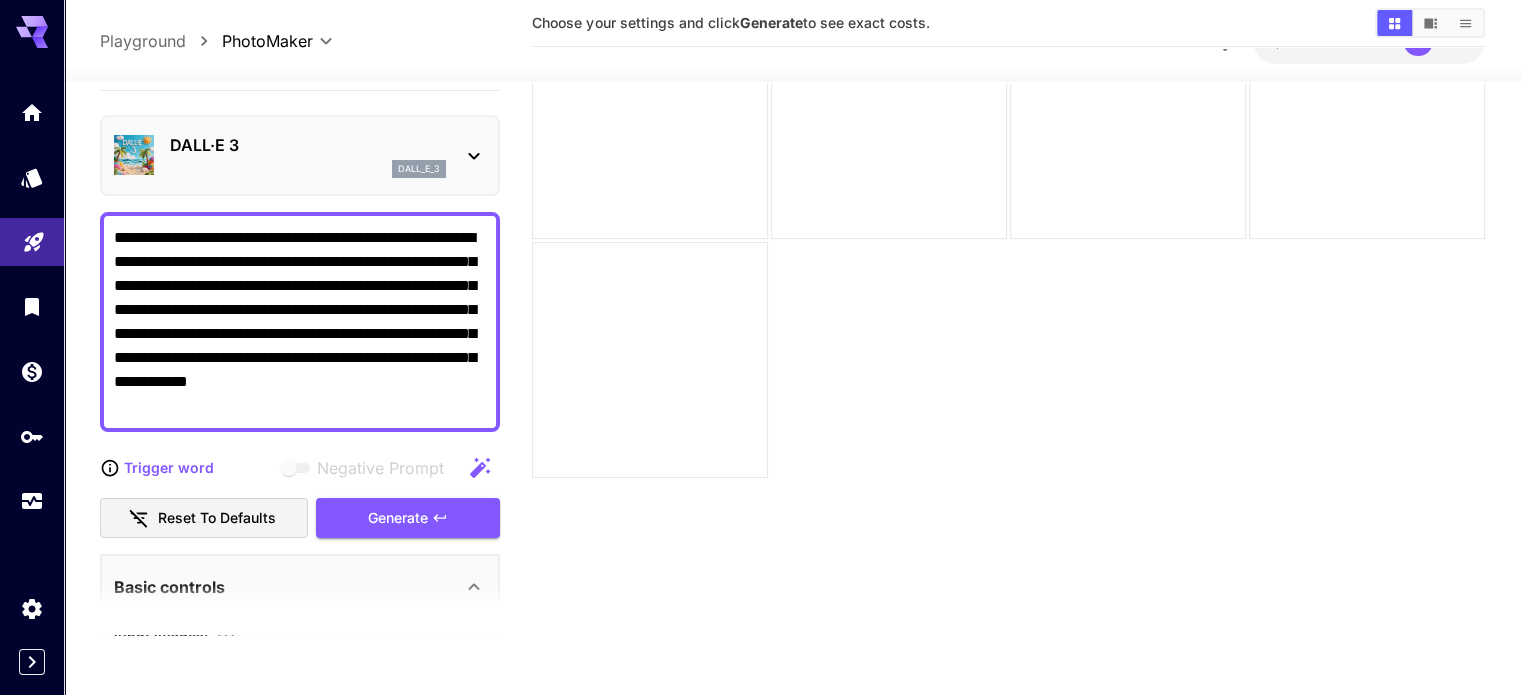 click on "DALL·E 3" at bounding box center [308, 145] 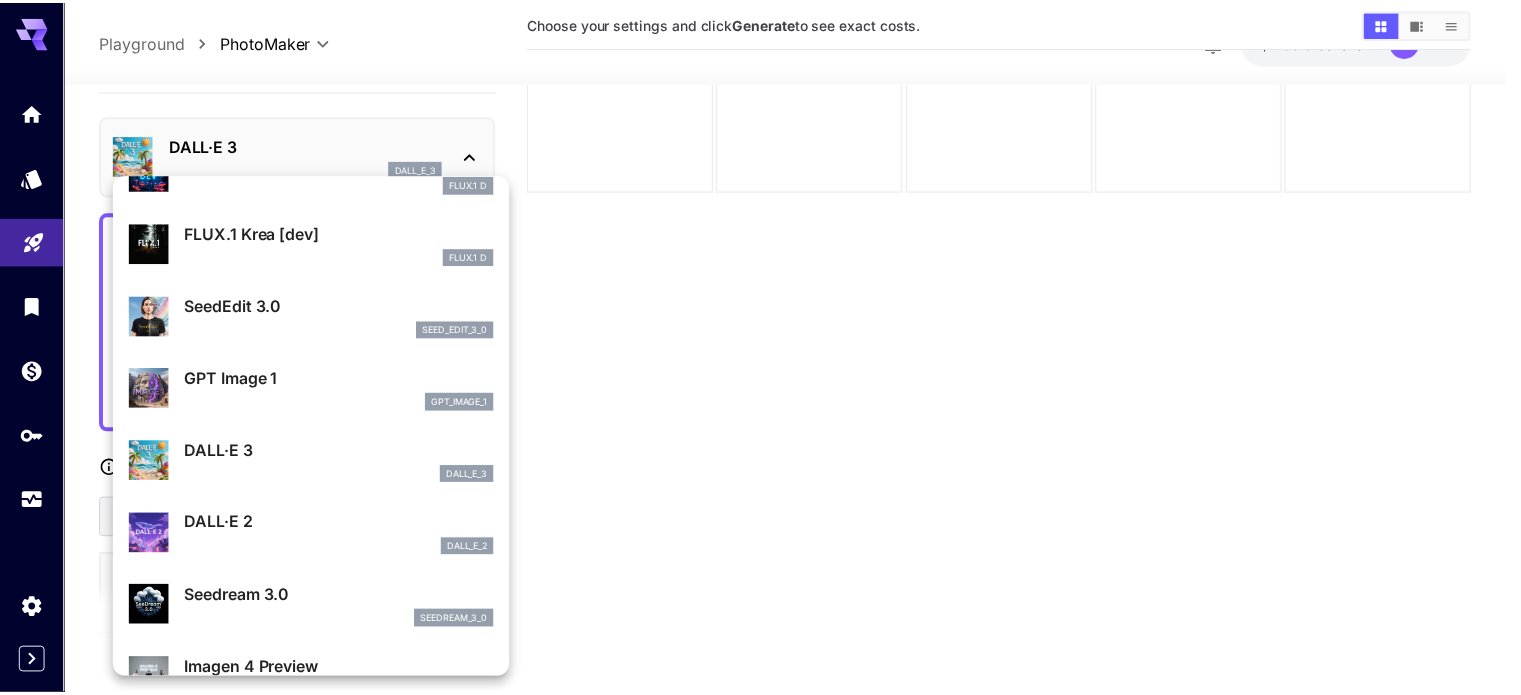 scroll, scrollTop: 116, scrollLeft: 0, axis: vertical 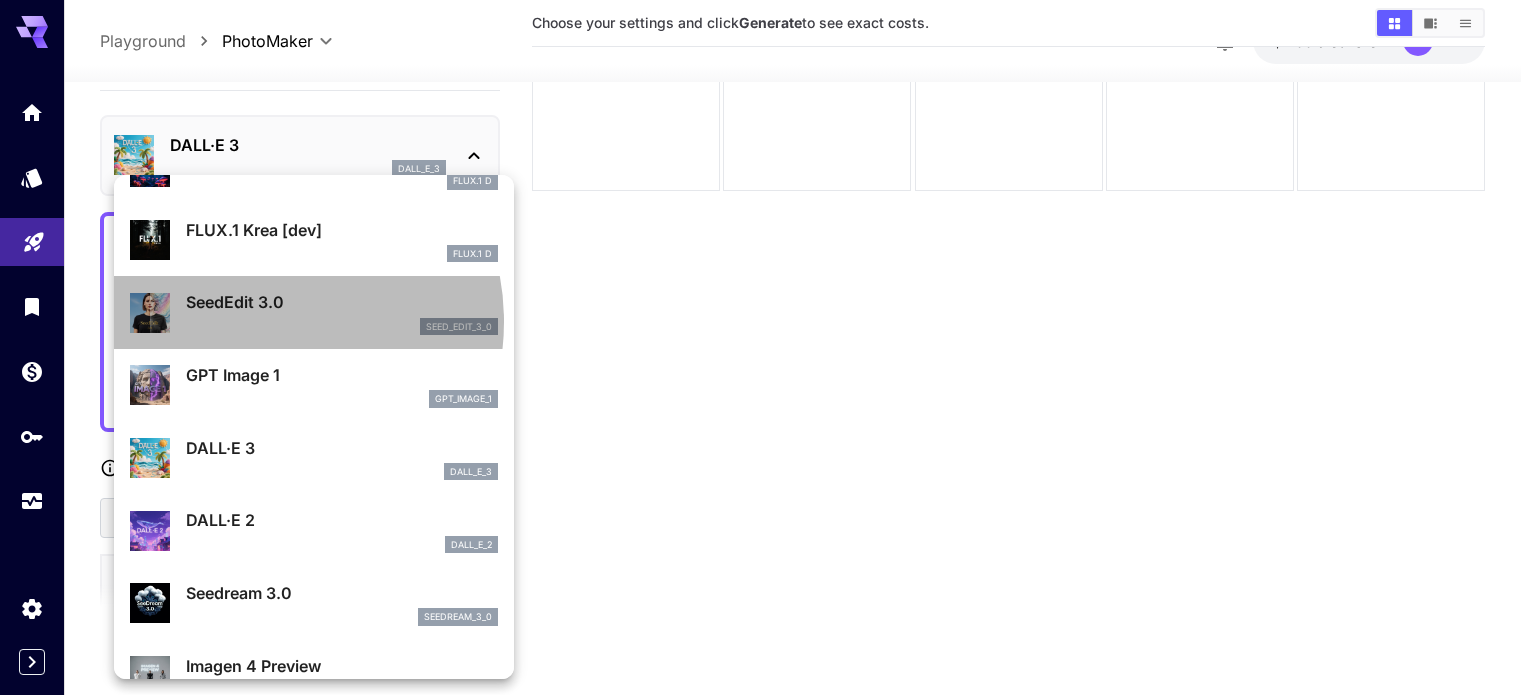 click on "seed_edit_3_0" at bounding box center [342, 327] 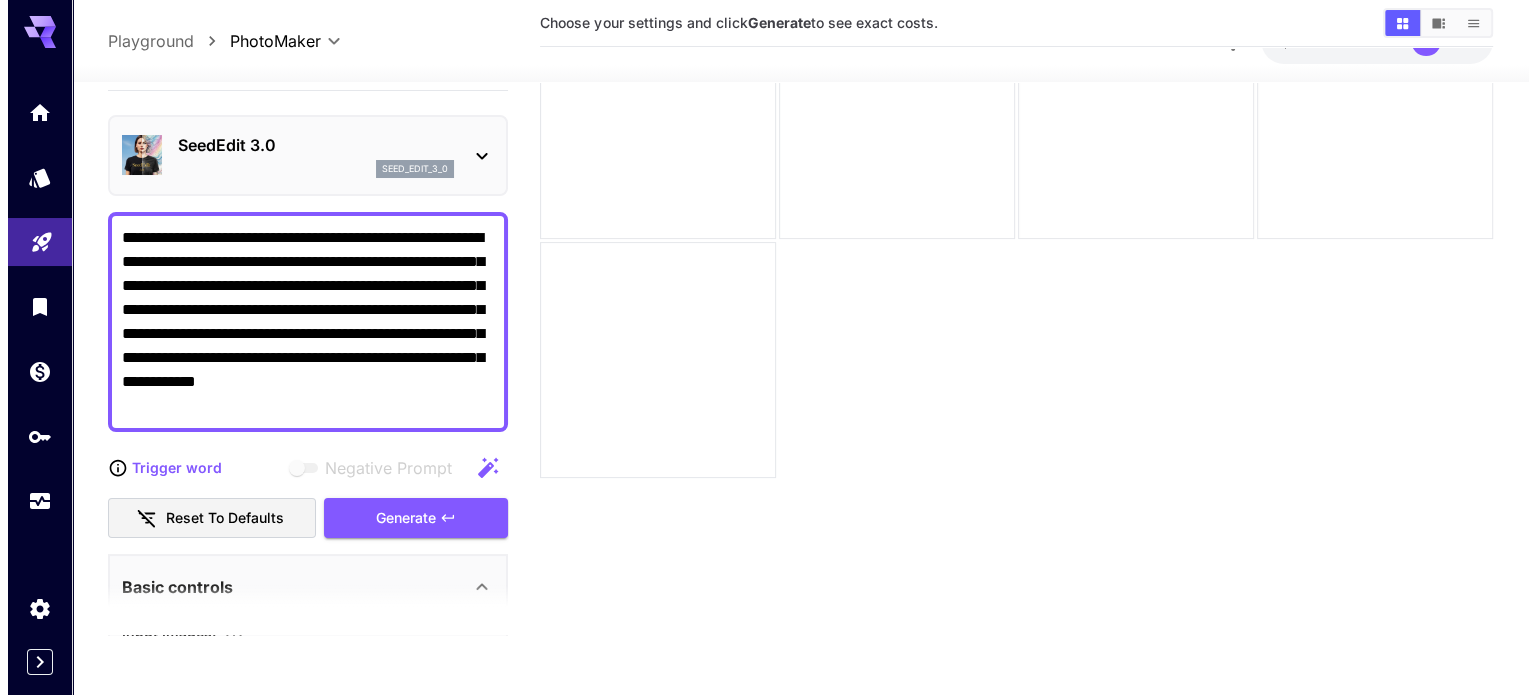 scroll, scrollTop: 0, scrollLeft: 0, axis: both 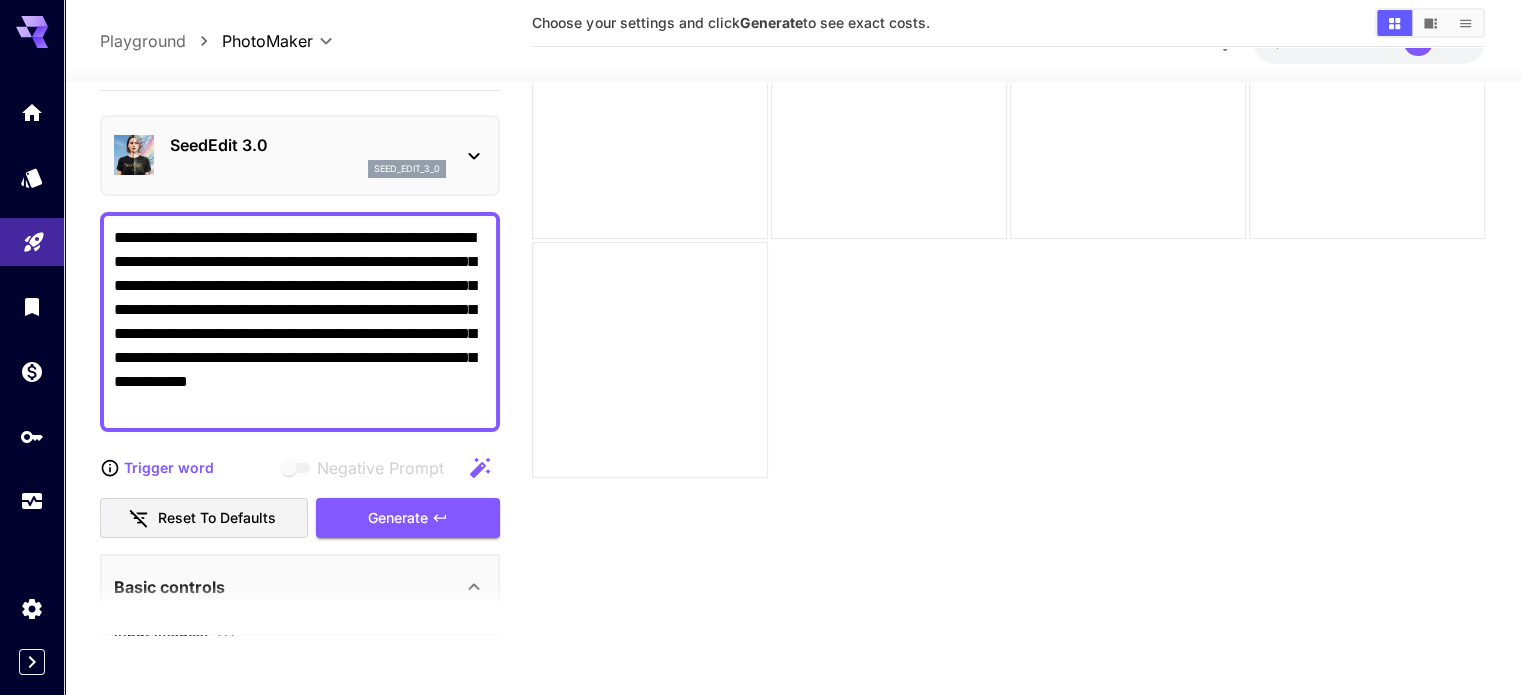 click on "seed_edit_3_0" at bounding box center (308, 169) 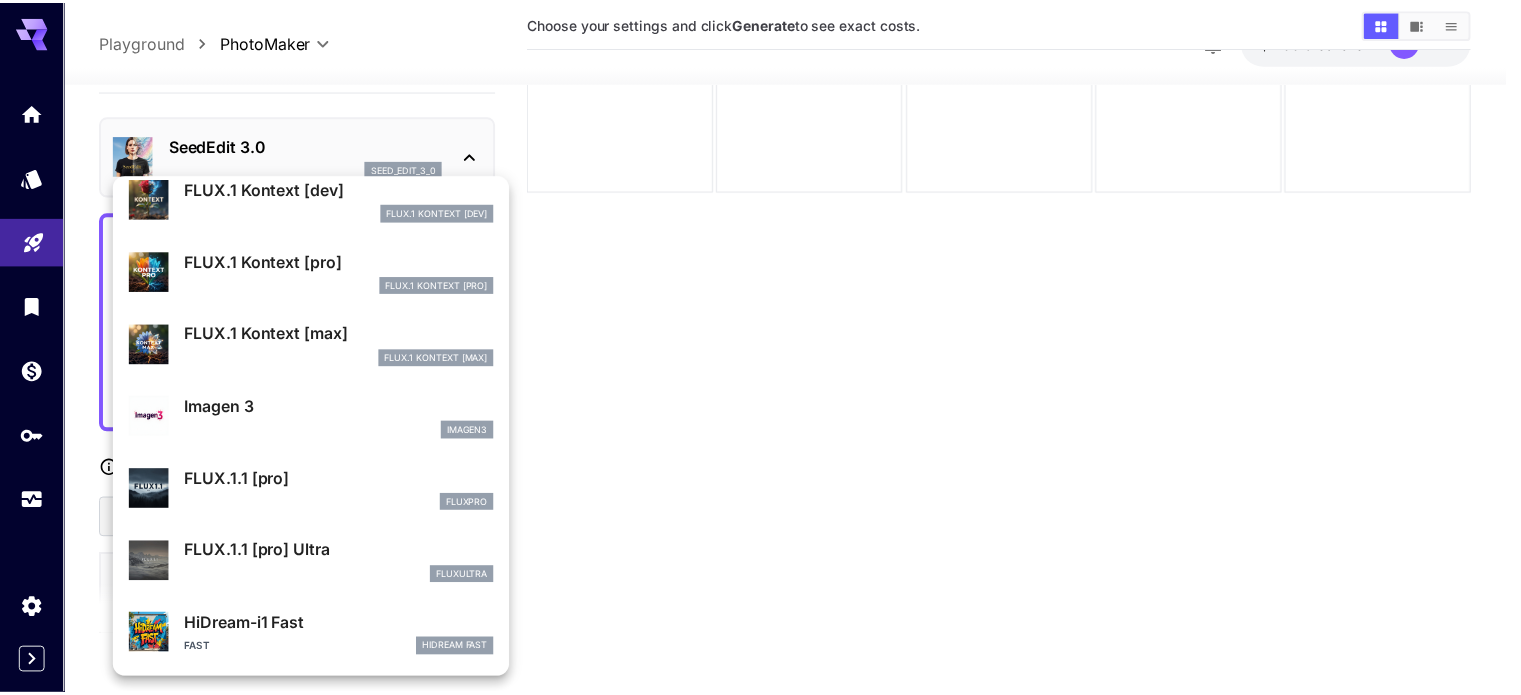 scroll, scrollTop: 814, scrollLeft: 0, axis: vertical 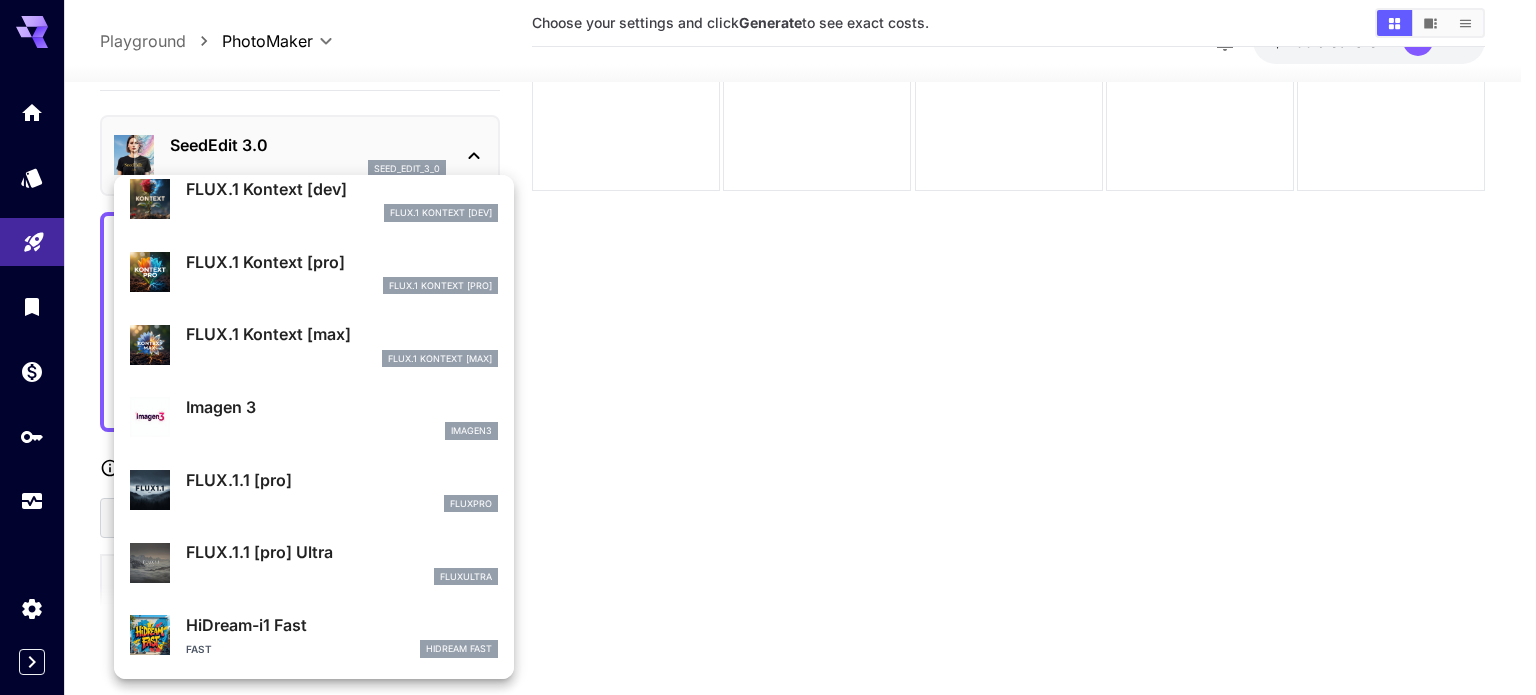 click on "Imagen 3 imagen3" at bounding box center [314, 417] 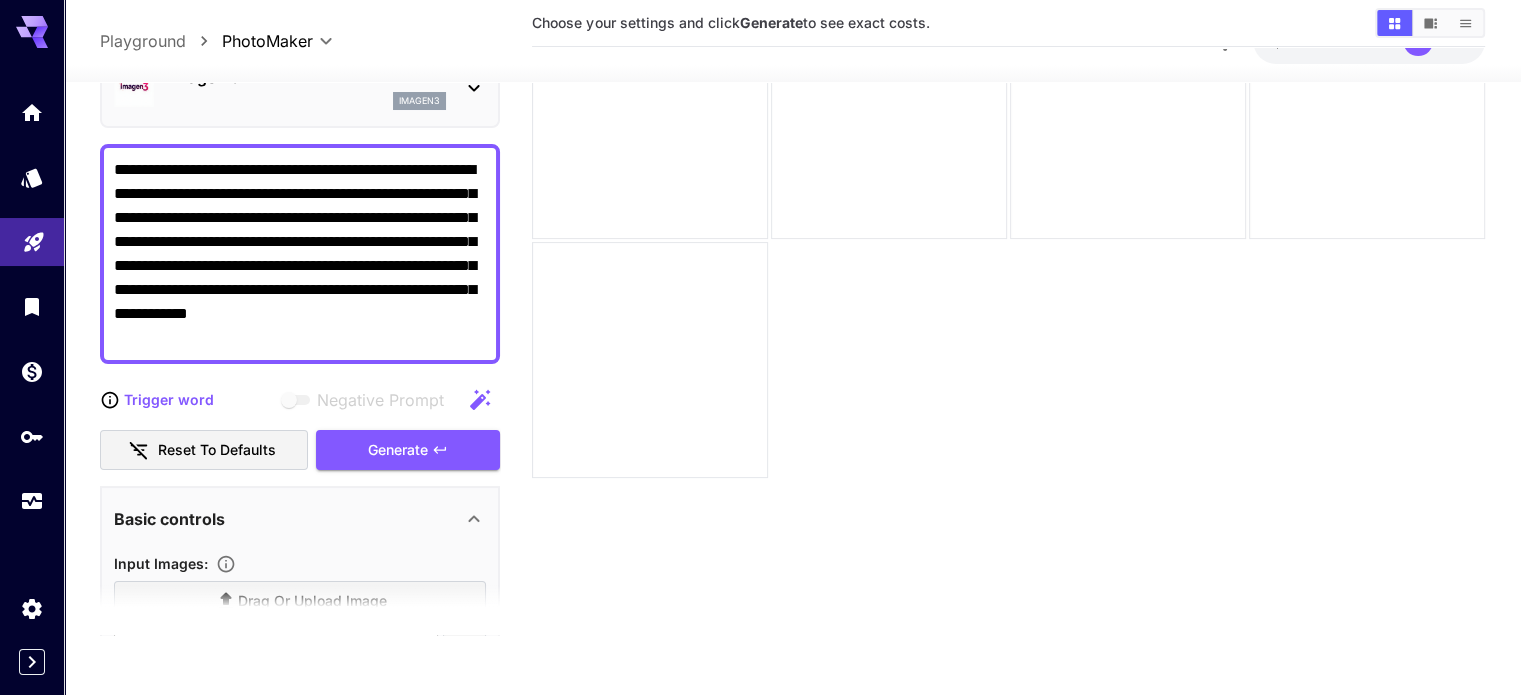 scroll, scrollTop: 0, scrollLeft: 0, axis: both 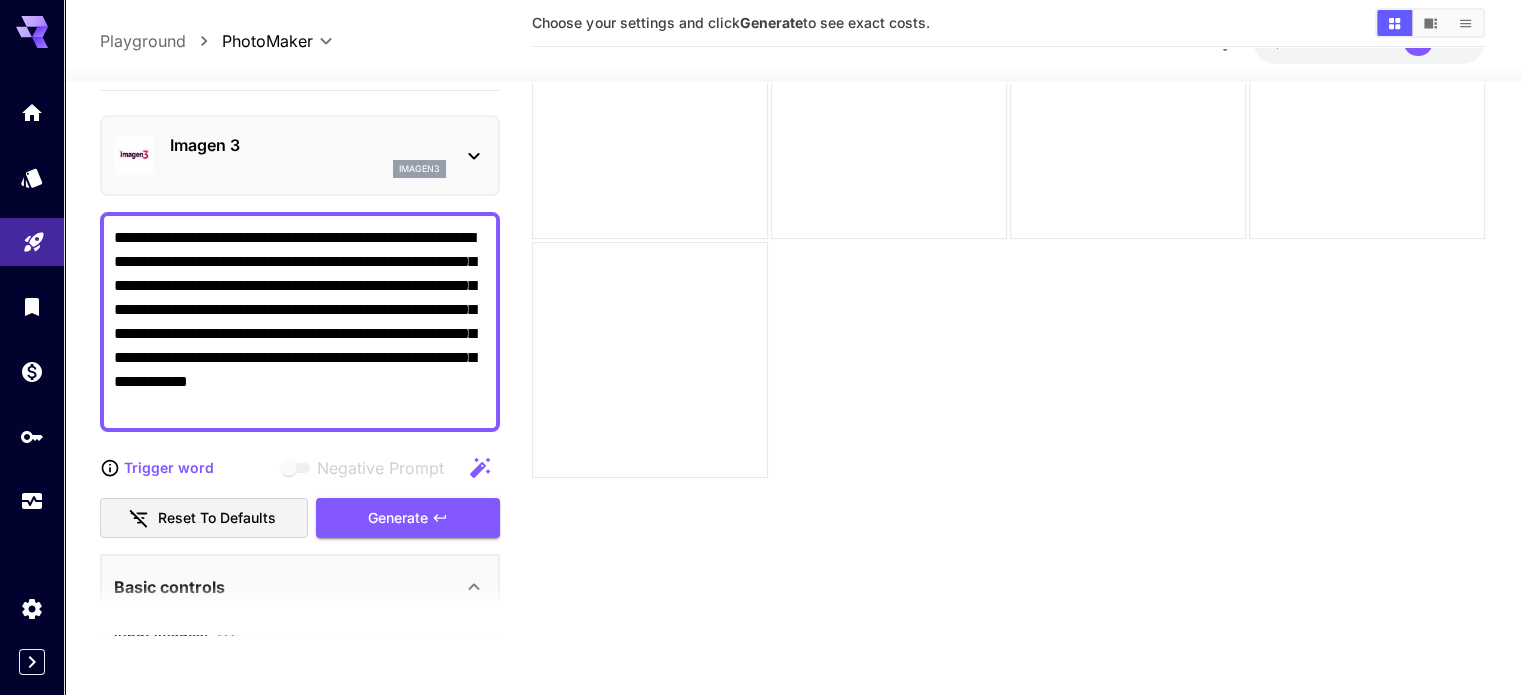 click on "Imagen 3 imagen3" at bounding box center (300, 155) 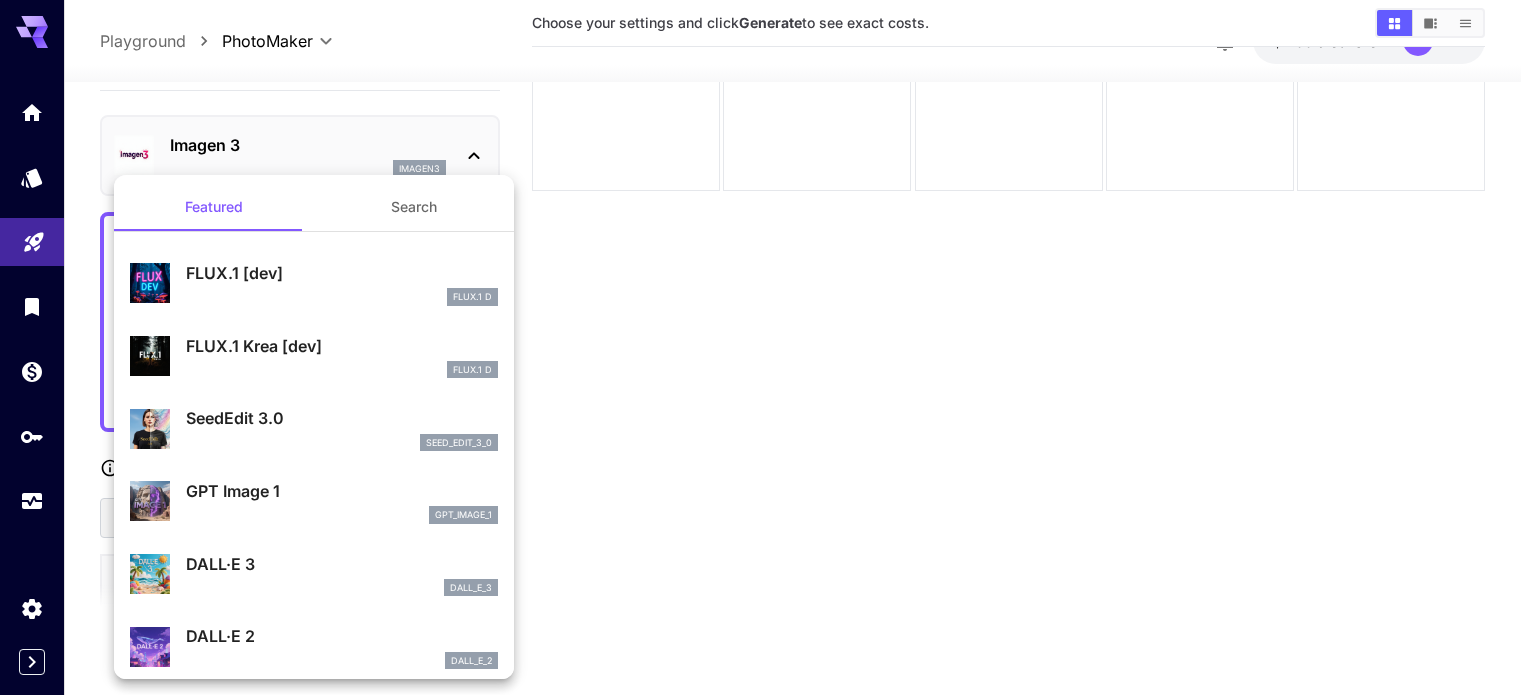 click on "FLUX.1 D" at bounding box center (342, 297) 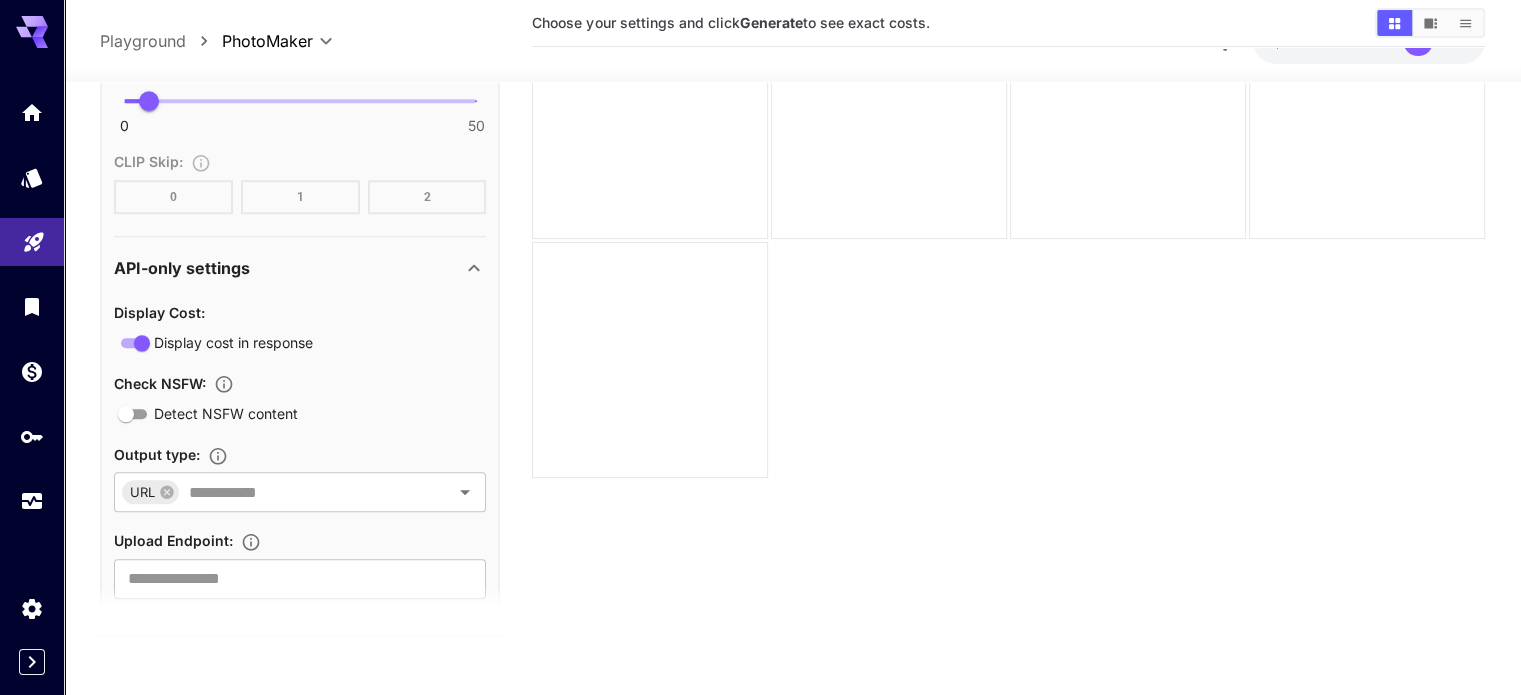 click on "API-only settings" at bounding box center (300, 268) 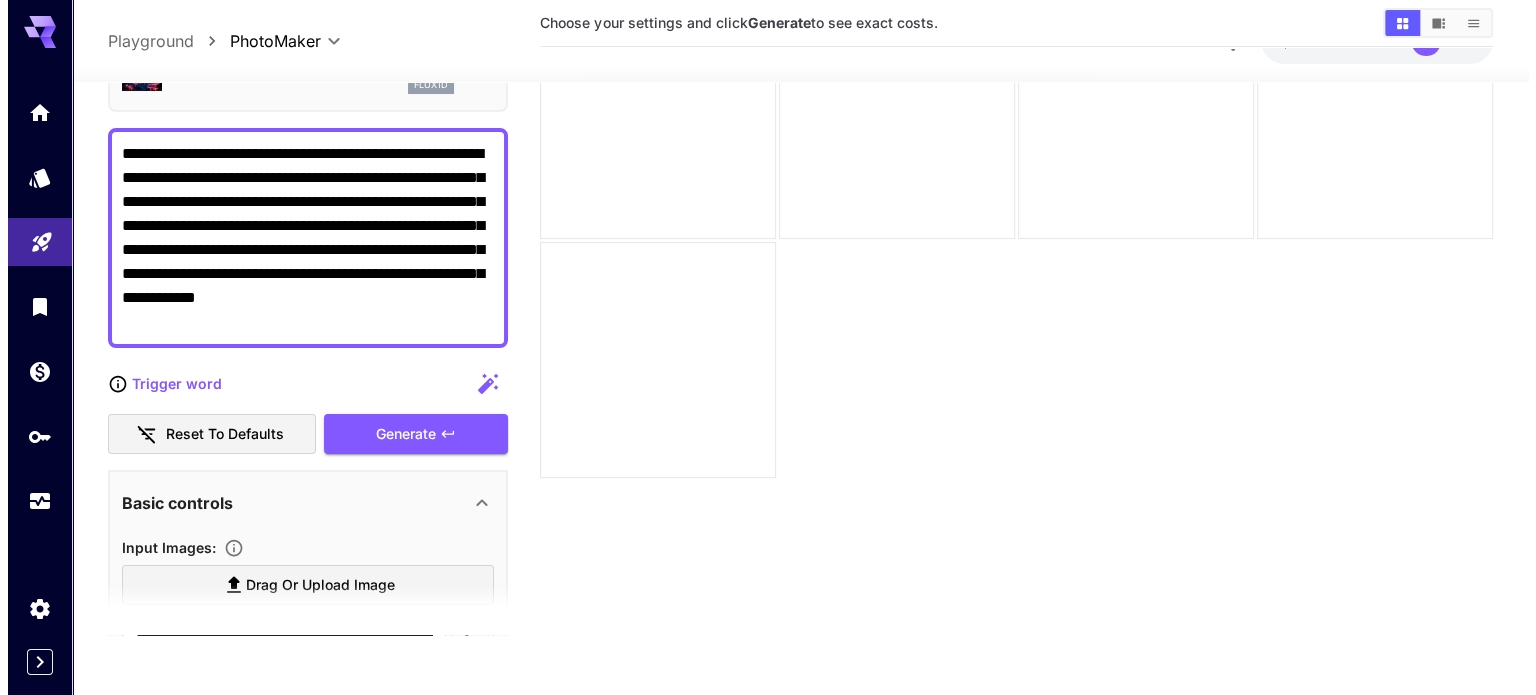scroll, scrollTop: 0, scrollLeft: 0, axis: both 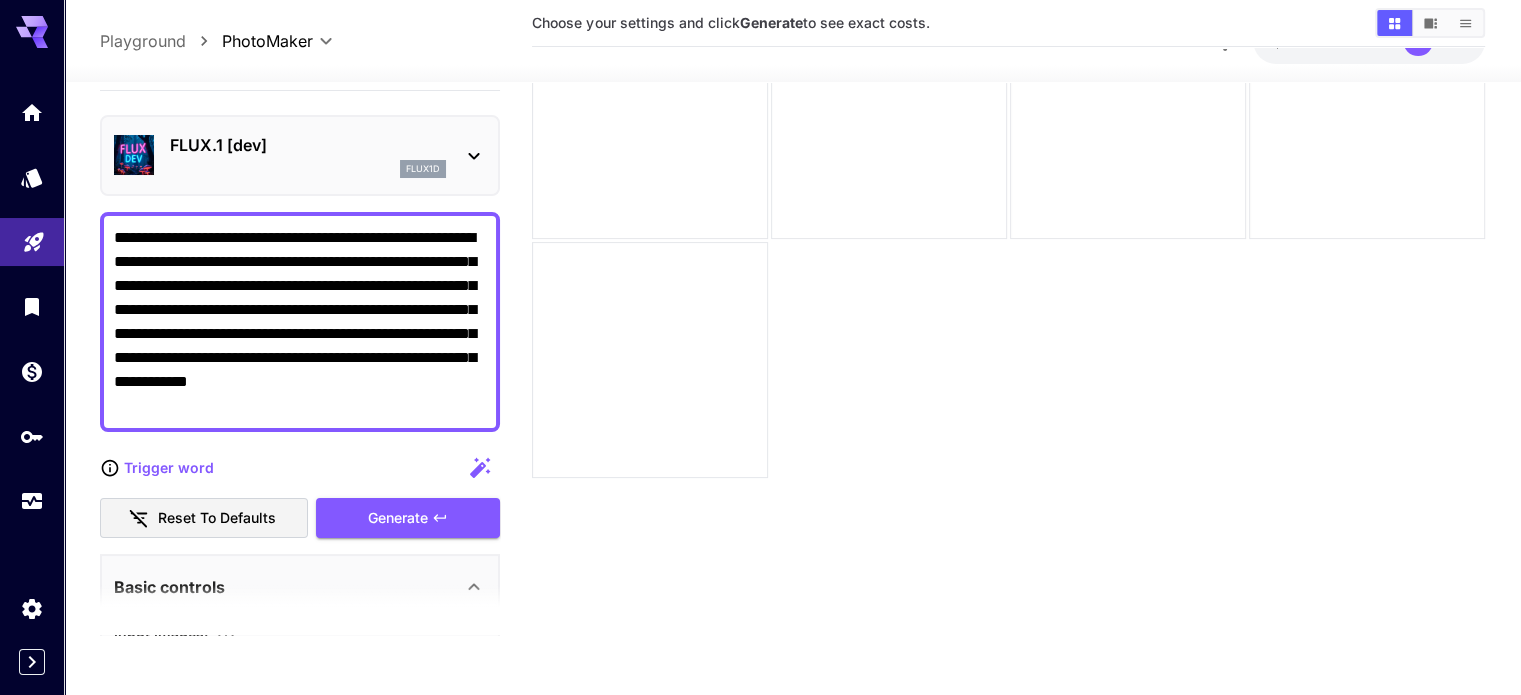 click on "FLUX.1 [dev]" at bounding box center [308, 145] 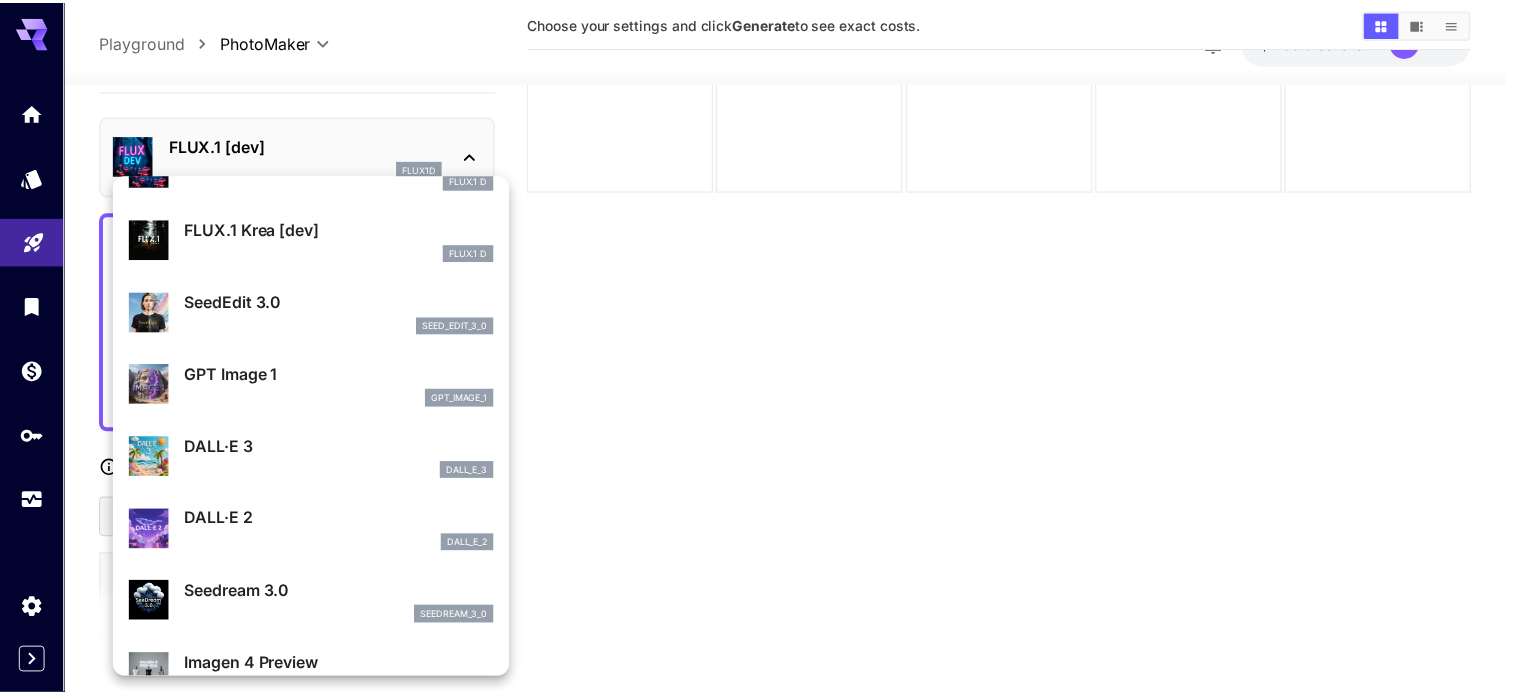 scroll, scrollTop: 116, scrollLeft: 0, axis: vertical 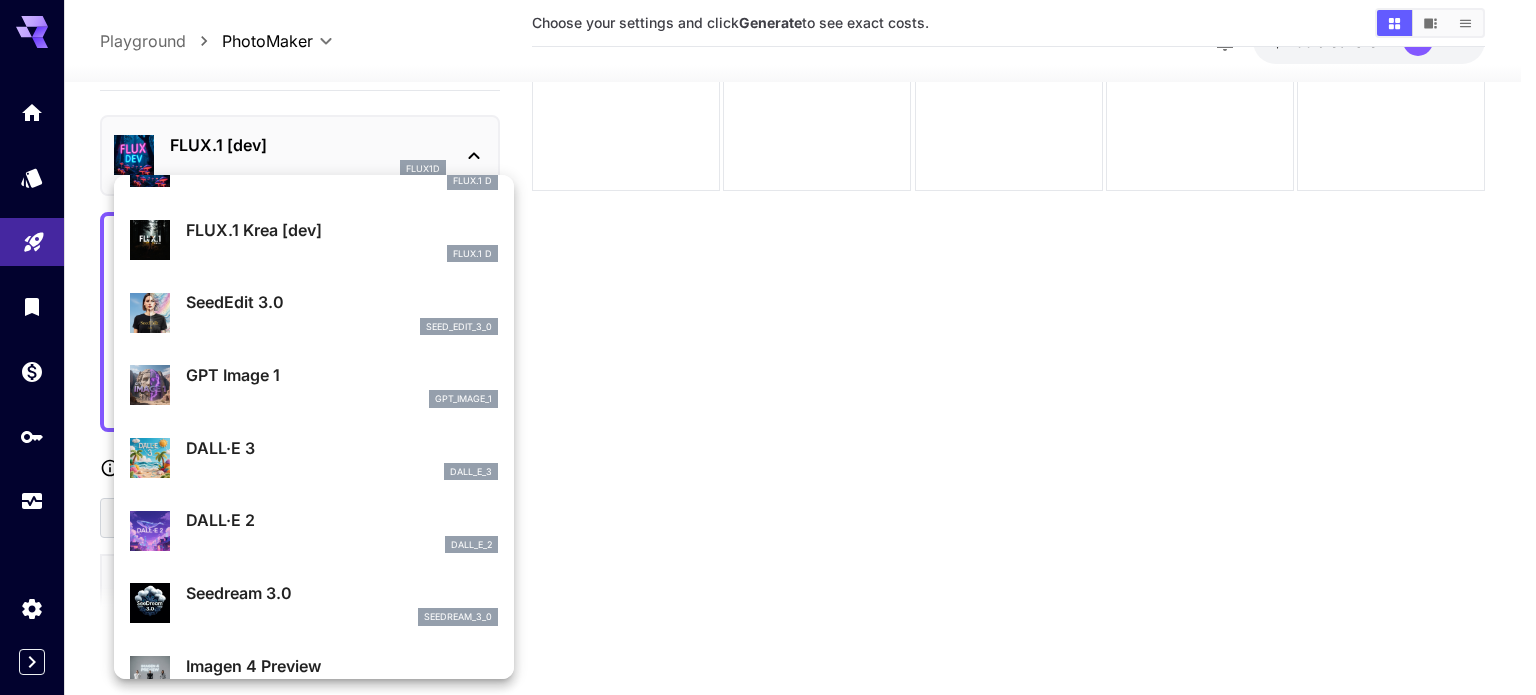 click on "seed_edit_3_0" at bounding box center (342, 327) 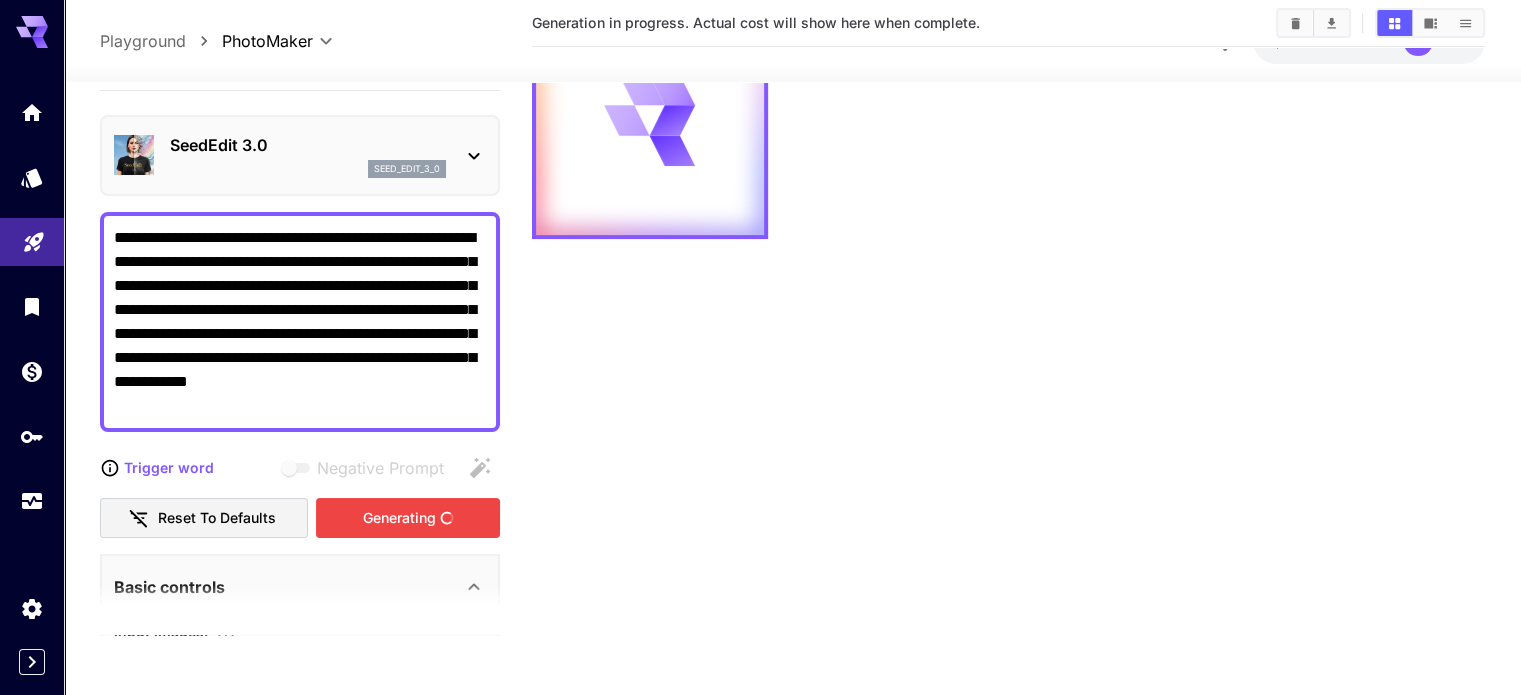 click on "Generating" at bounding box center [408, 518] 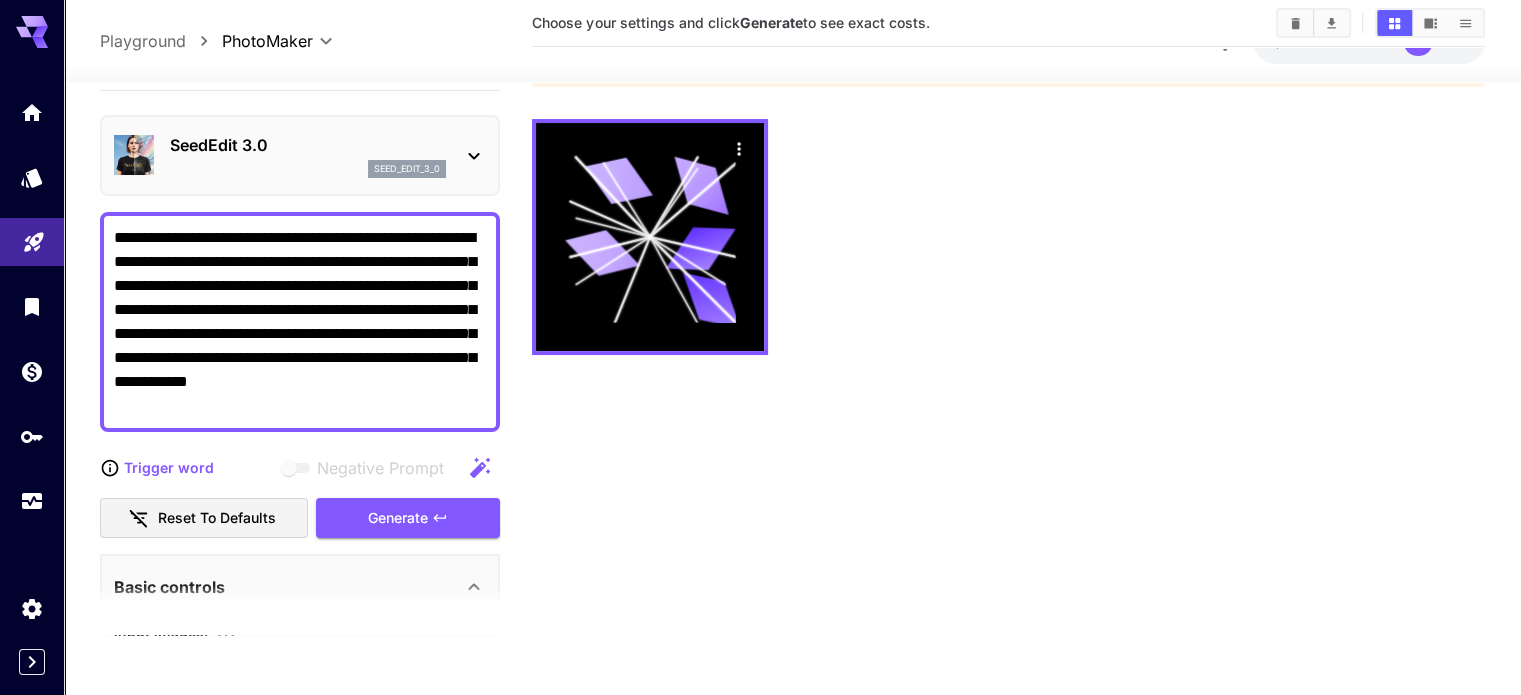 scroll, scrollTop: 60, scrollLeft: 0, axis: vertical 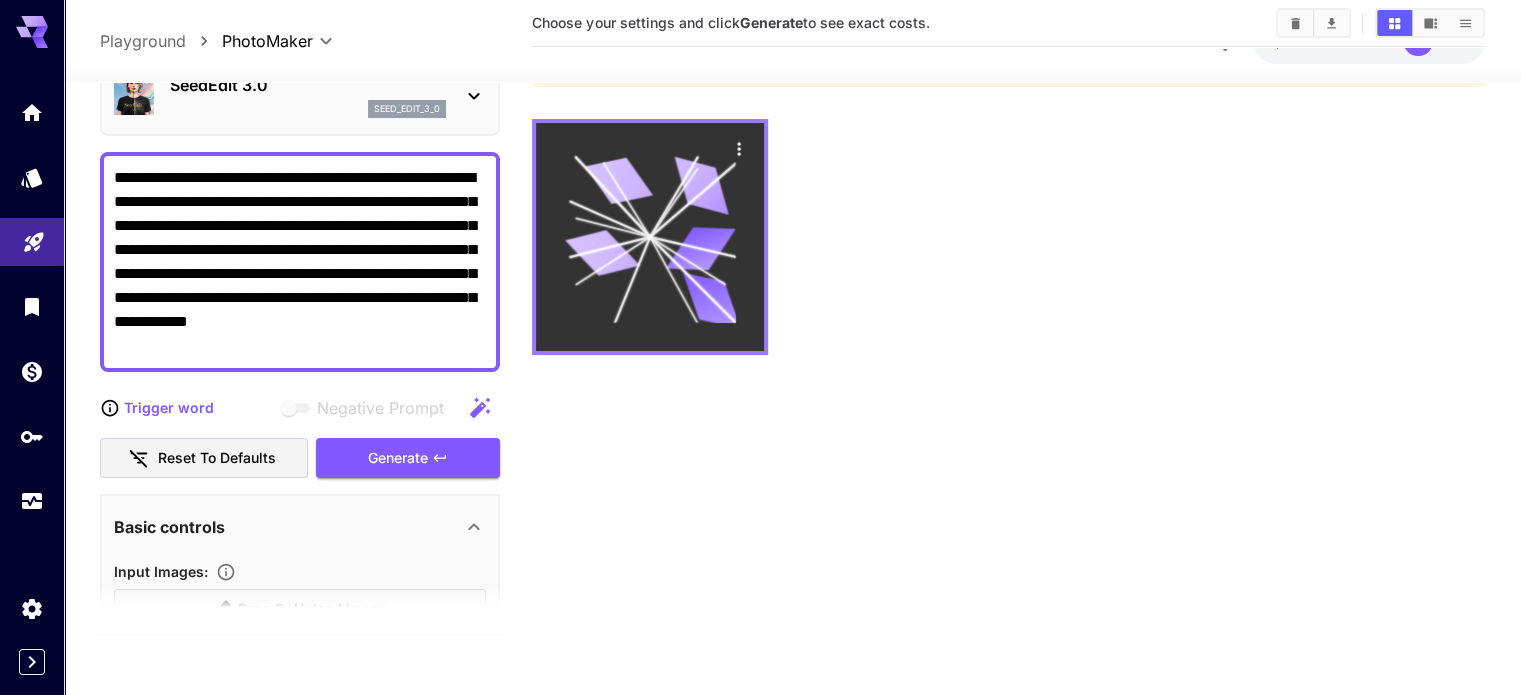 click 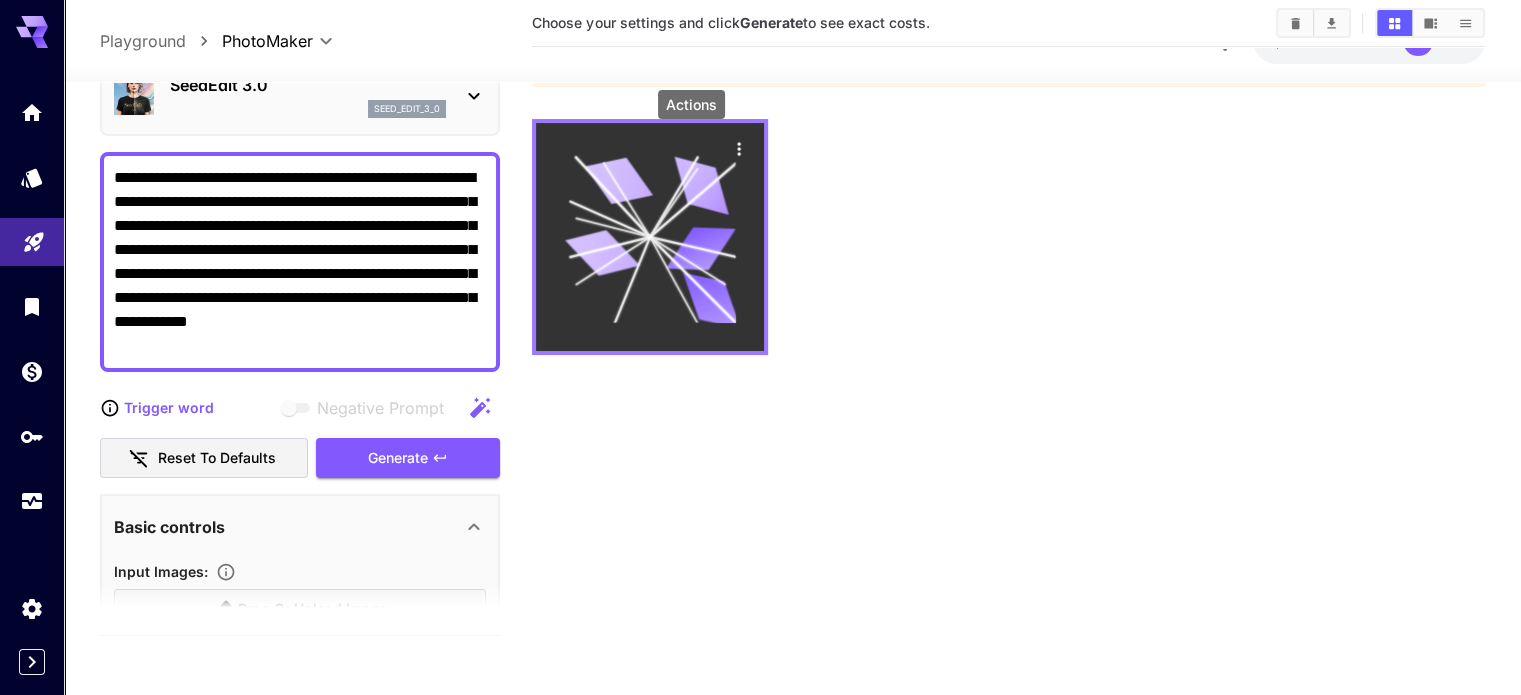 click 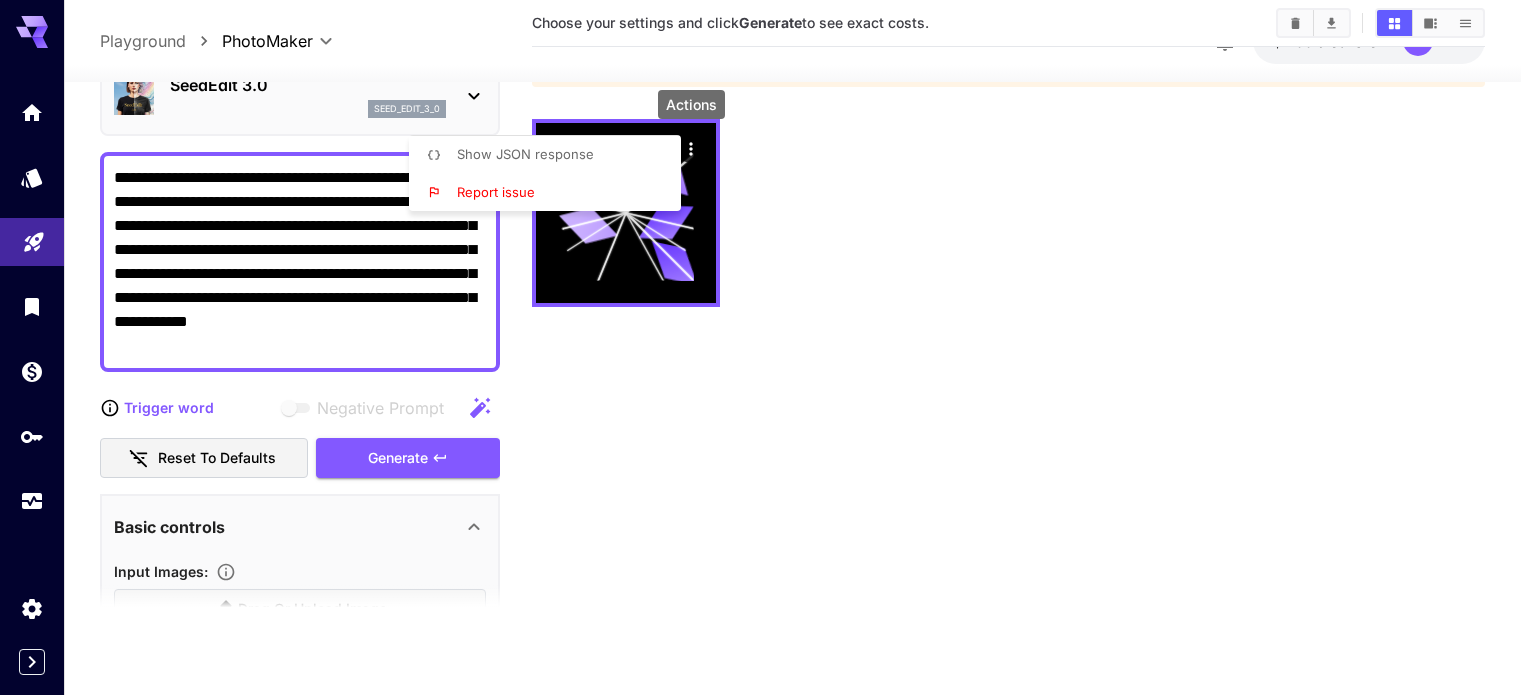 drag, startPoint x: 611, startPoint y: 205, endPoint x: 668, endPoint y: 327, distance: 134.65883 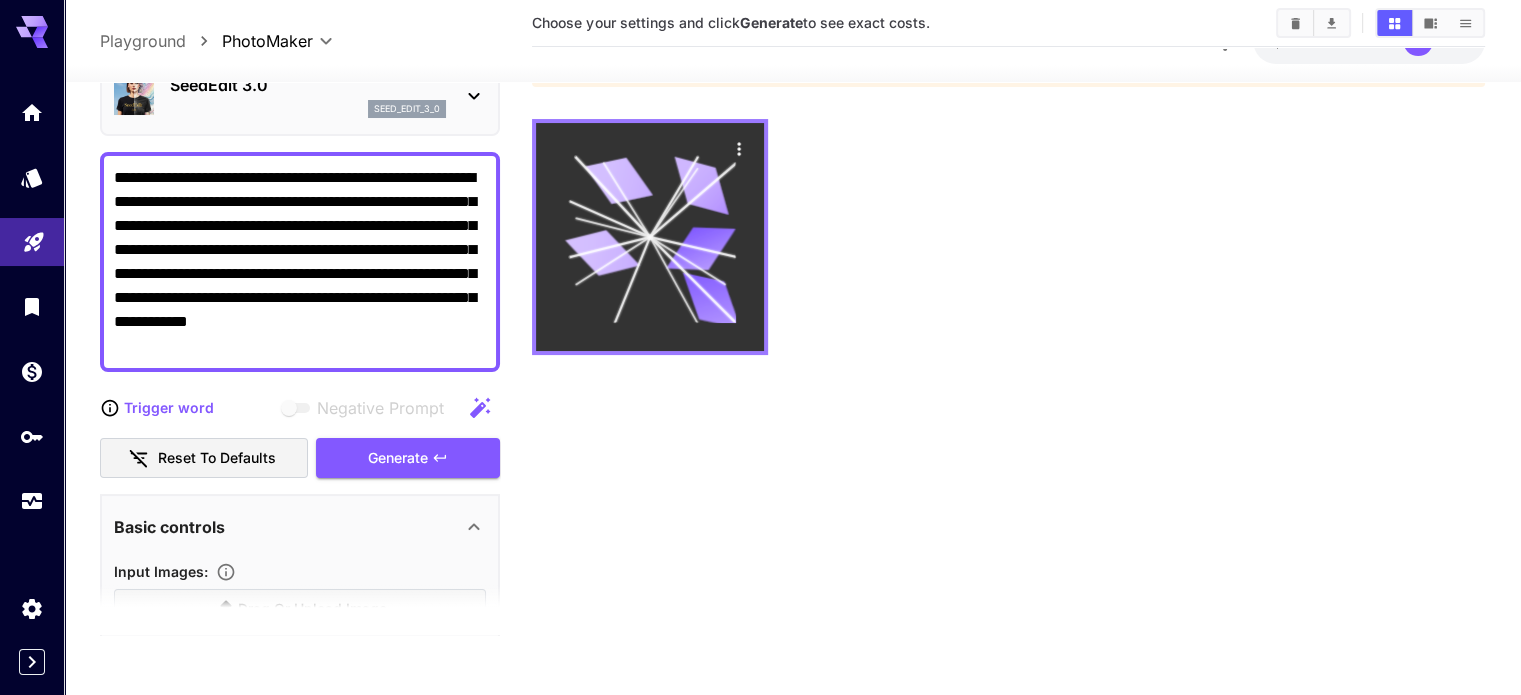 click 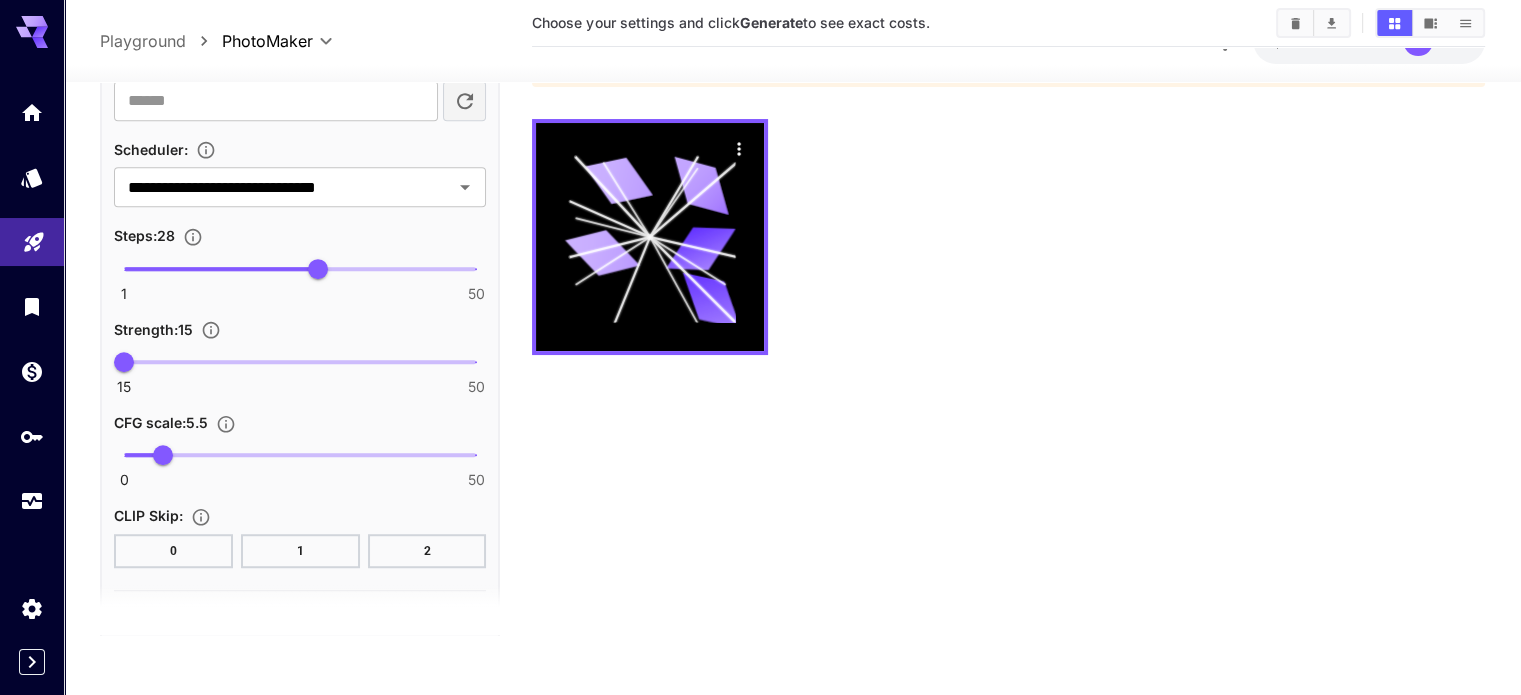 scroll, scrollTop: 1260, scrollLeft: 0, axis: vertical 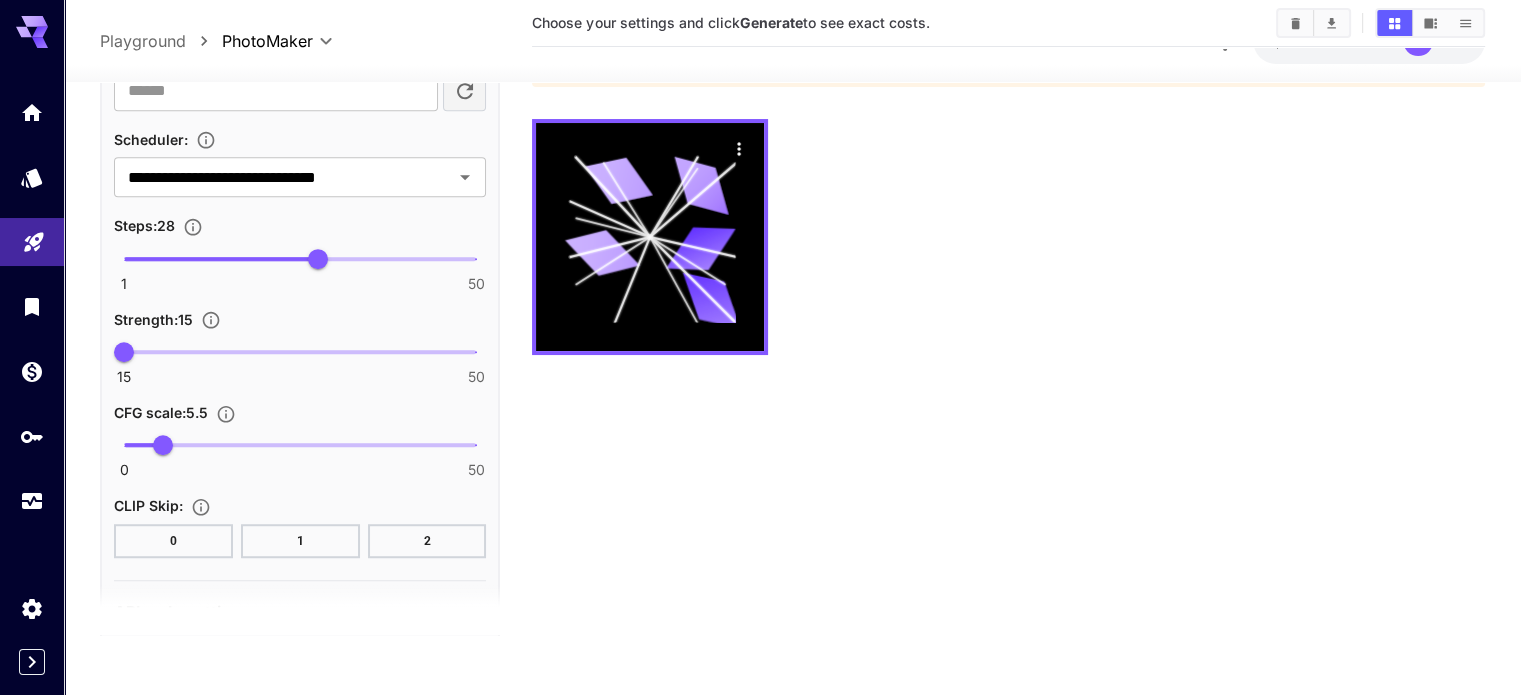 click on "**********" at bounding box center [300, 300] 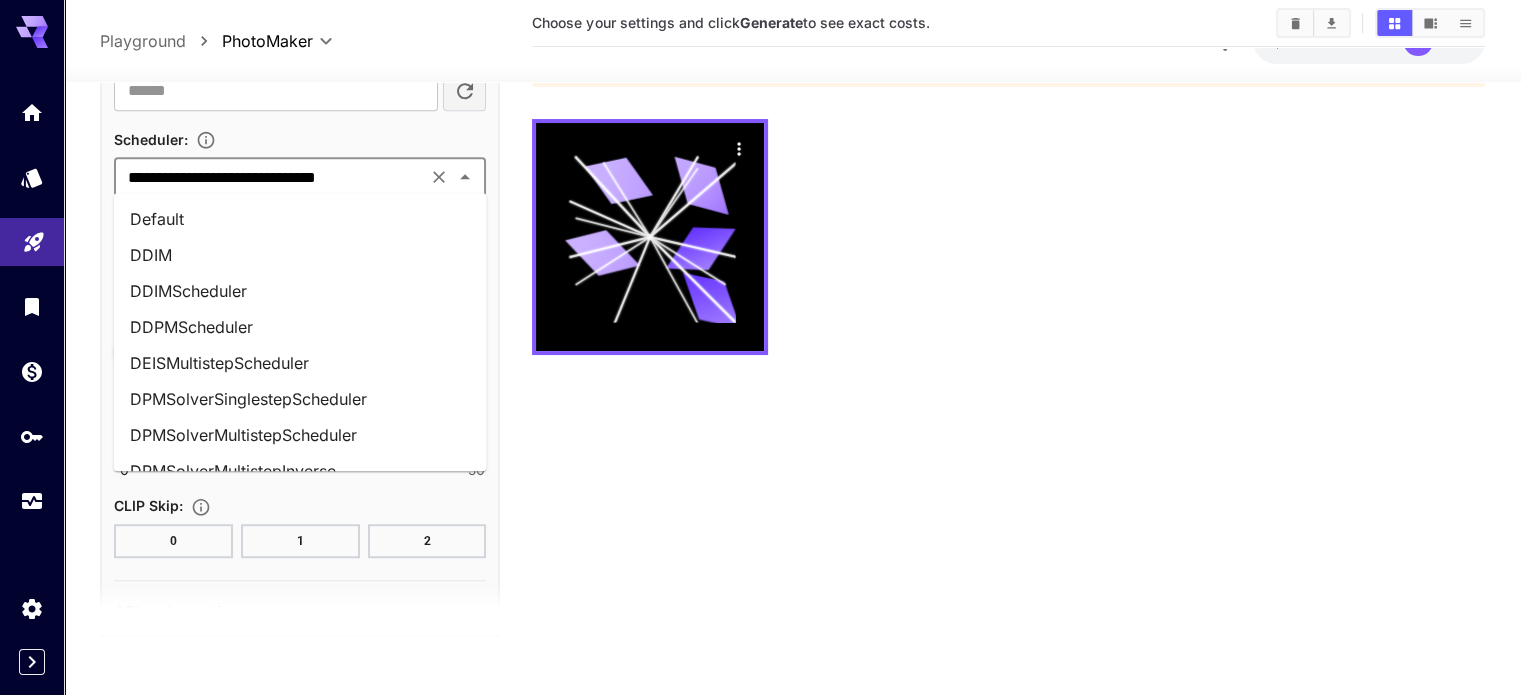 click on "**********" at bounding box center (270, 177) 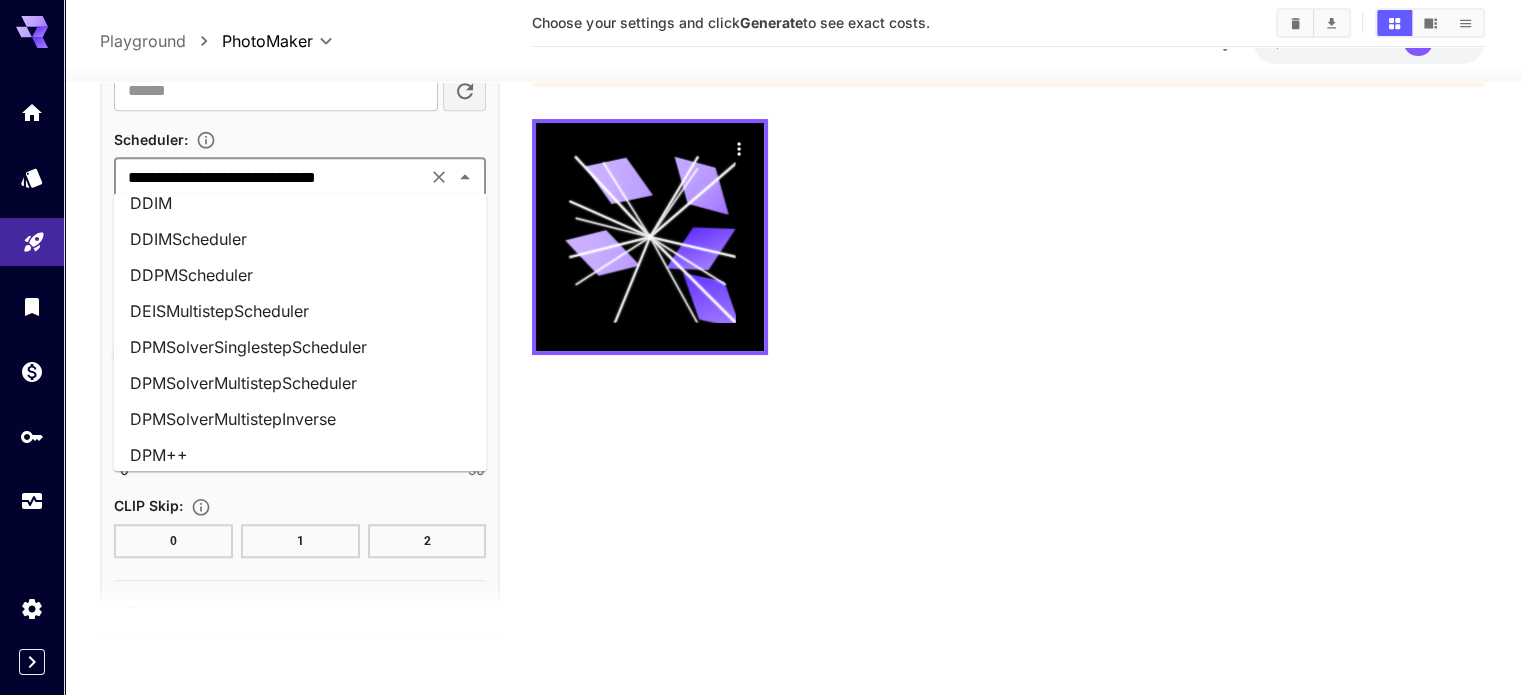 scroll, scrollTop: 0, scrollLeft: 0, axis: both 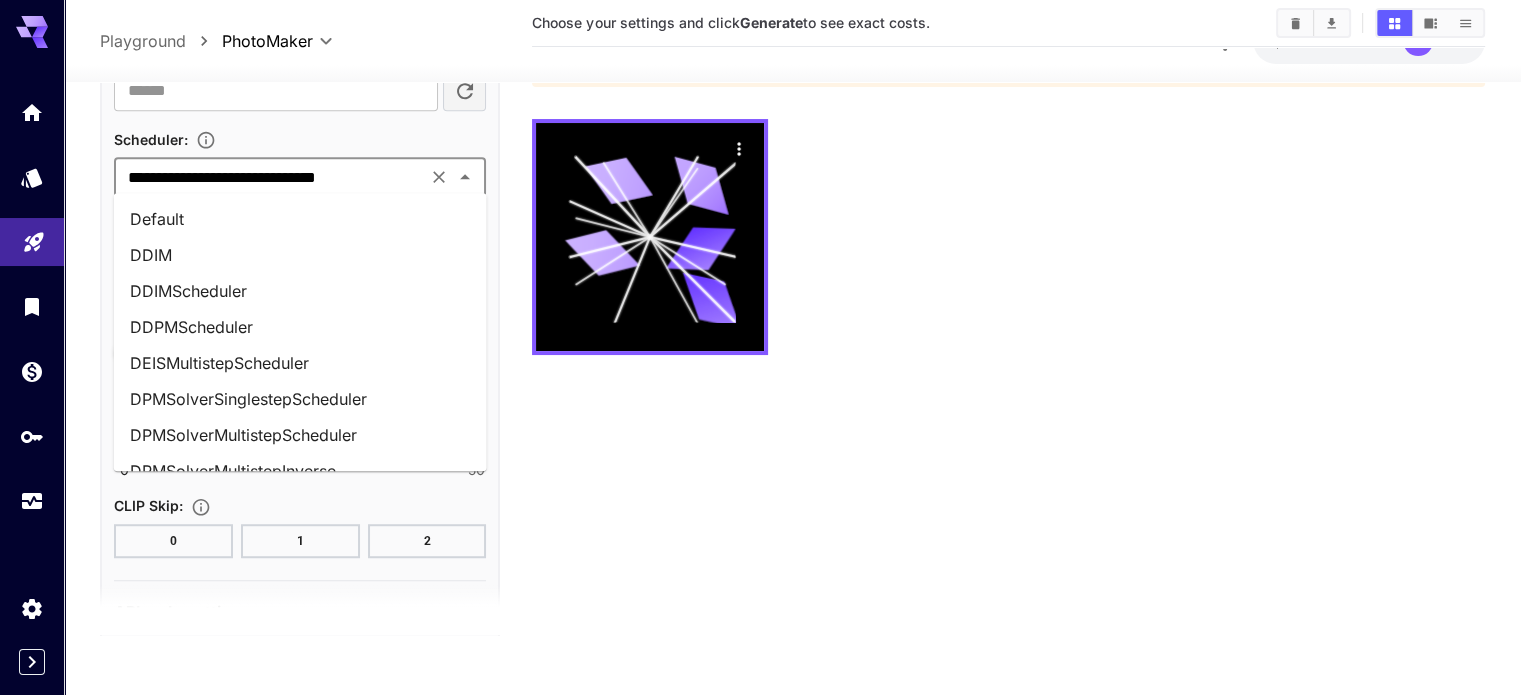 click on "Default" at bounding box center (300, 219) 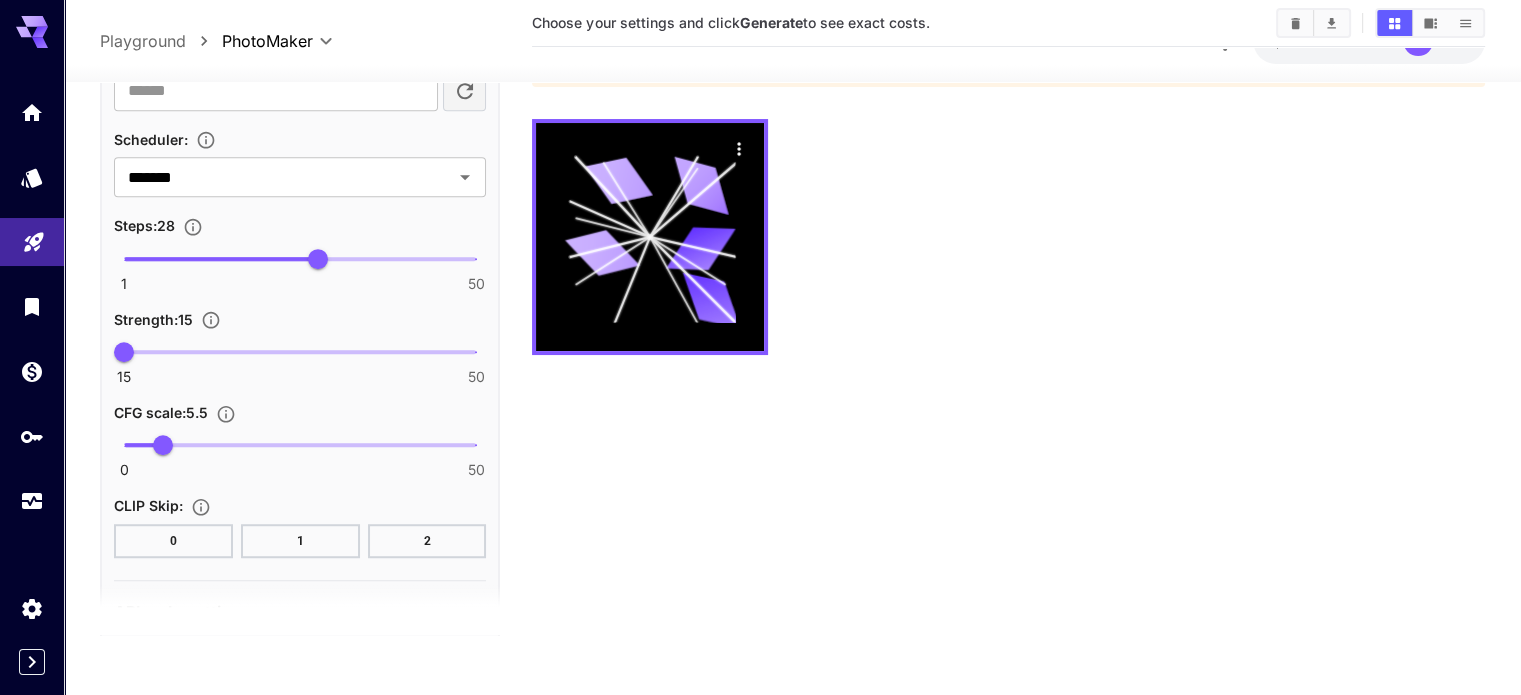 click on "Choose your settings and click  Generate  to see exact costs. Unsupported value for 'model' parameter. The PhotoMaker task is only compatible with SDXL and SDXL-based architectures (Hyper, Lightning, LCM, Turbo)." at bounding box center (1008, 287) 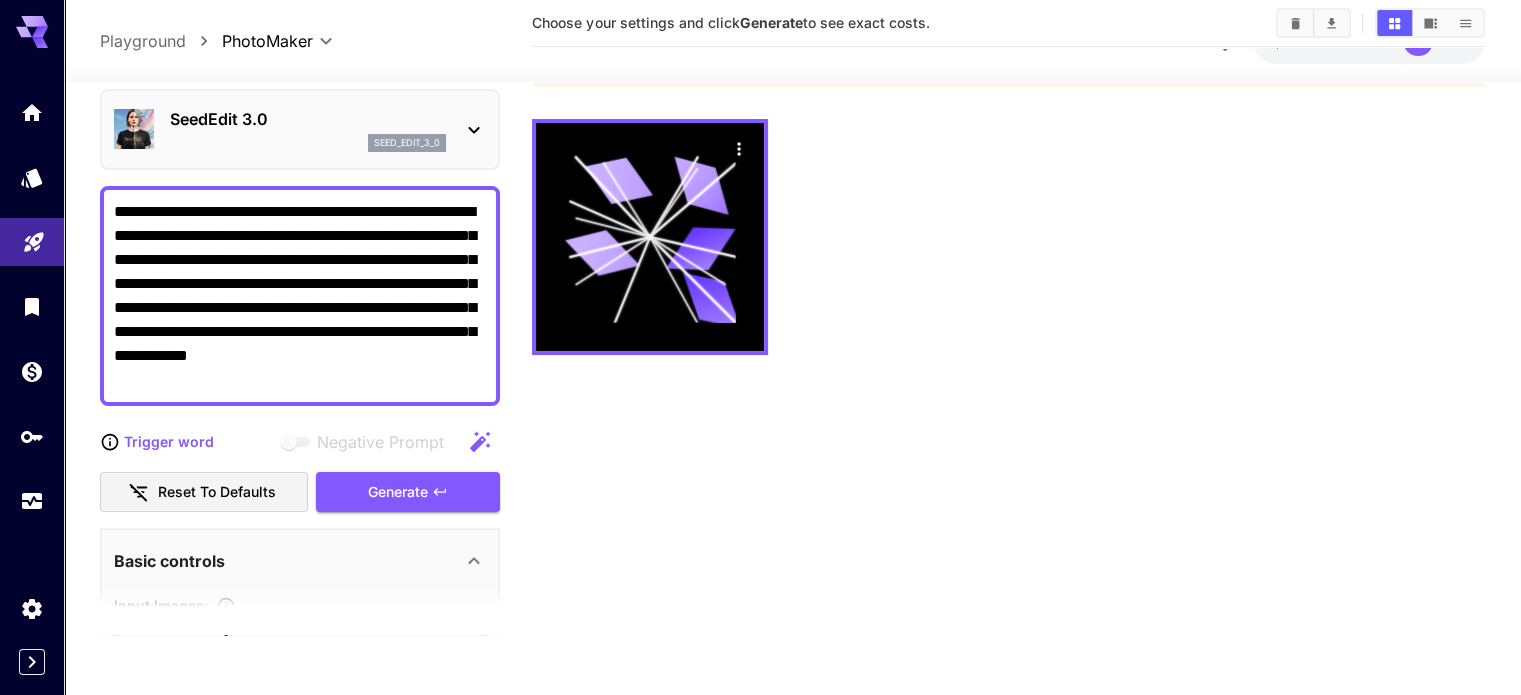 scroll, scrollTop: 0, scrollLeft: 0, axis: both 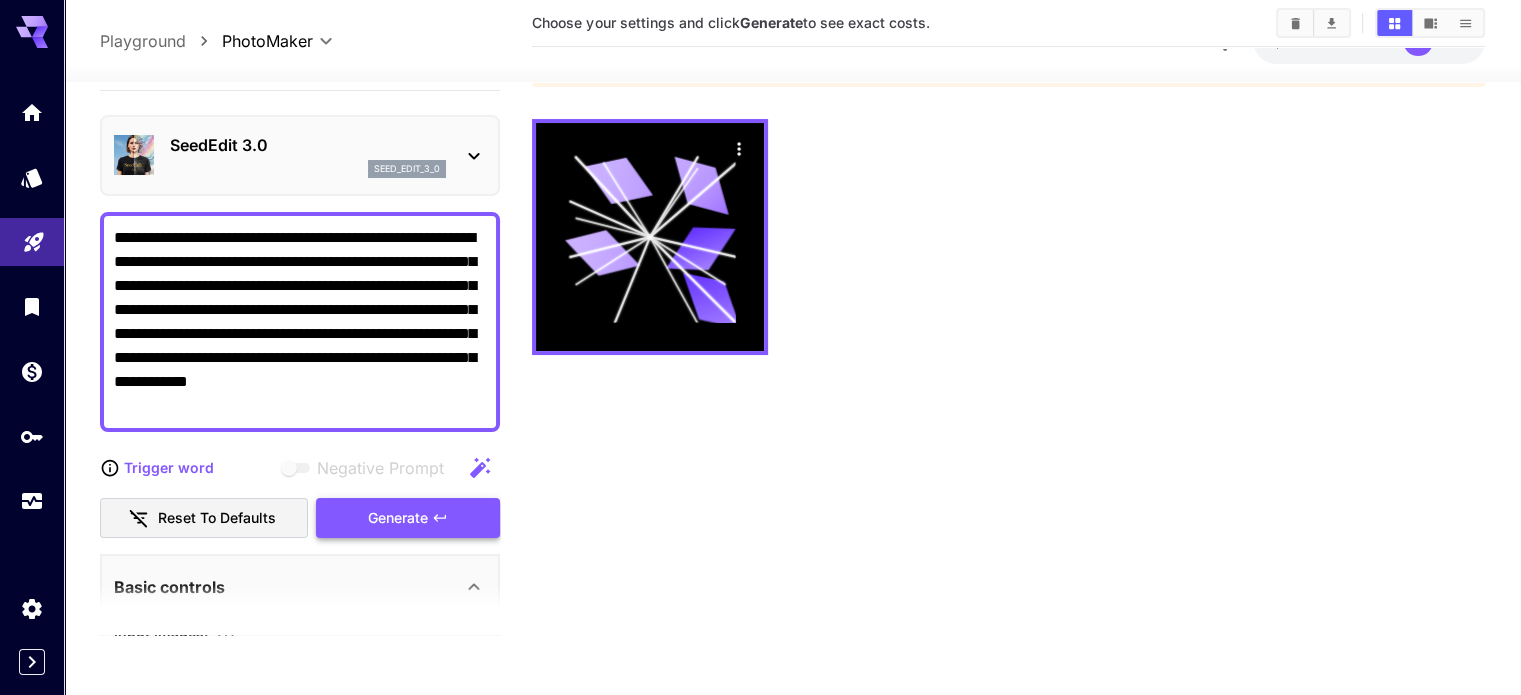 click on "Generate" at bounding box center [408, 518] 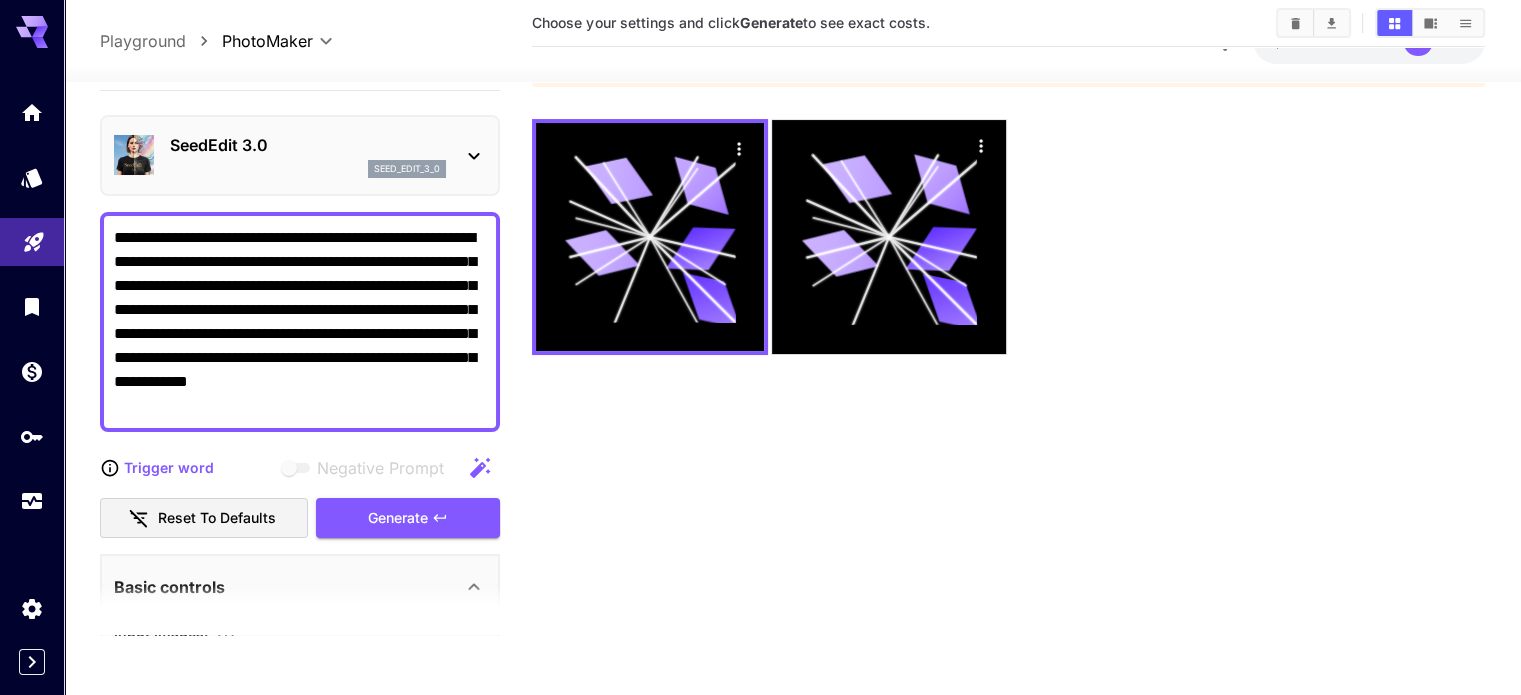 click on "Choose your settings and click  Generate  to see exact costs. Unsupported value for 'model' parameter. The PhotoMaker task is only compatible with SDXL and SDXL-based architectures (Hyper, Lightning, LCM, Turbo)." at bounding box center [1008, 287] 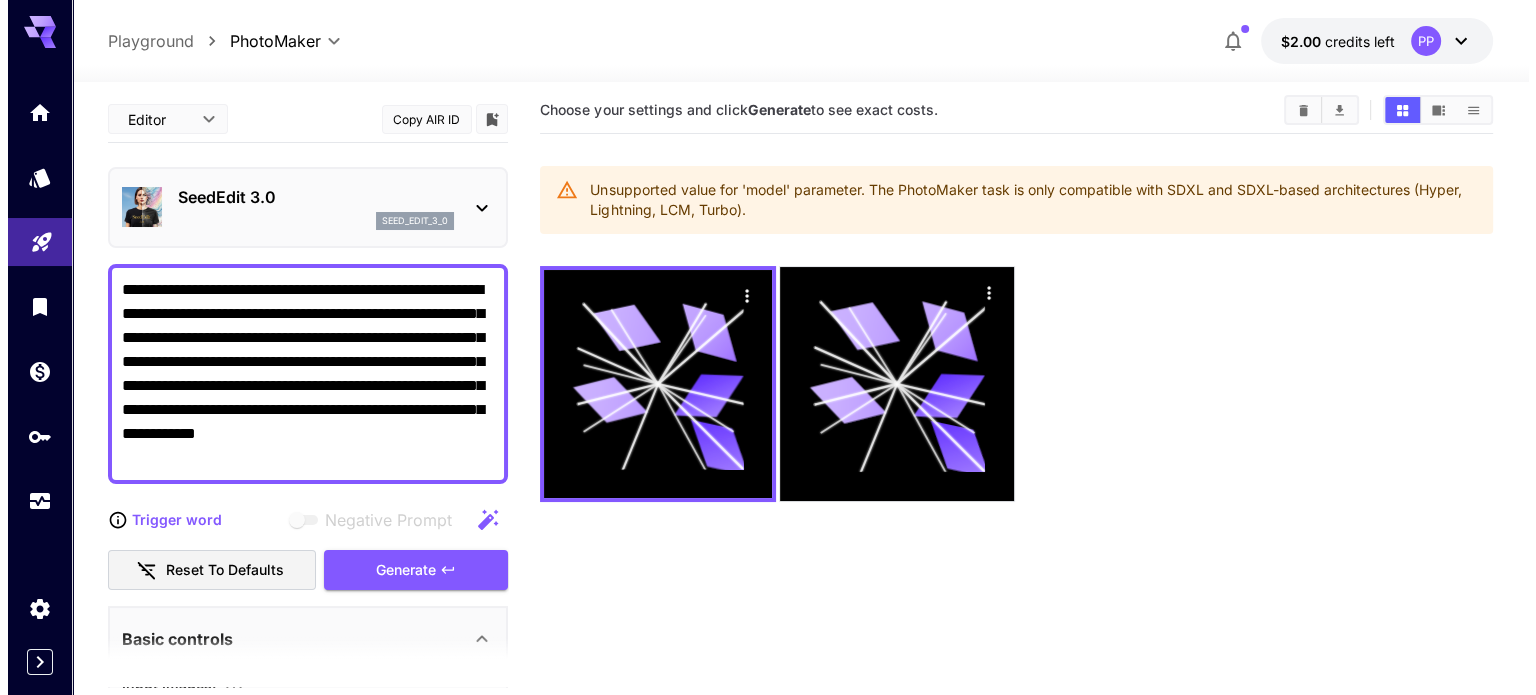 scroll, scrollTop: 0, scrollLeft: 0, axis: both 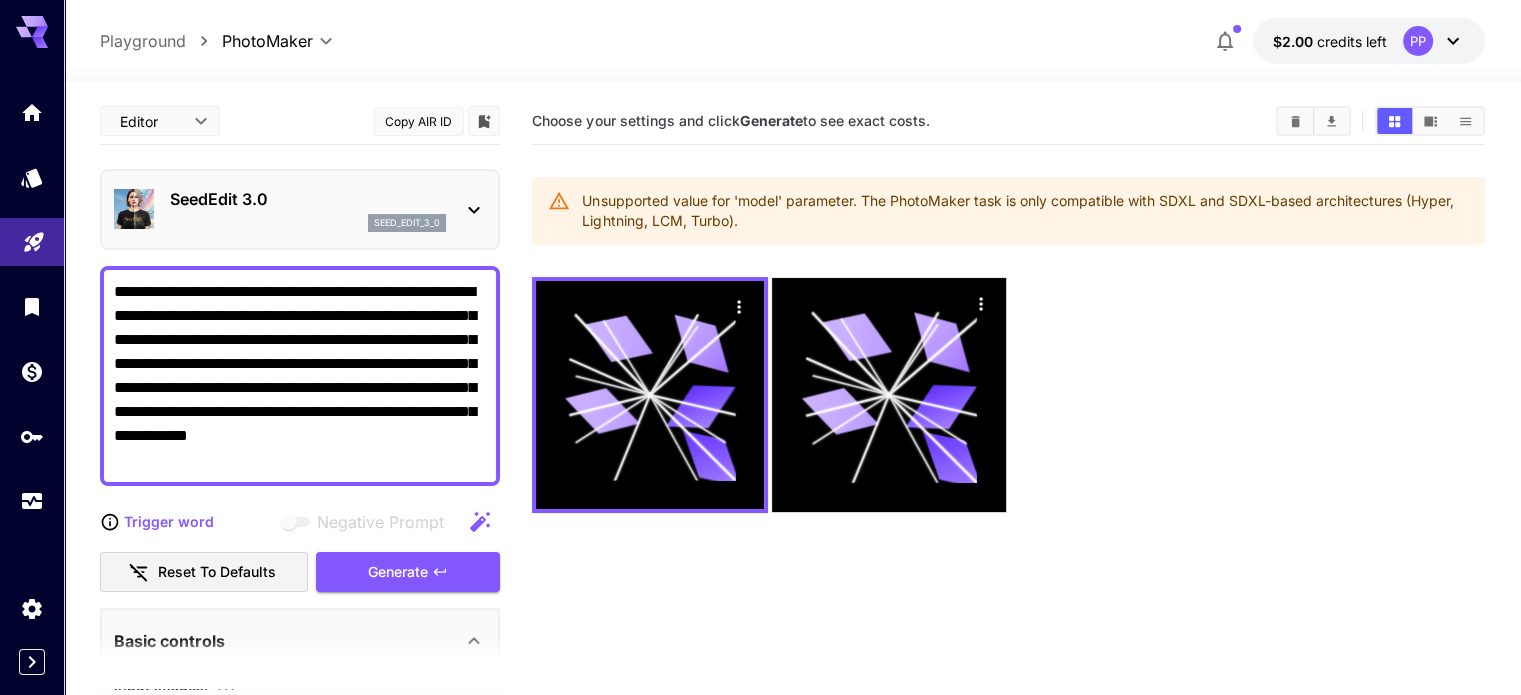 click on "SeedEdit 3.0 seed_edit_3_0" at bounding box center (308, 209) 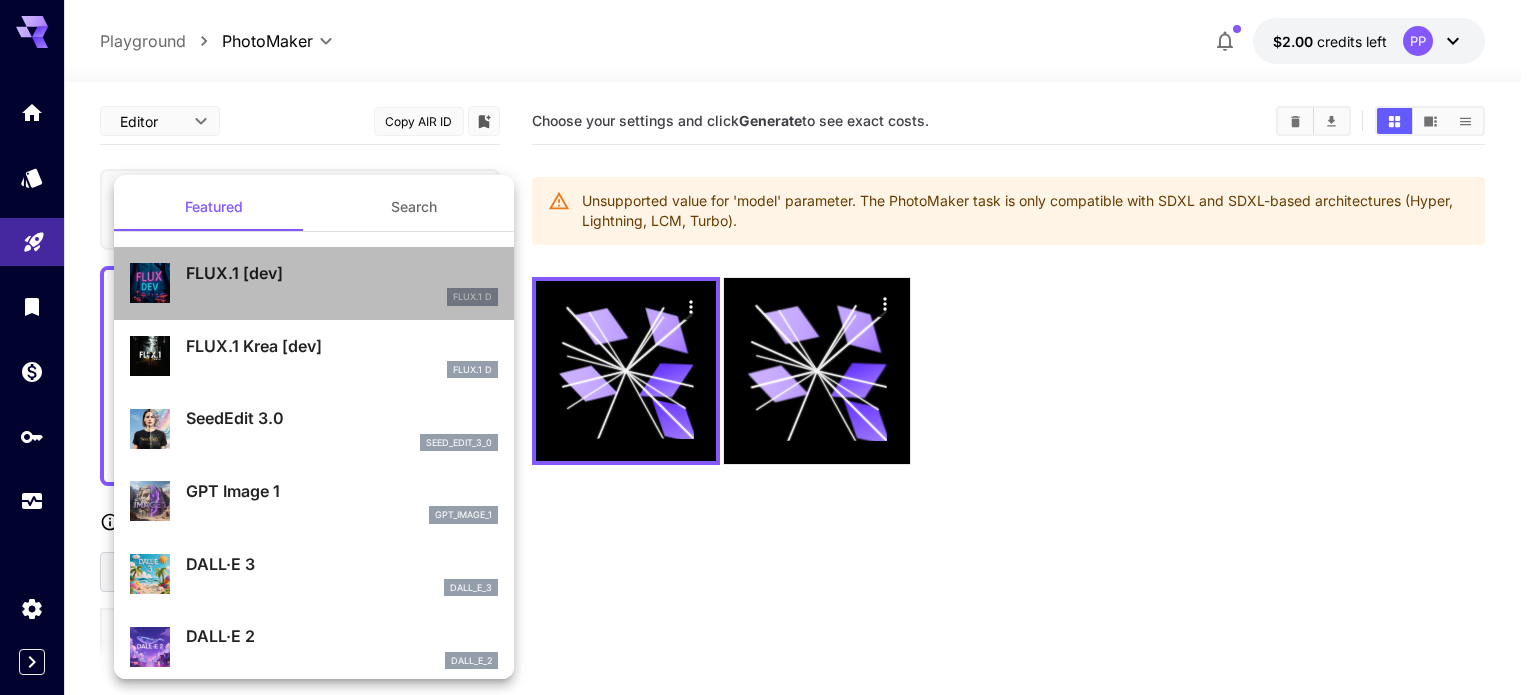 click on "FLUX.1 [dev]" at bounding box center (342, 273) 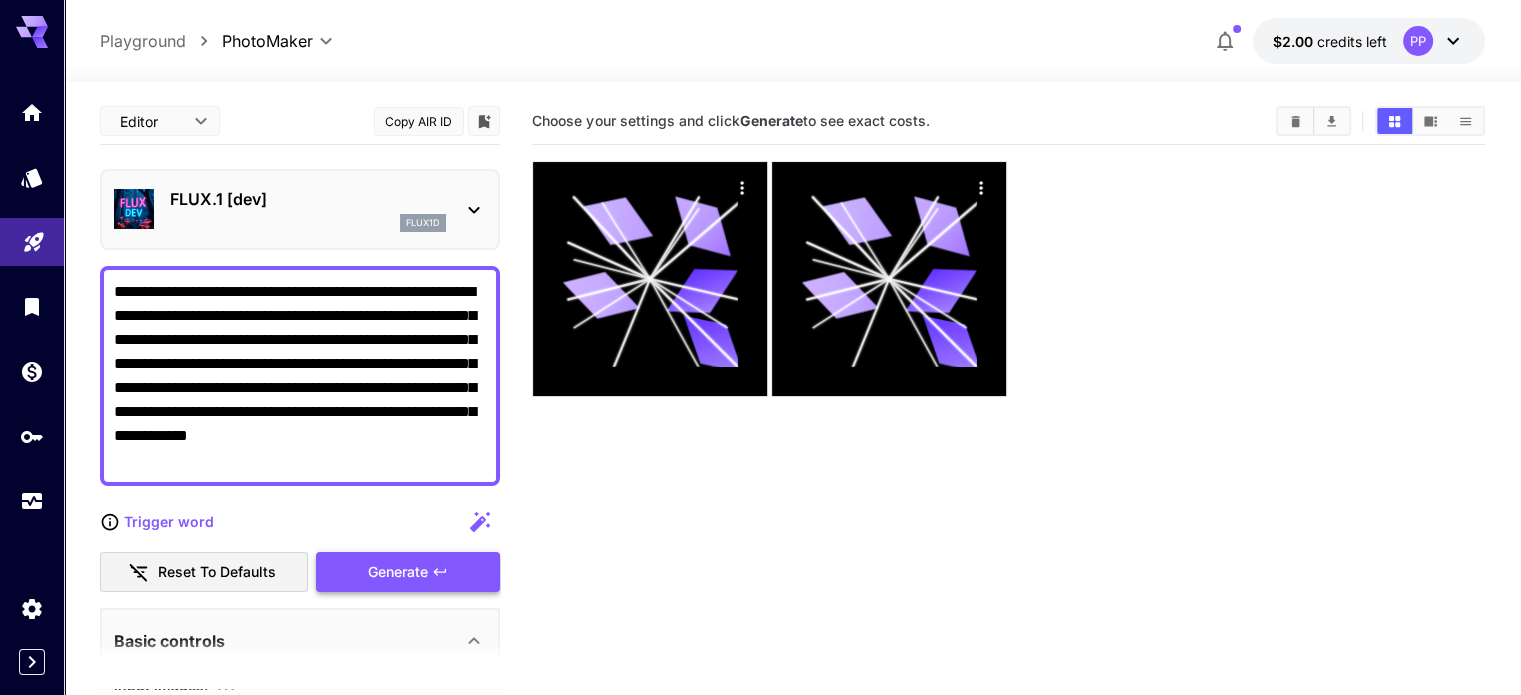click on "Generate" at bounding box center [408, 572] 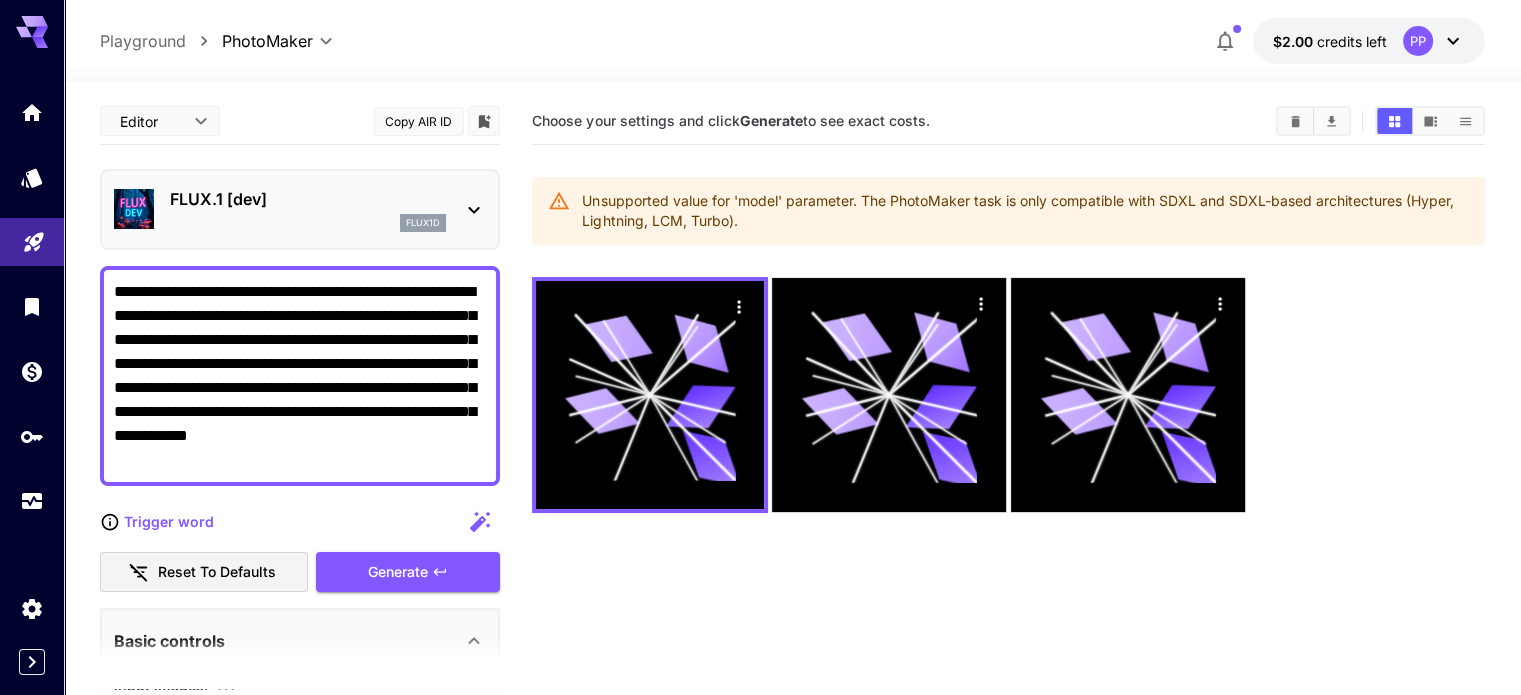 click on "flux1d" at bounding box center (308, 223) 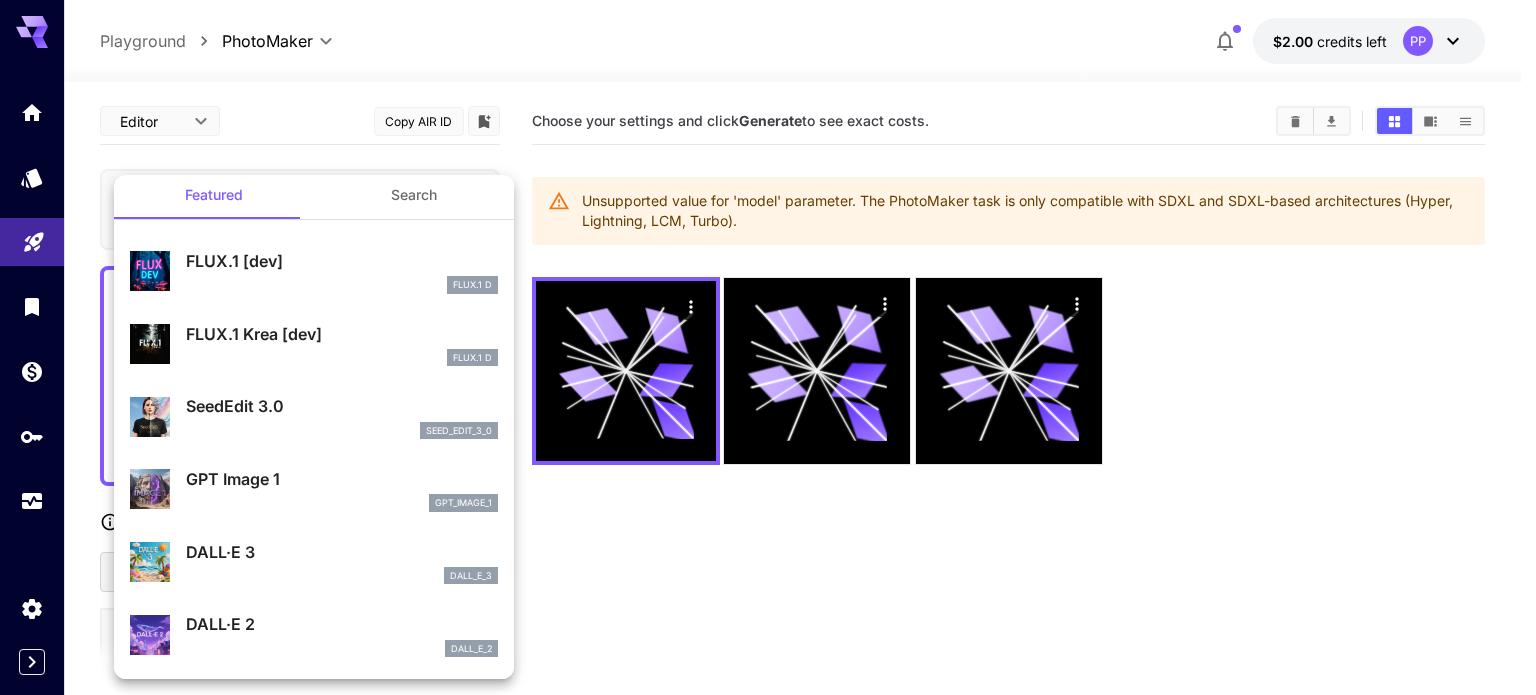 scroll, scrollTop: 0, scrollLeft: 0, axis: both 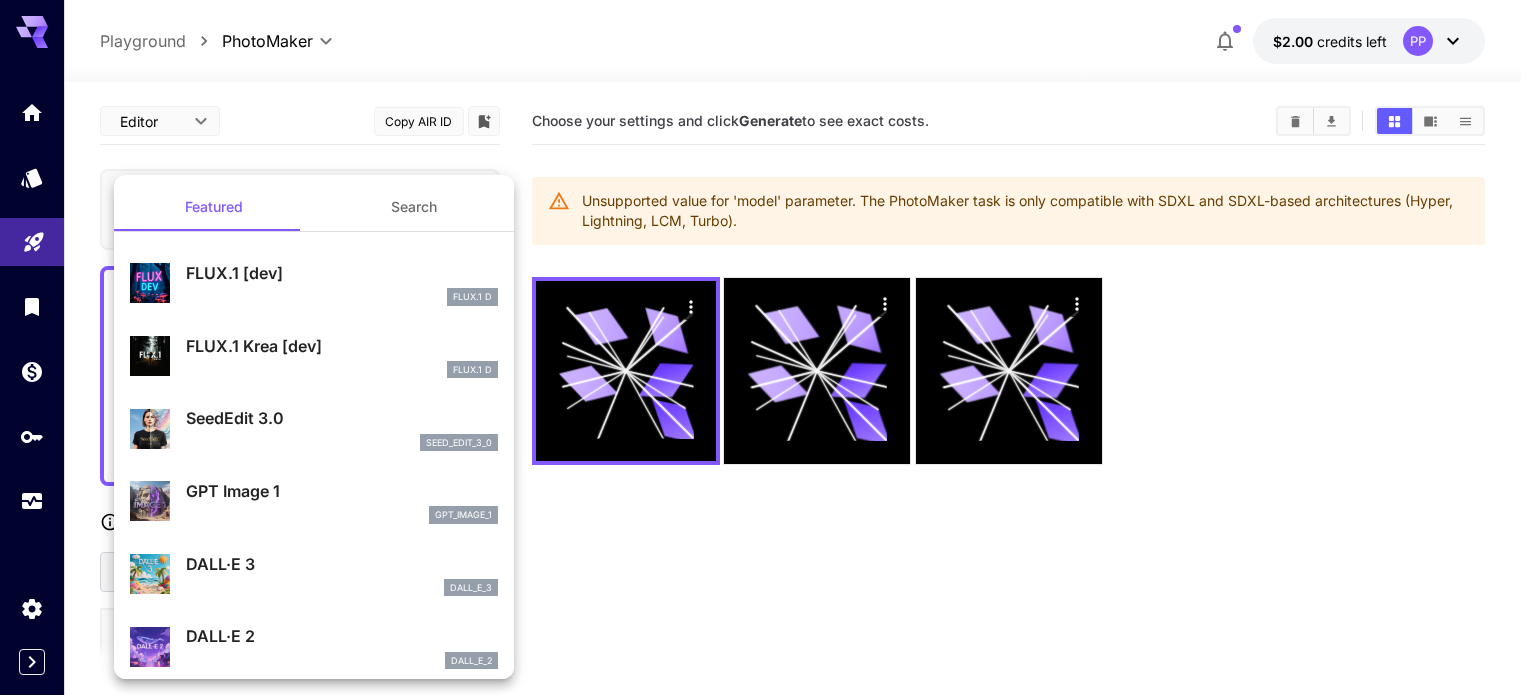 click on "Search" at bounding box center [414, 207] 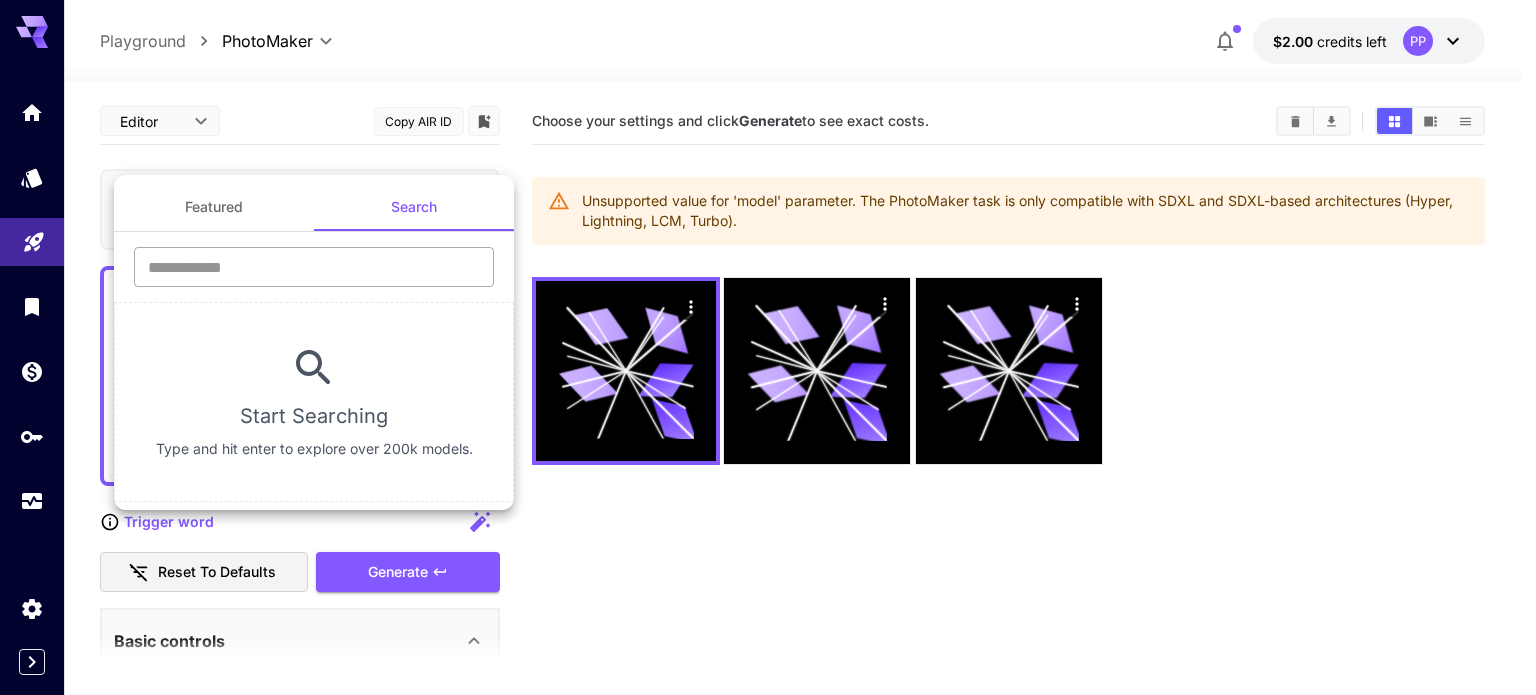 click at bounding box center [314, 267] 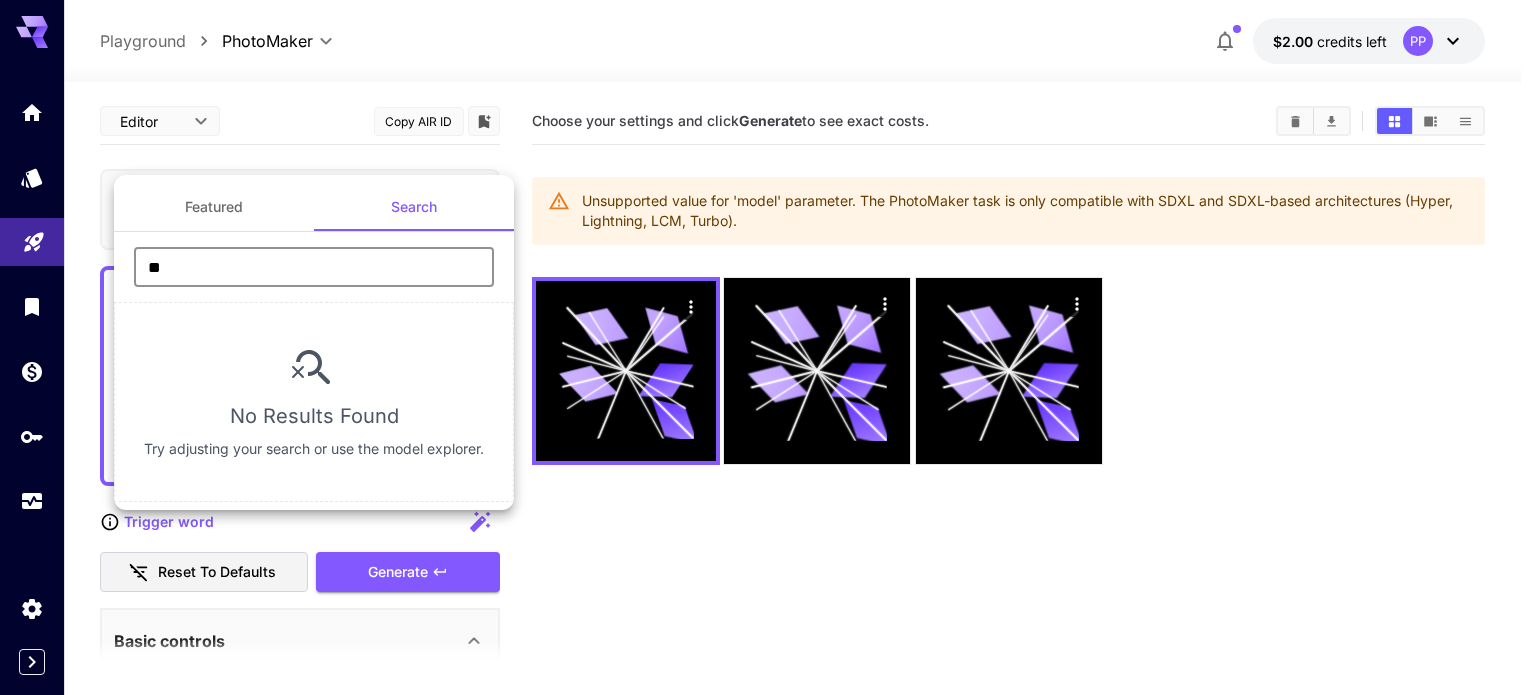 type on "*" 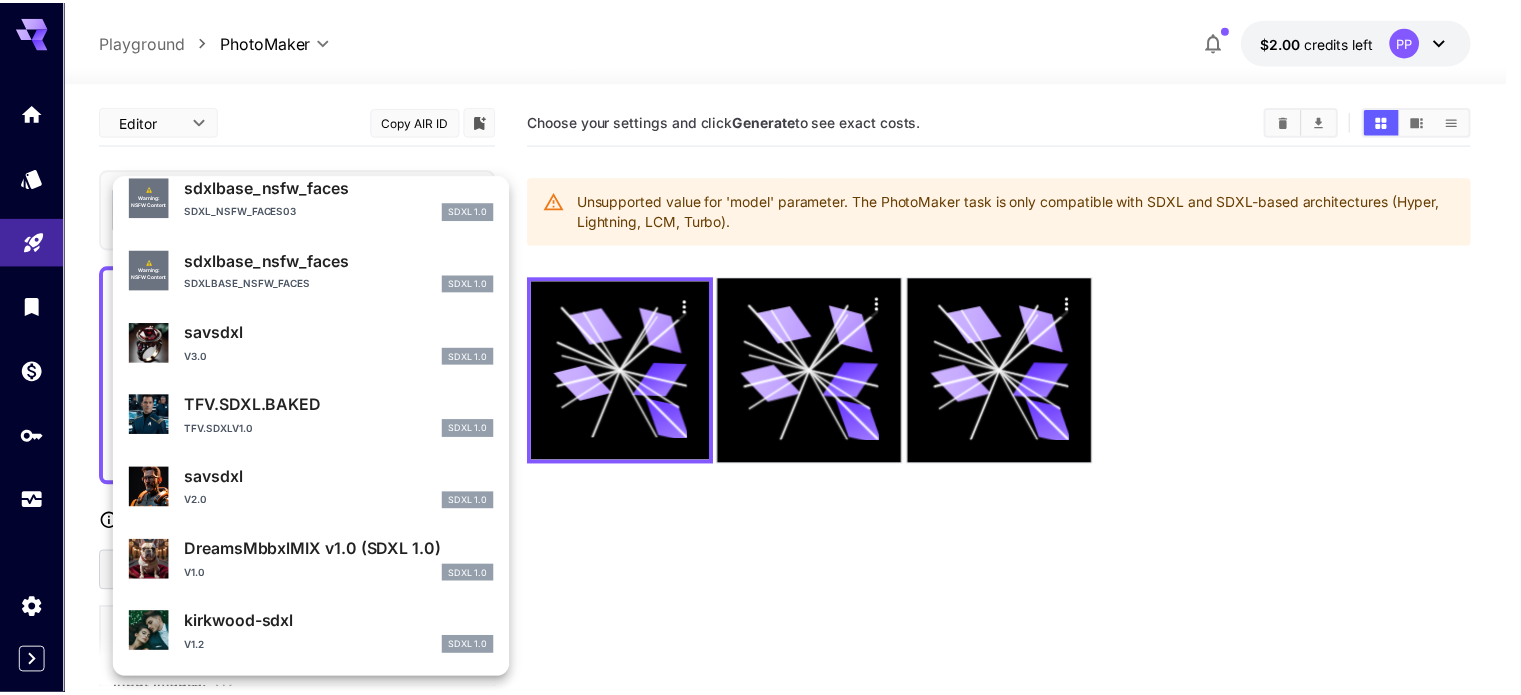 scroll, scrollTop: 360, scrollLeft: 0, axis: vertical 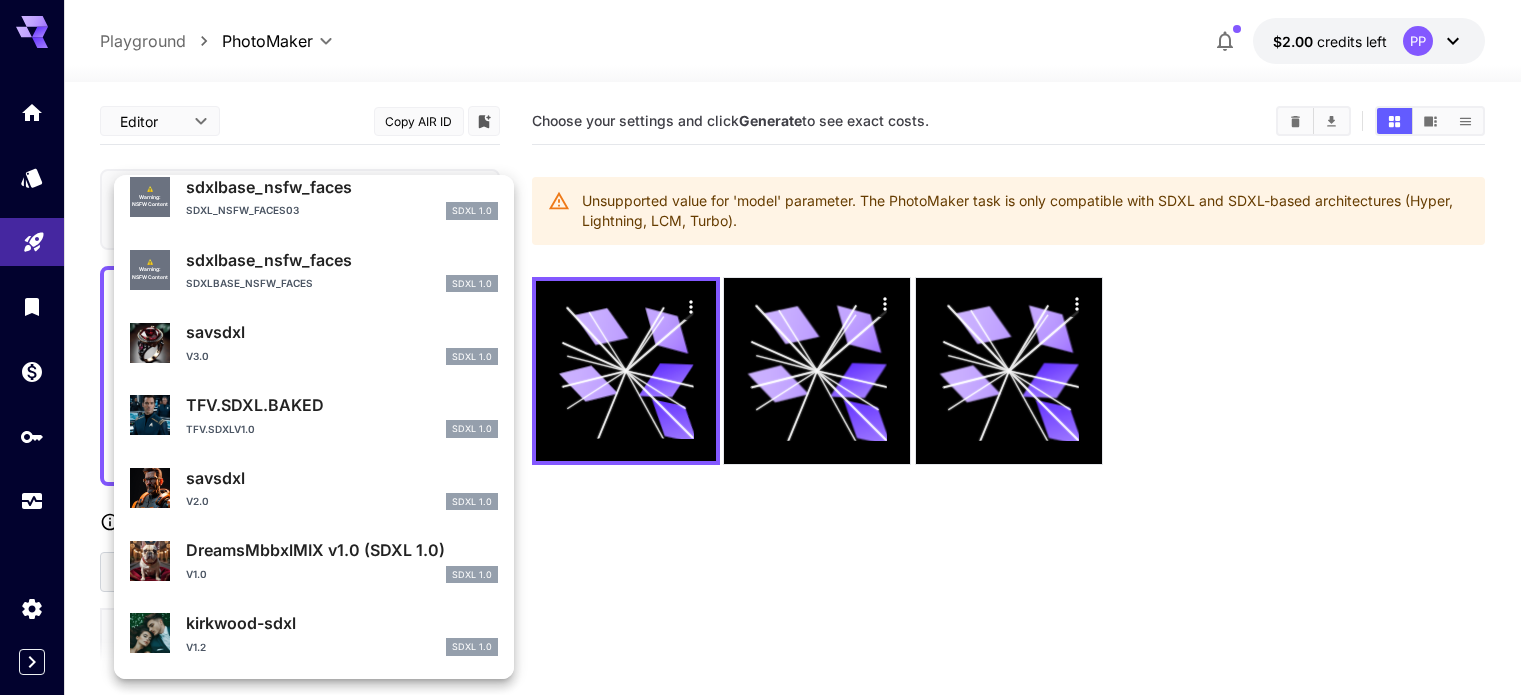 type on "****" 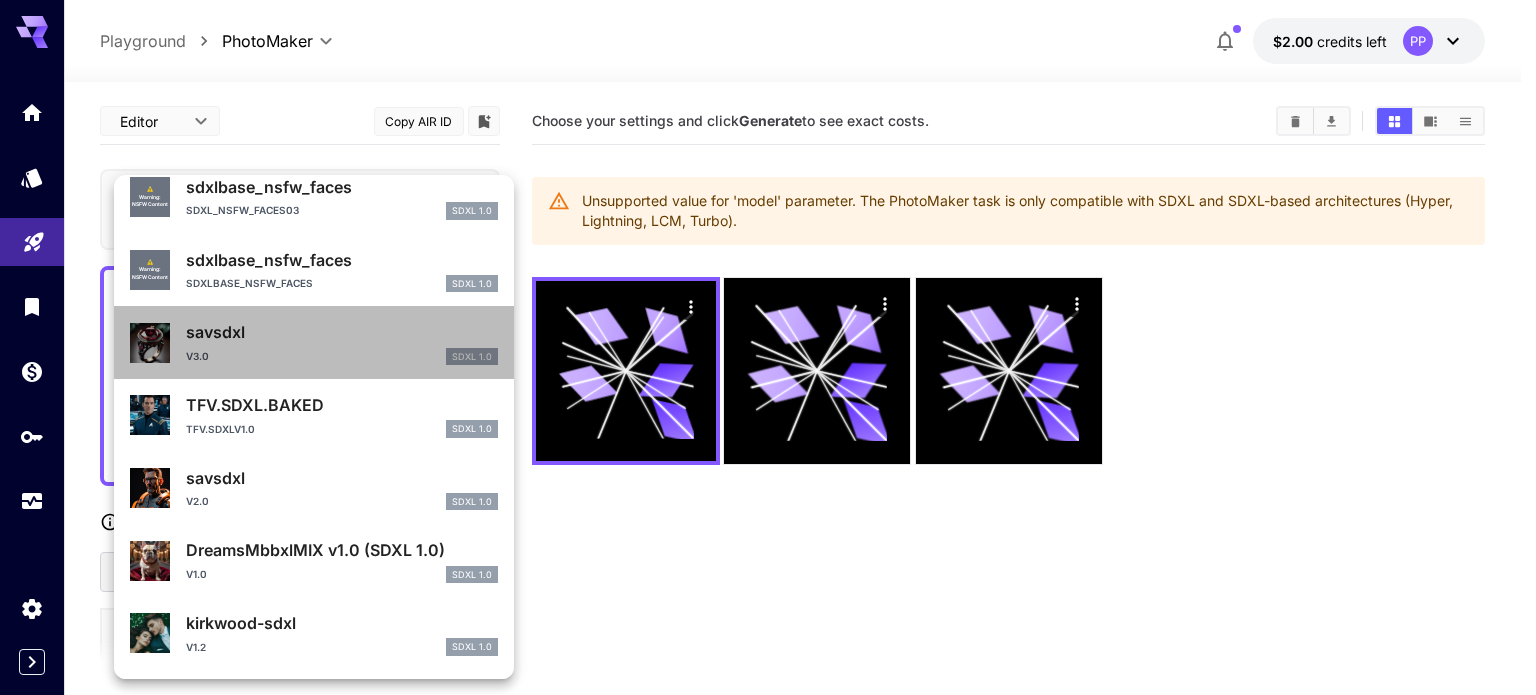 click on "v3.0 SDXL 1.0" at bounding box center [342, 357] 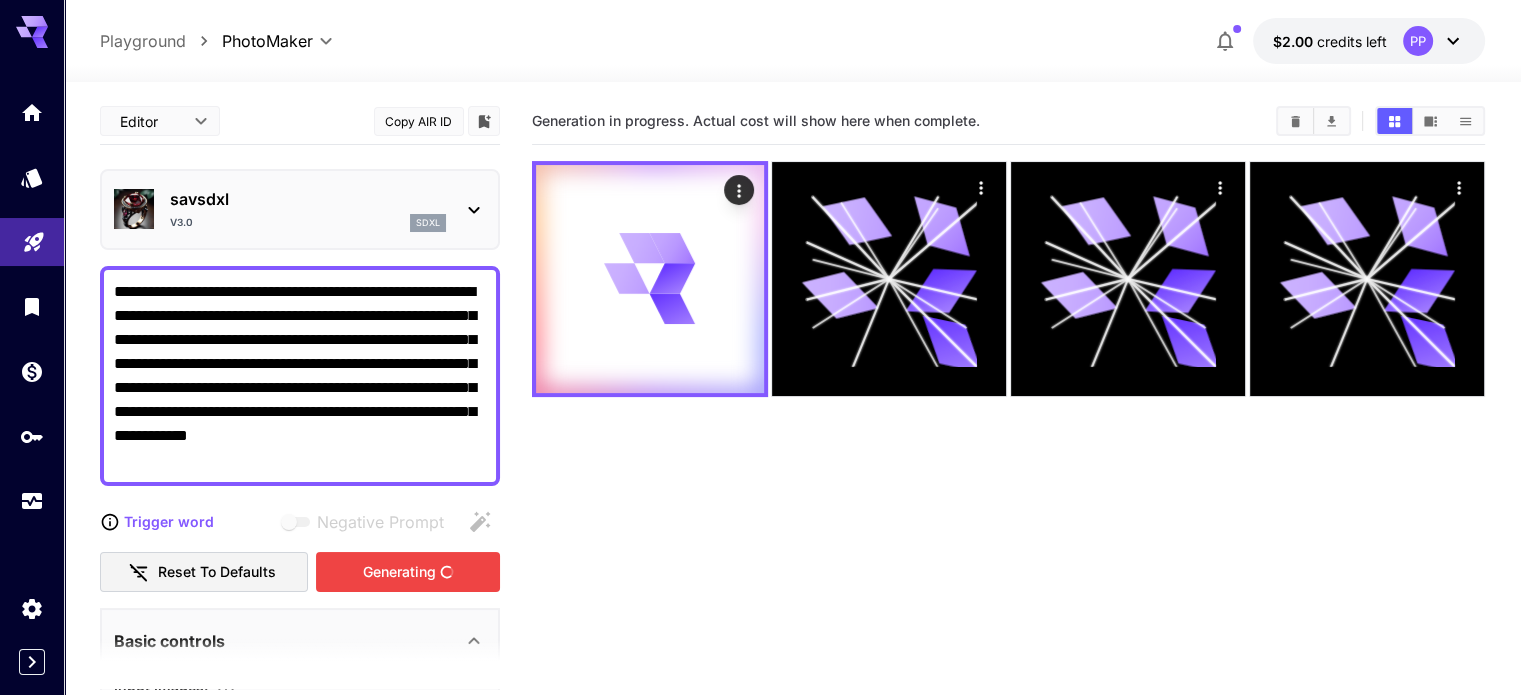 click on "Generating" at bounding box center (408, 572) 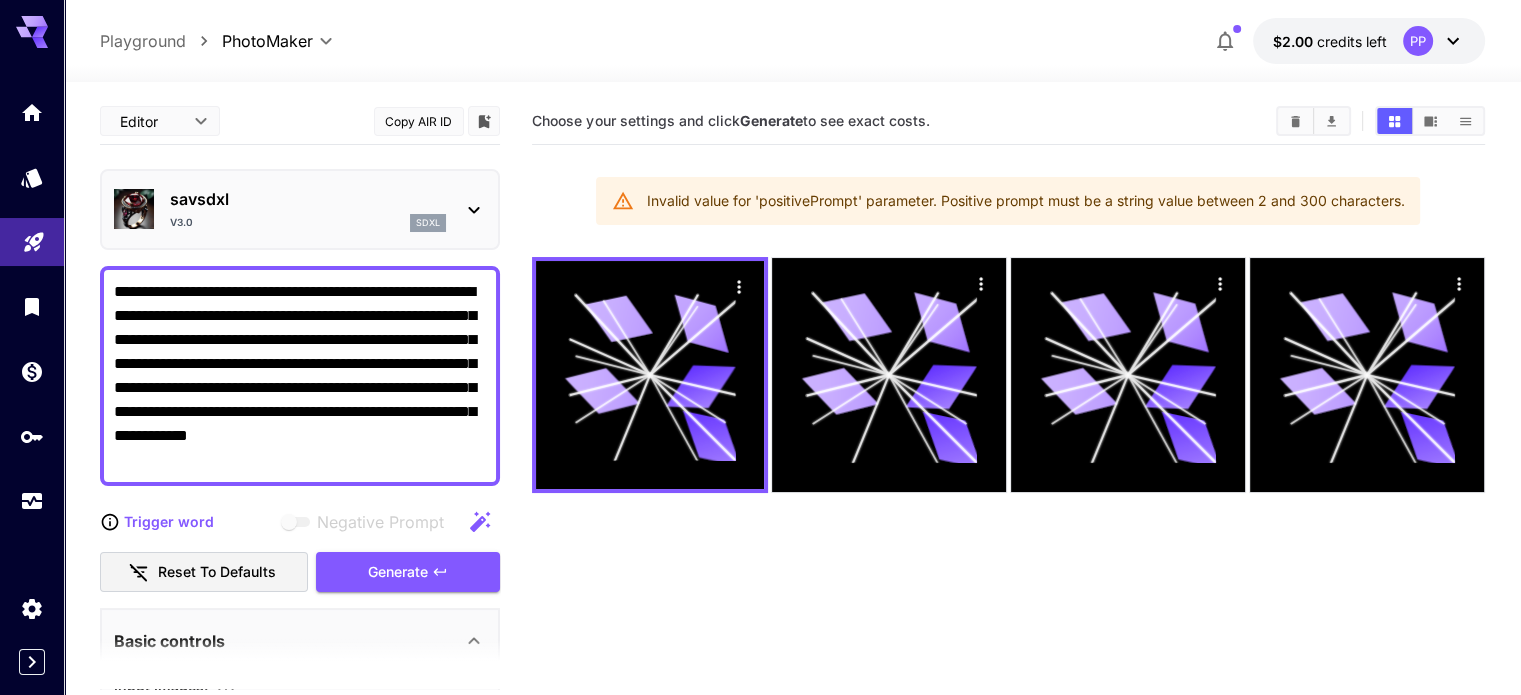click on "**********" at bounding box center [300, 376] 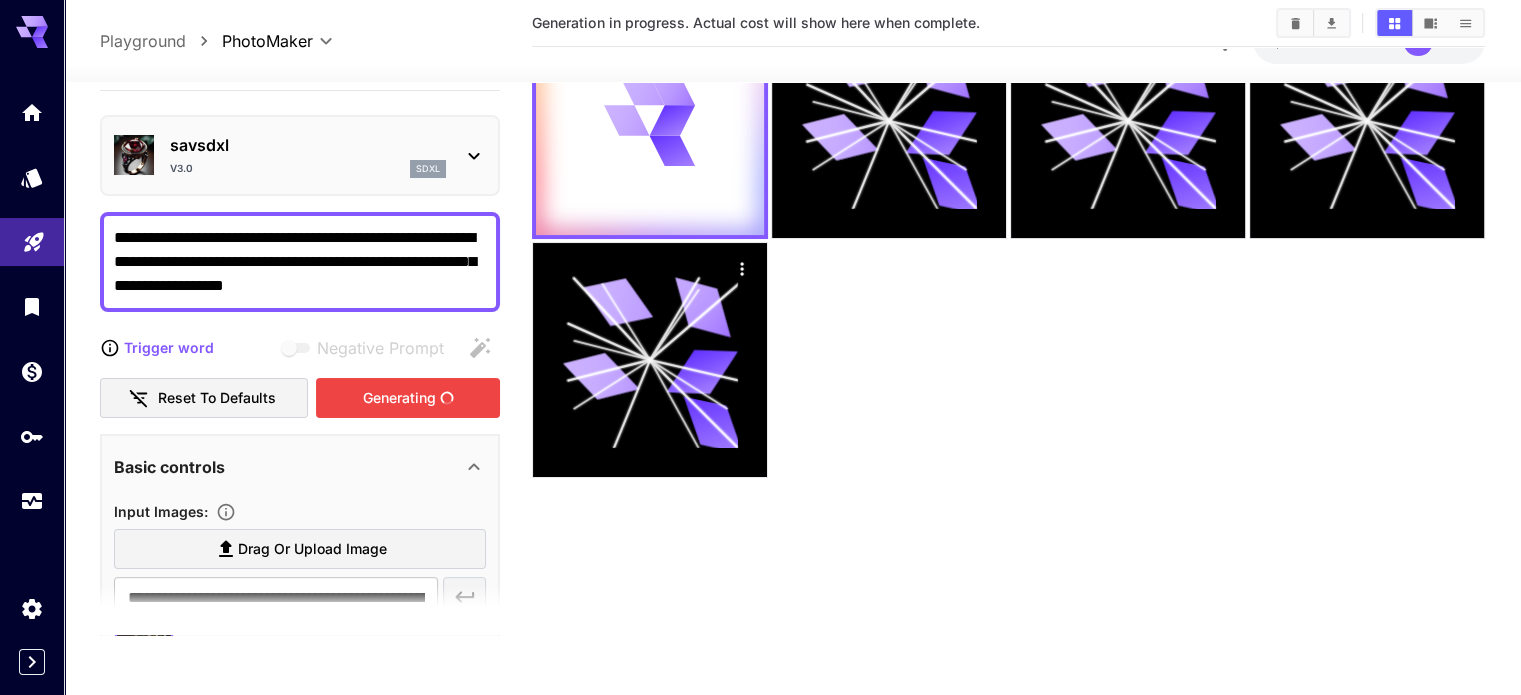 scroll, scrollTop: 157, scrollLeft: 0, axis: vertical 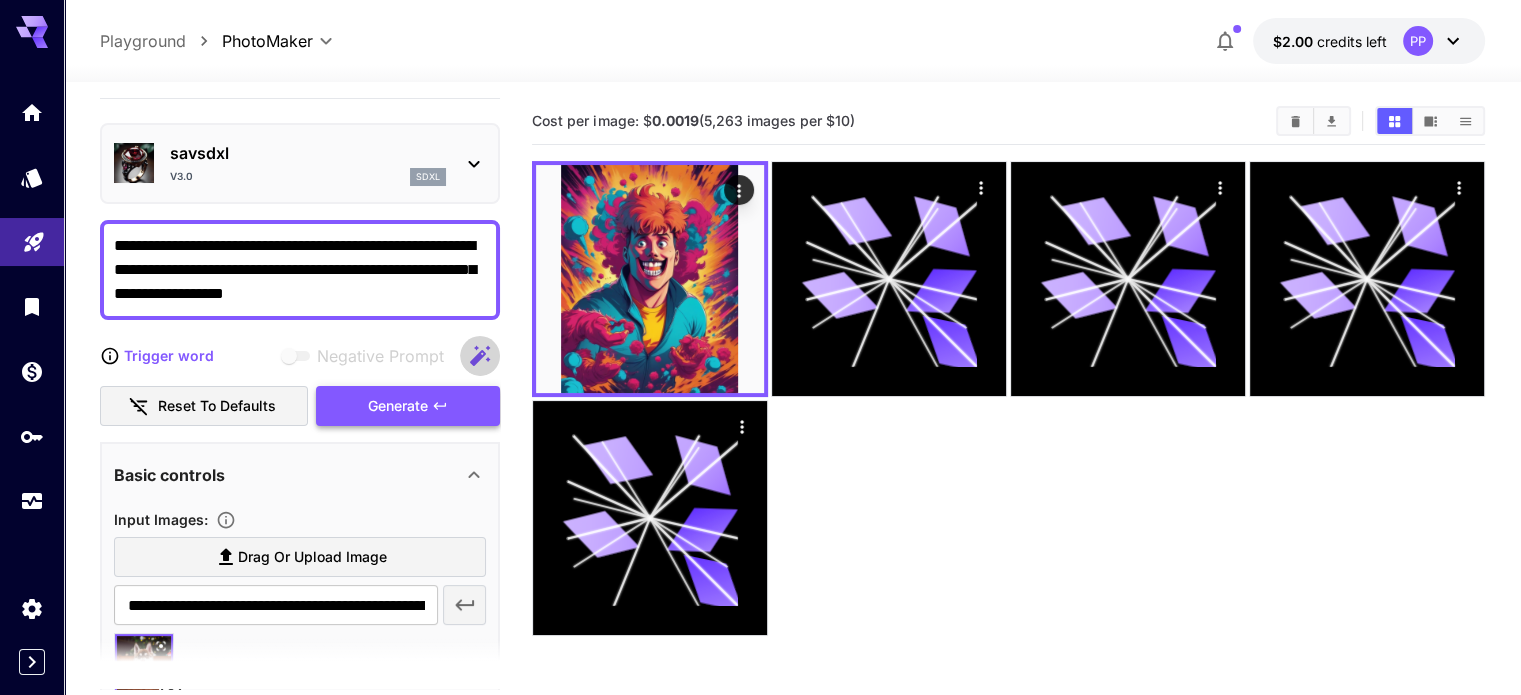 click 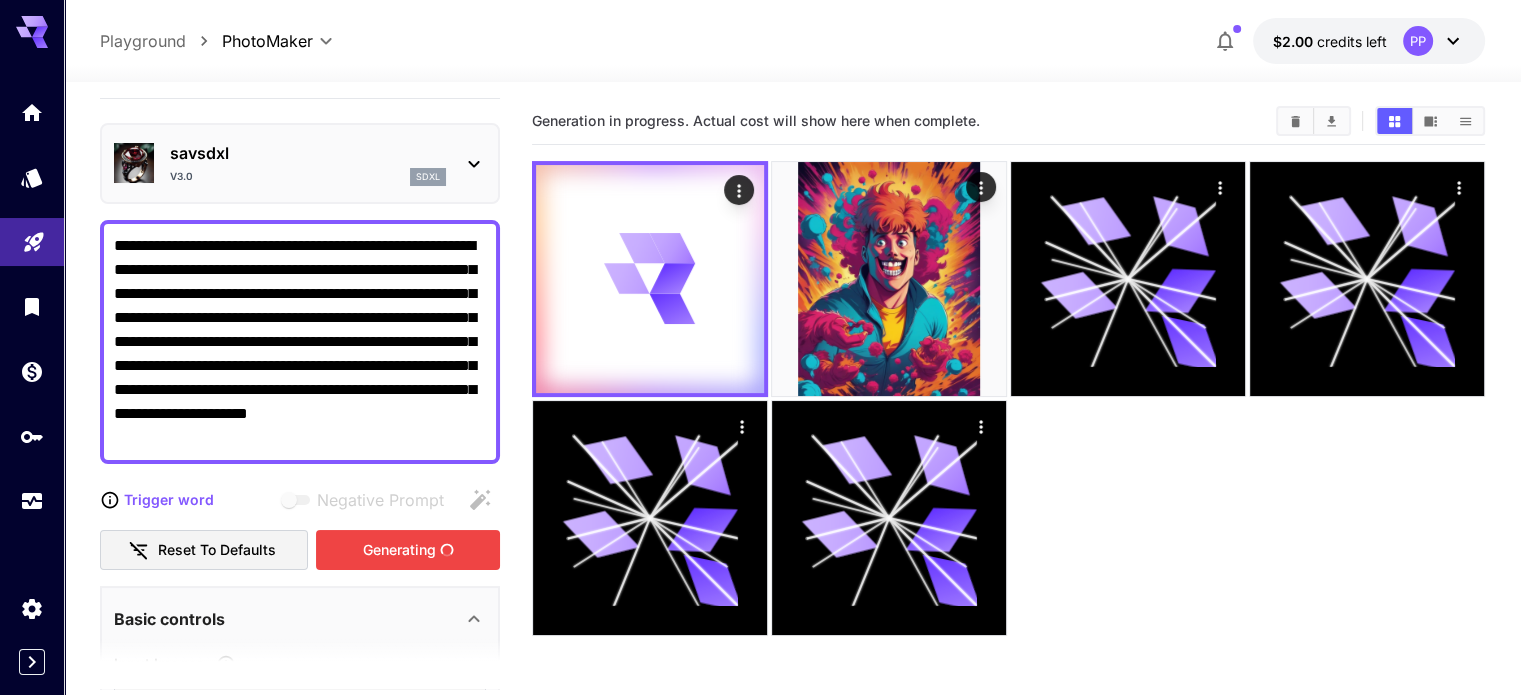 click on "Generating" at bounding box center [408, 550] 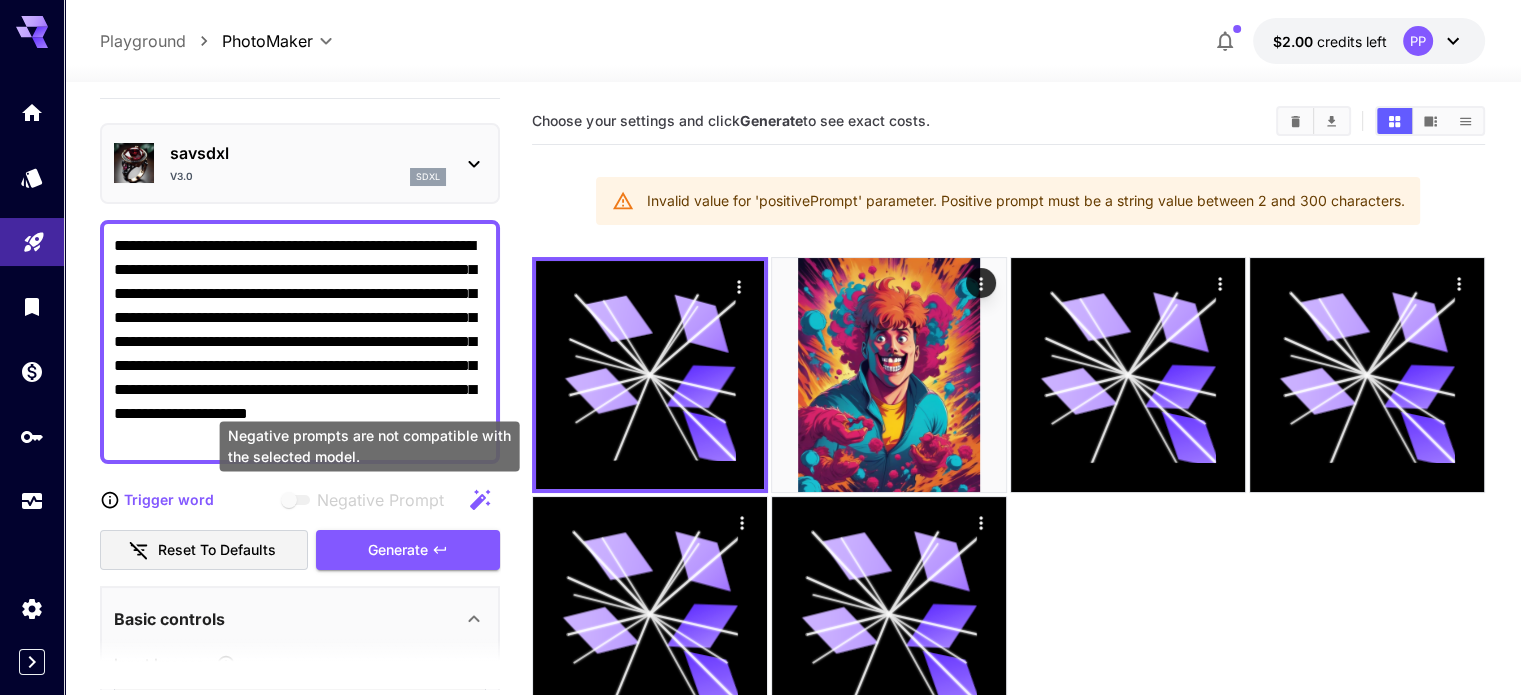 click on "Negative prompts are not compatible with the selected model." at bounding box center [370, 446] 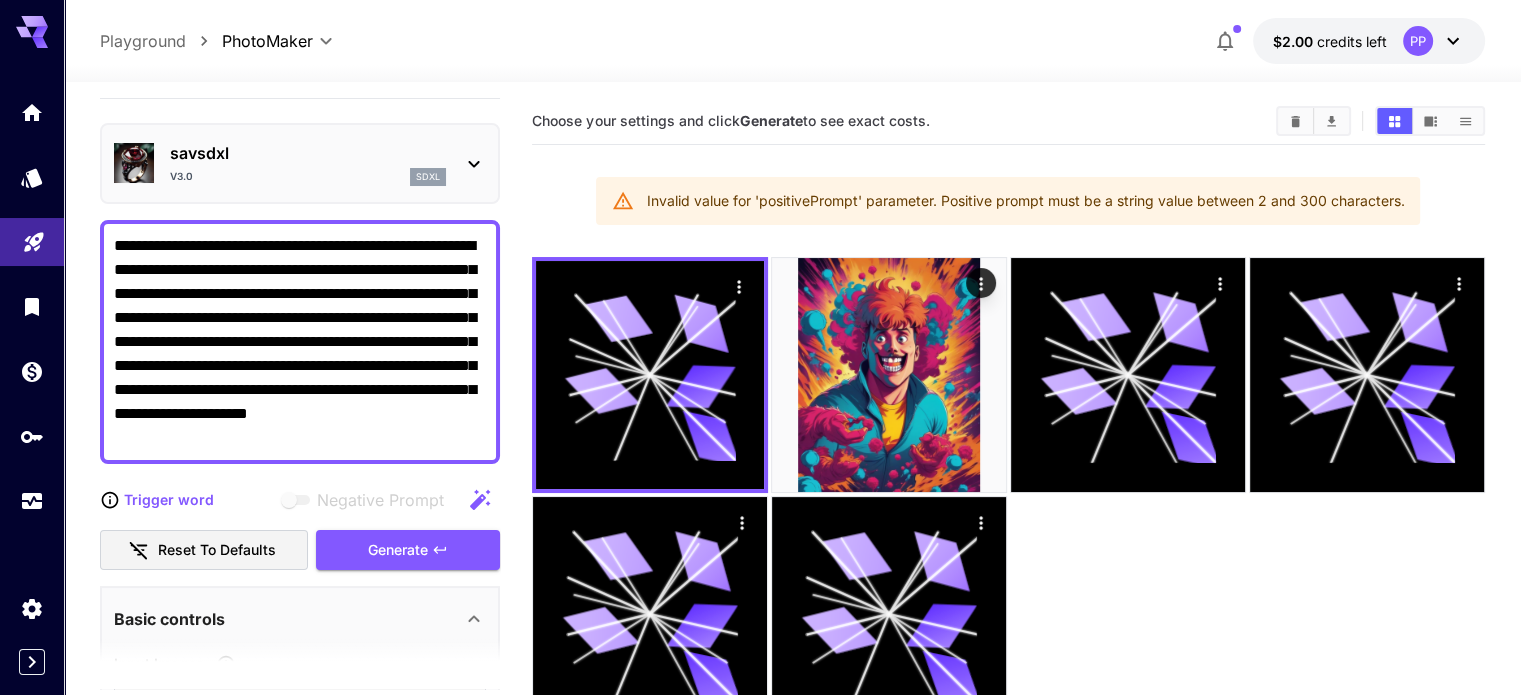 click on "**********" at bounding box center (300, 342) 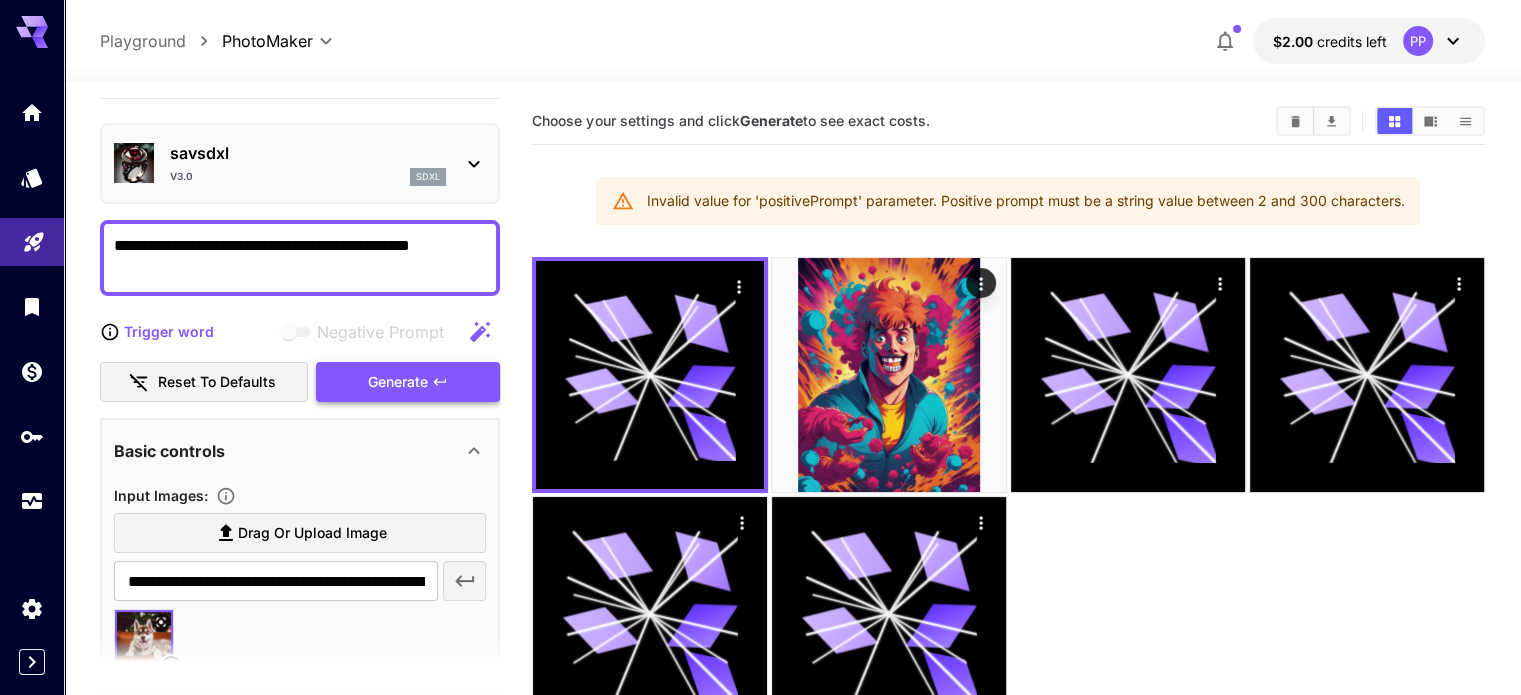 click on "Generate" at bounding box center (408, 382) 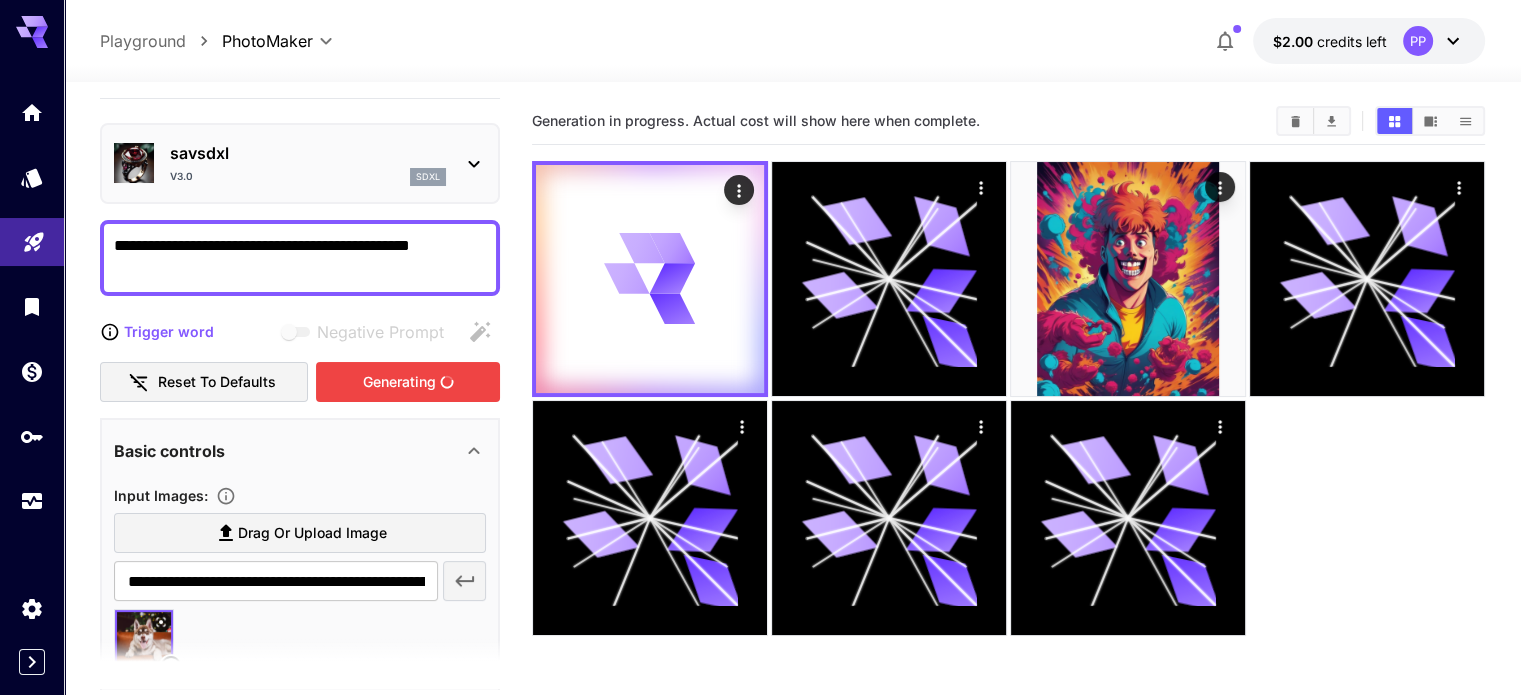 click on "**********" at bounding box center [300, 258] 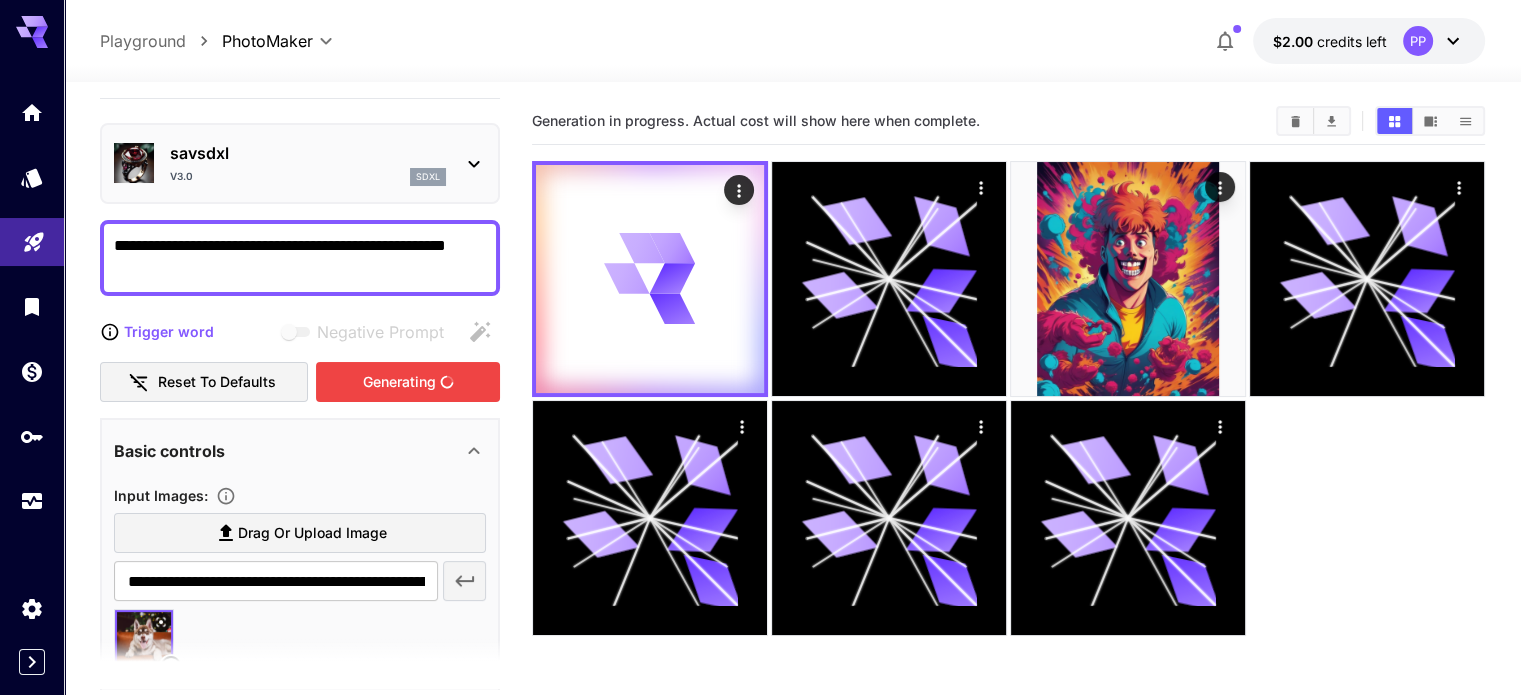 type on "**********" 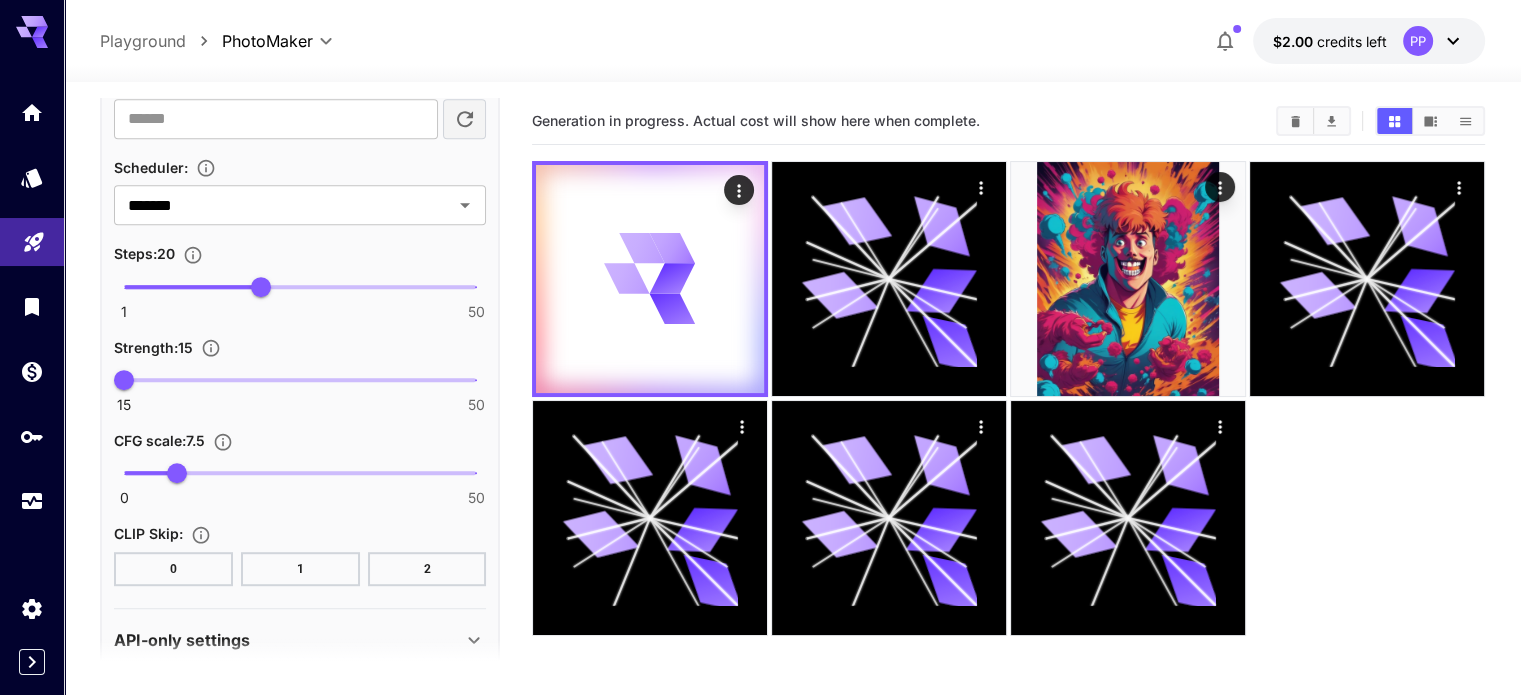 scroll, scrollTop: 1148, scrollLeft: 0, axis: vertical 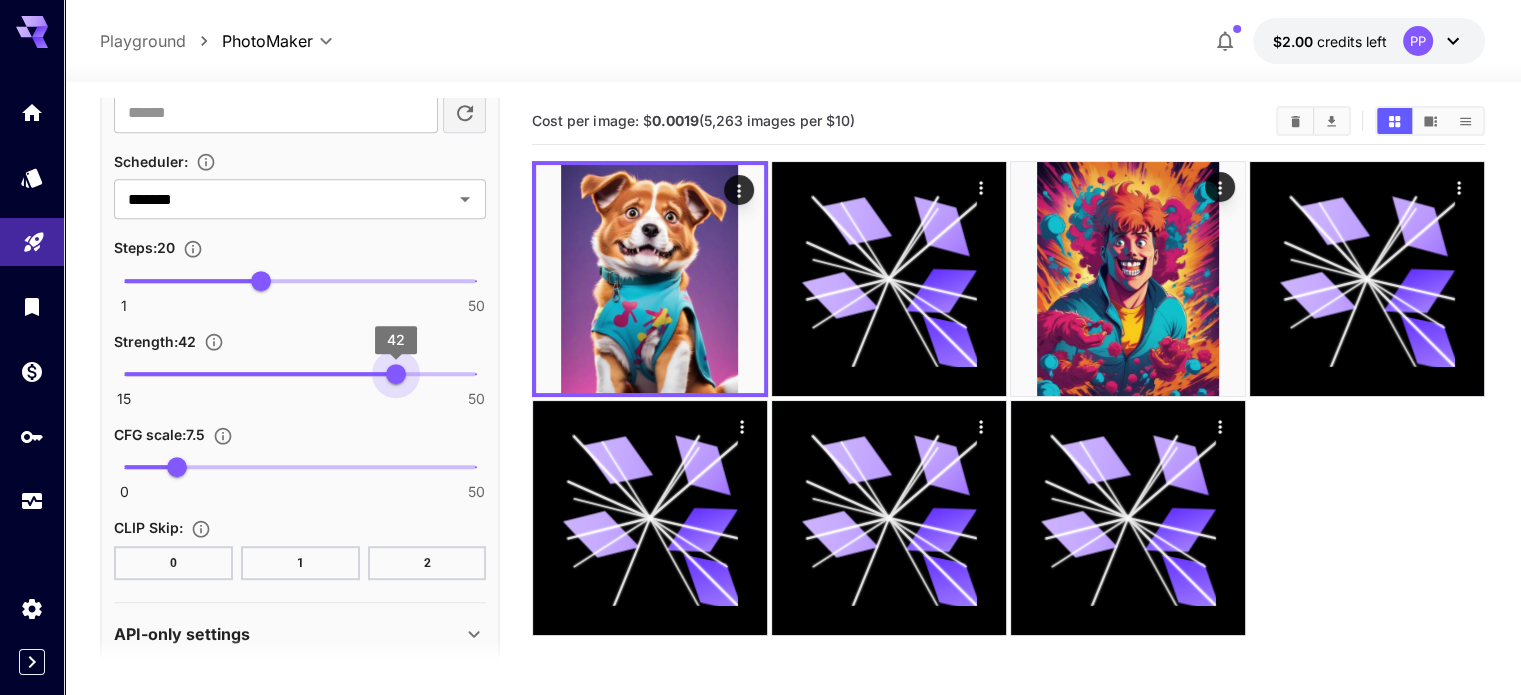 type on "**" 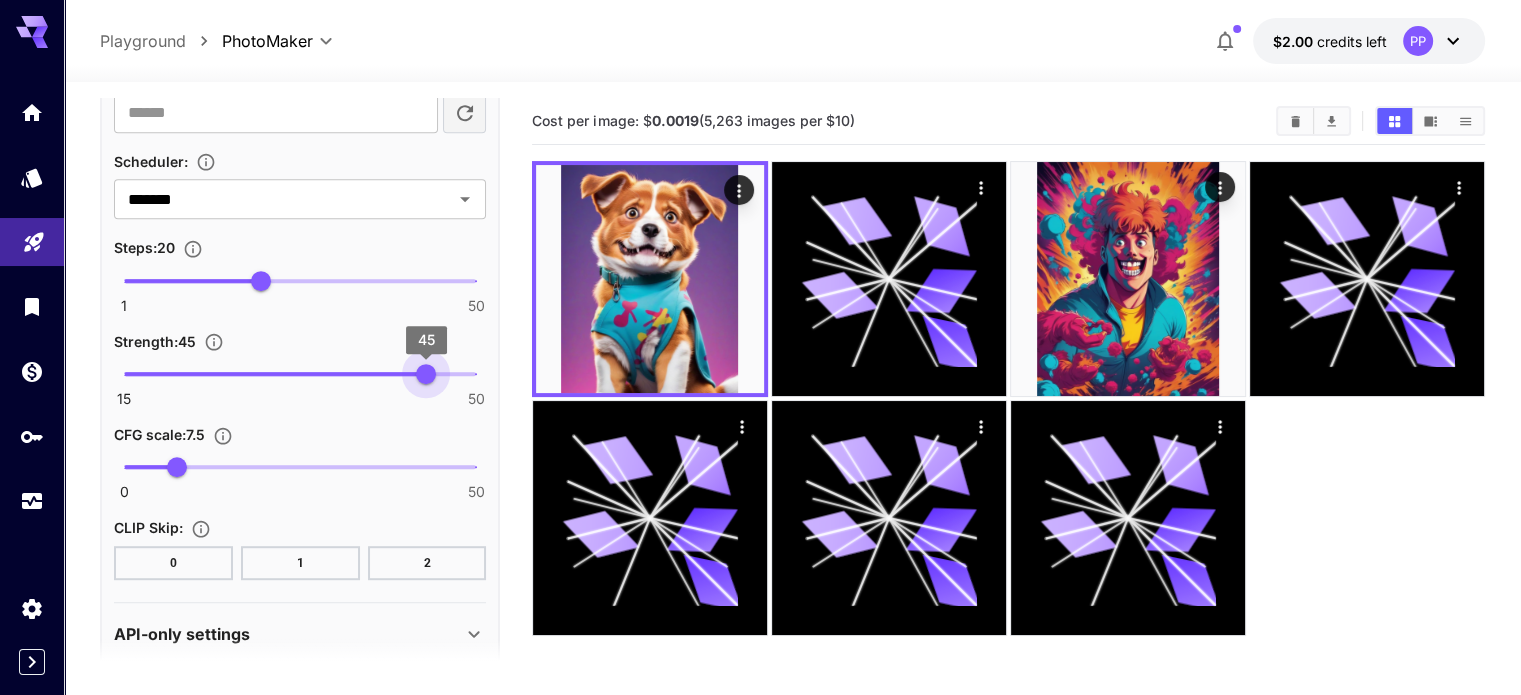 drag, startPoint x: 128, startPoint y: 371, endPoint x: 431, endPoint y: 369, distance: 303.0066 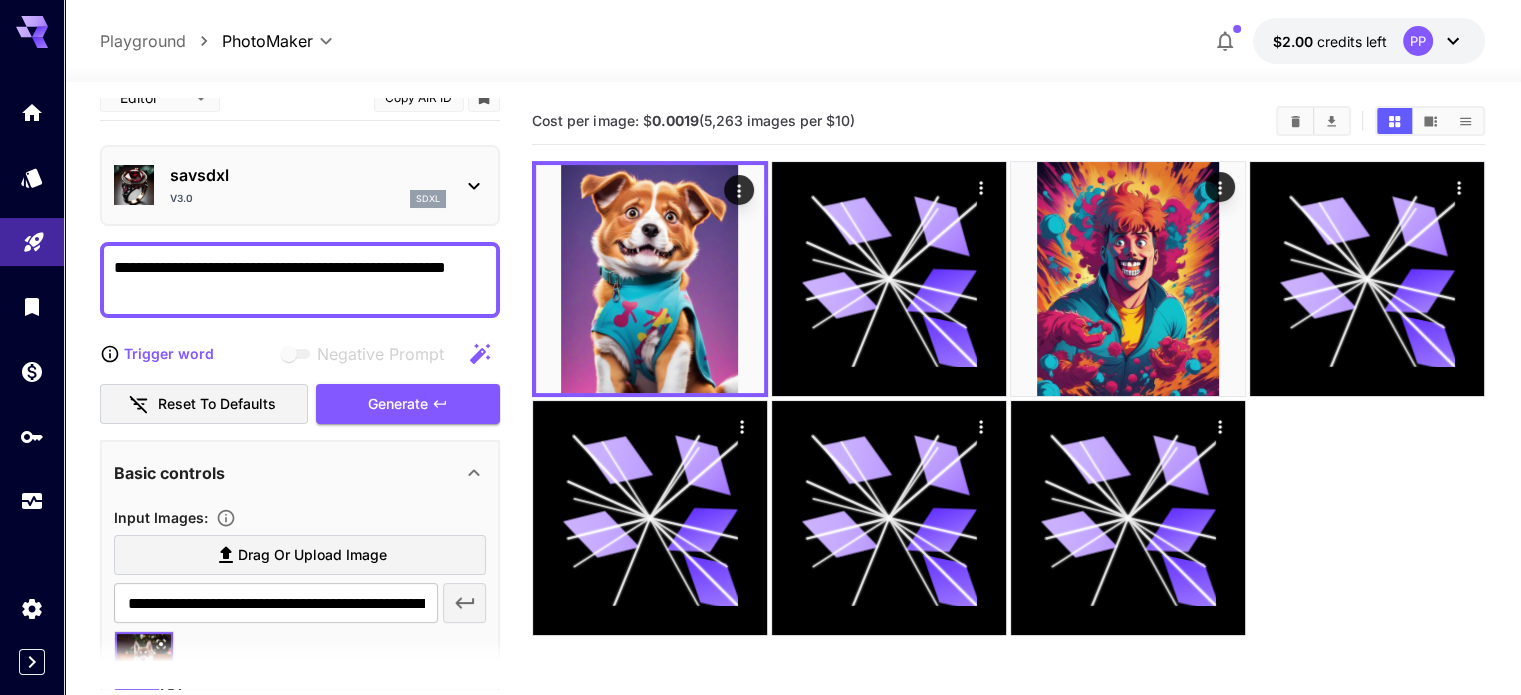 scroll, scrollTop: 0, scrollLeft: 0, axis: both 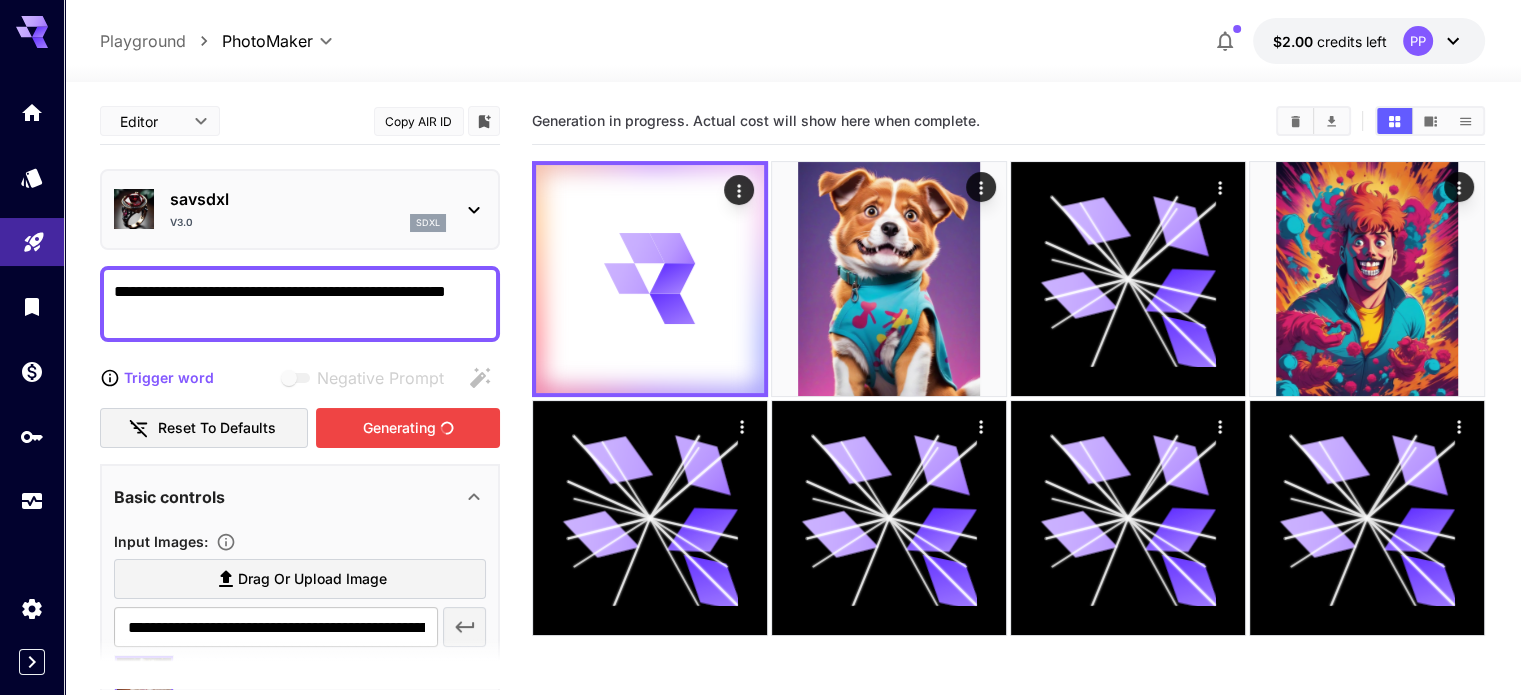 click on "Generating" at bounding box center (408, 428) 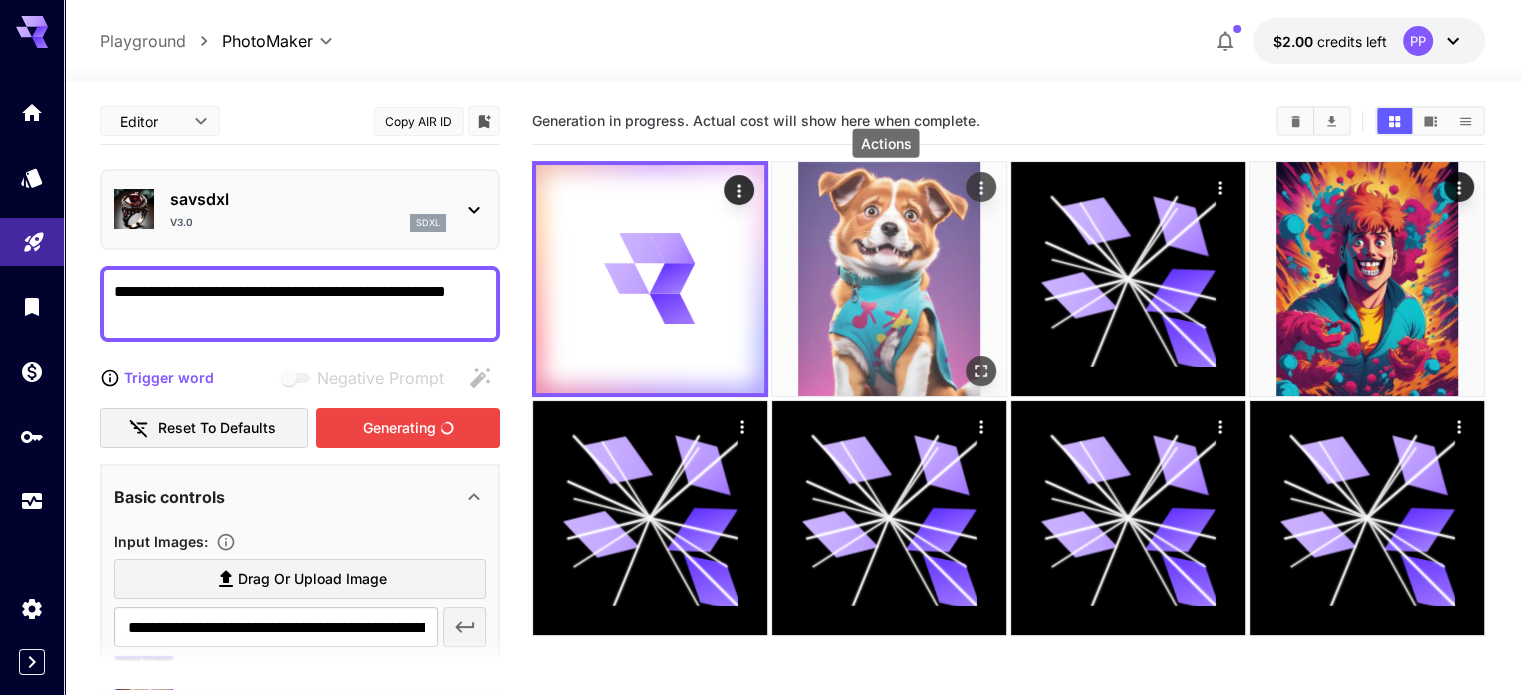click 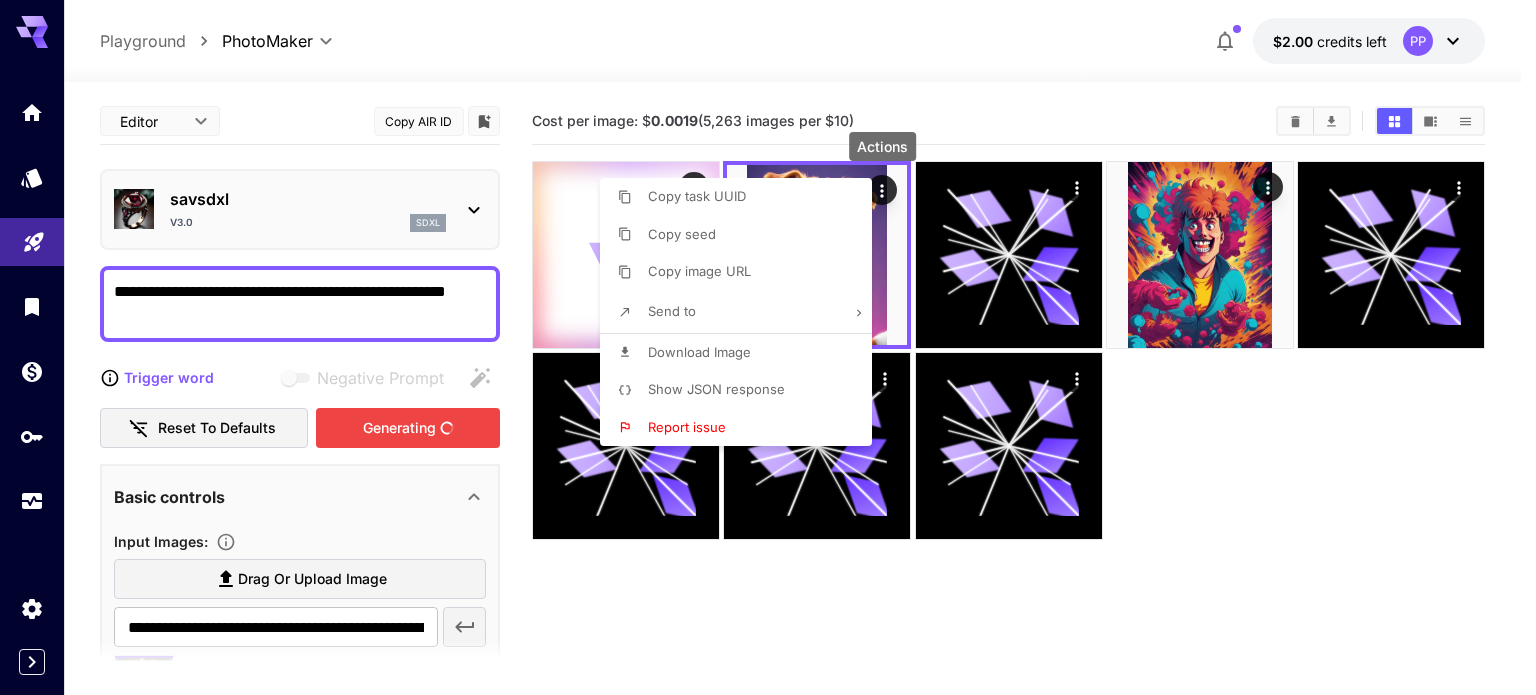 click at bounding box center (768, 347) 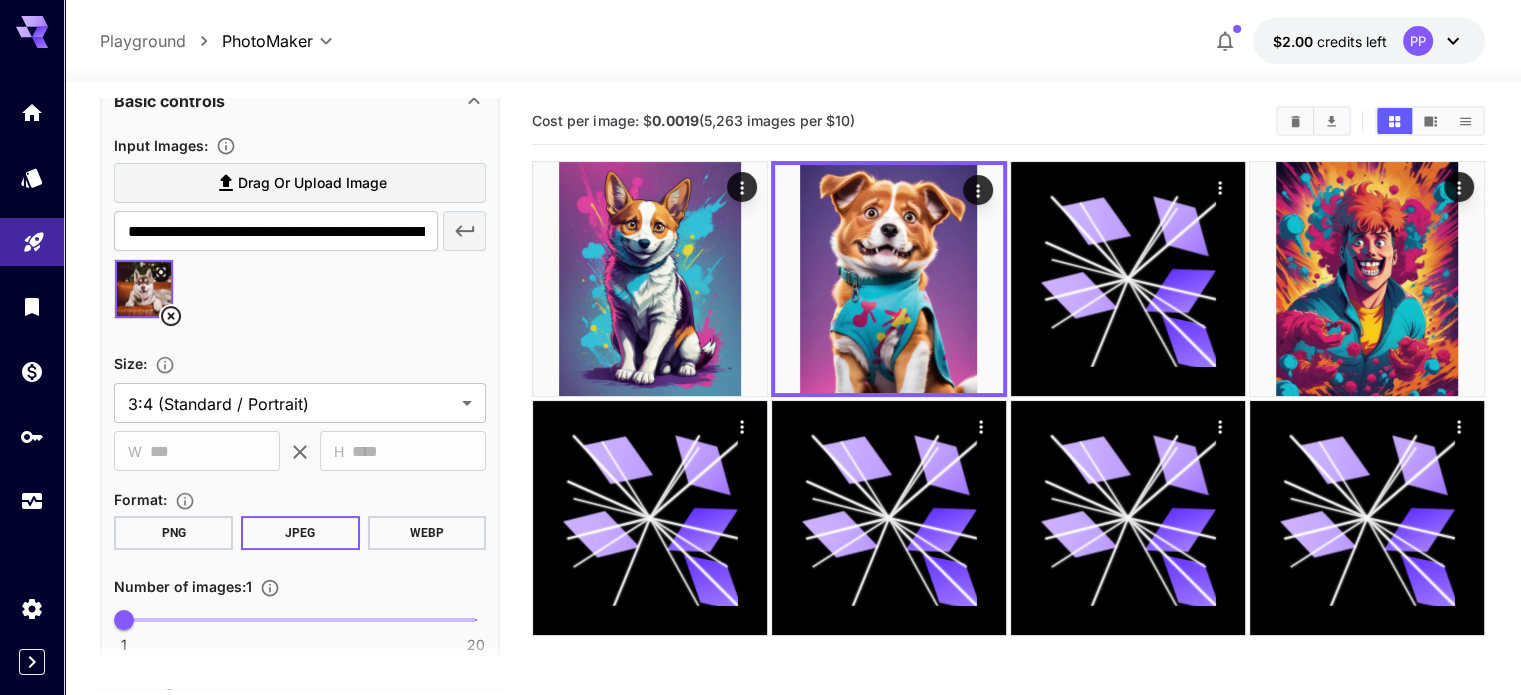 scroll, scrollTop: 396, scrollLeft: 0, axis: vertical 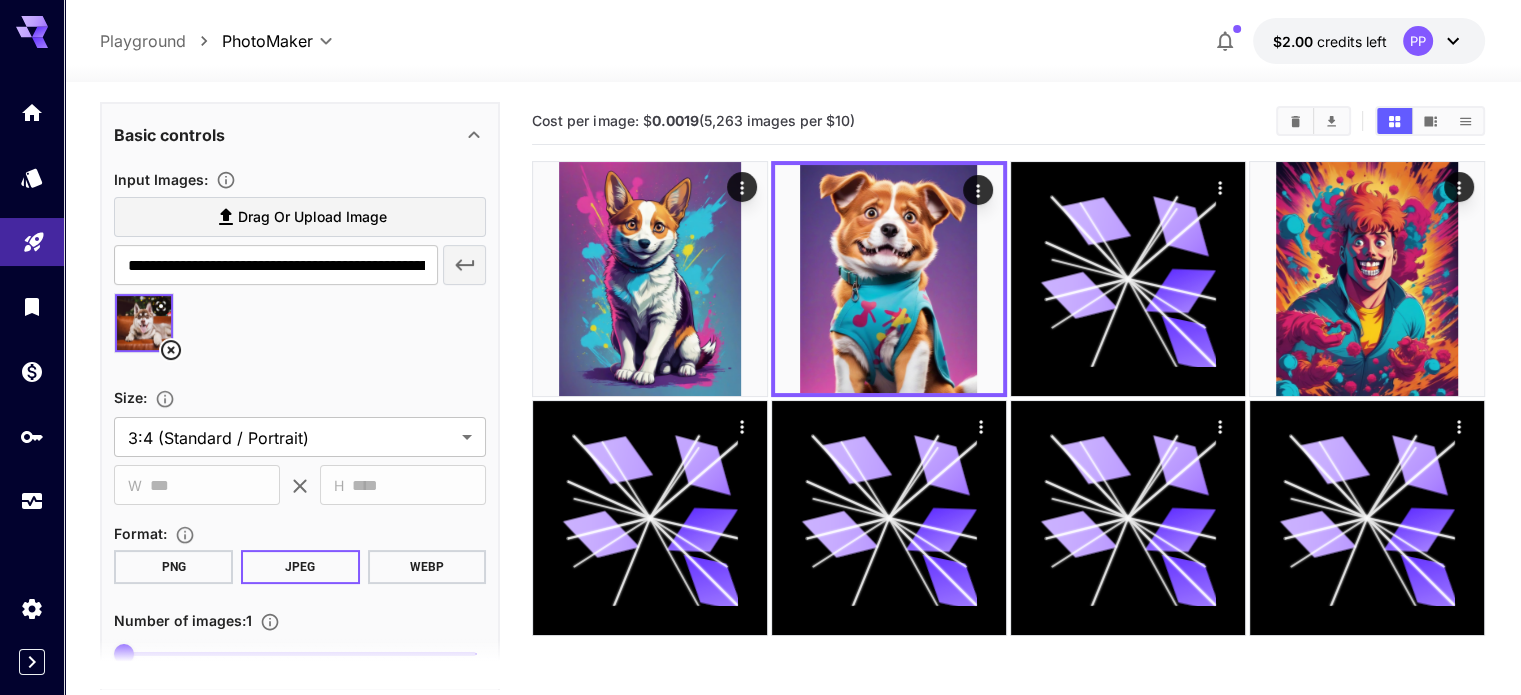 click 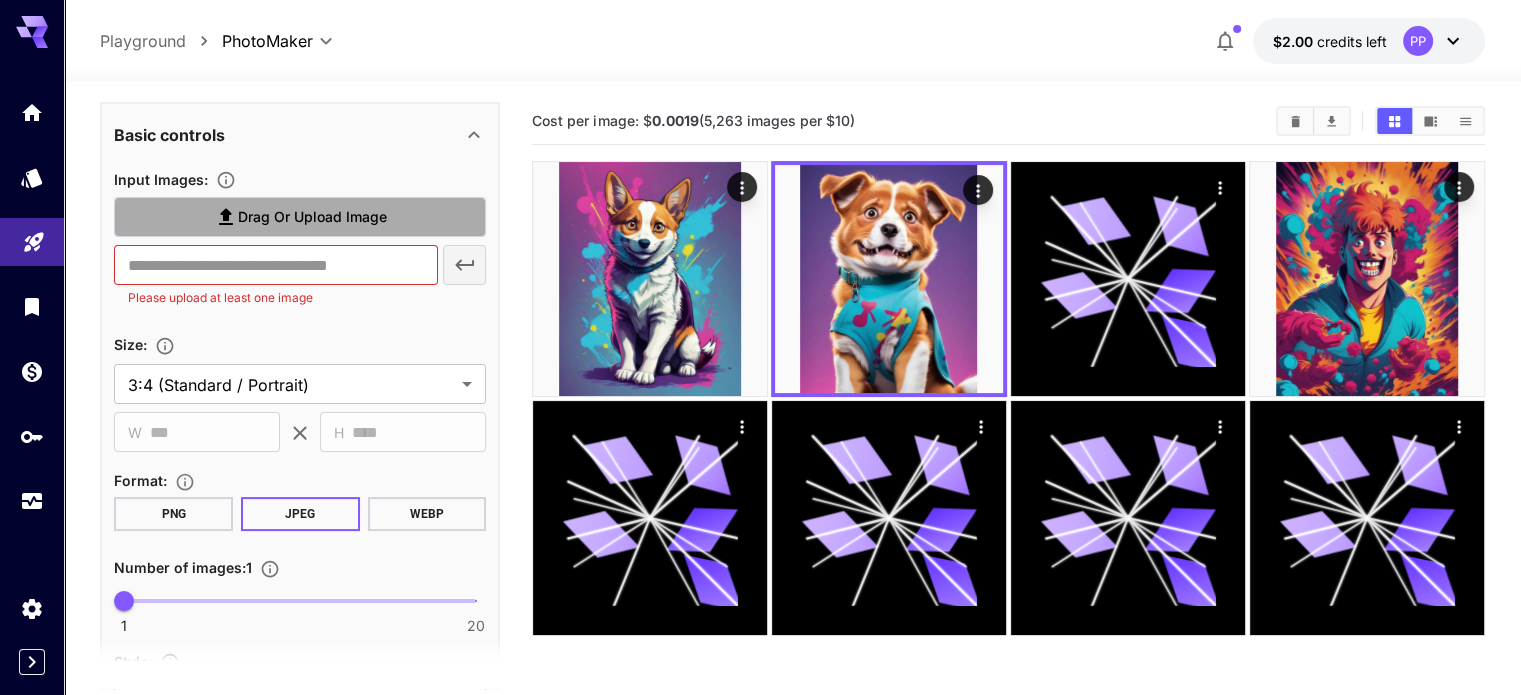 click on "Drag or upload image" at bounding box center (300, 217) 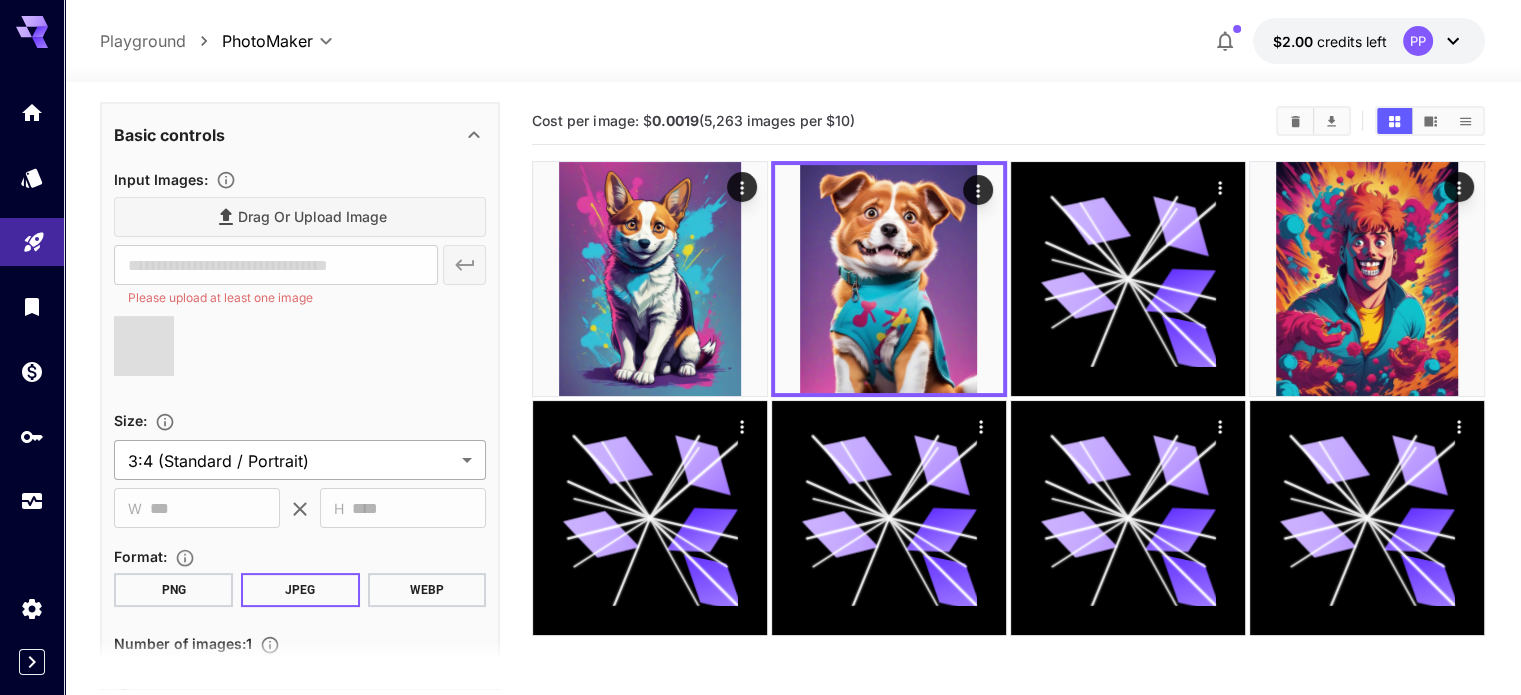 type on "**********" 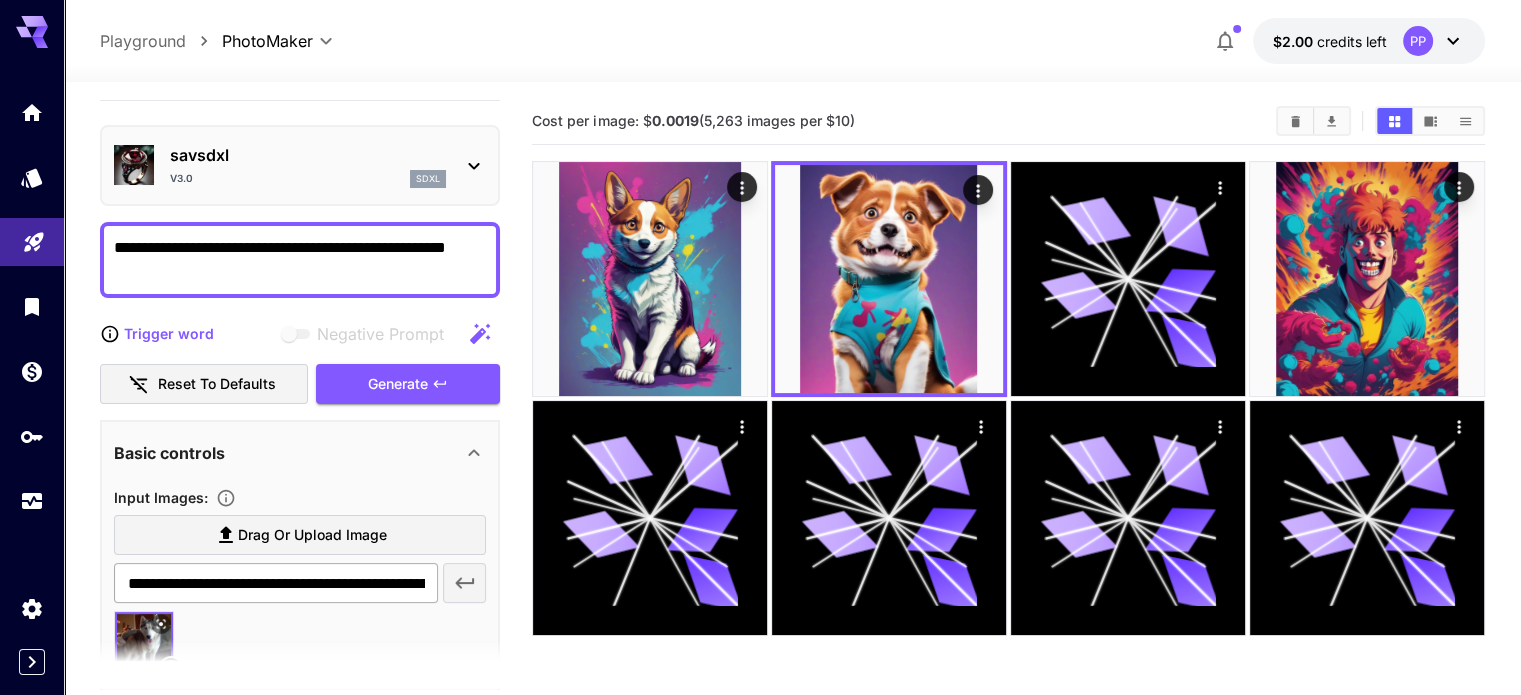 scroll, scrollTop: 0, scrollLeft: 0, axis: both 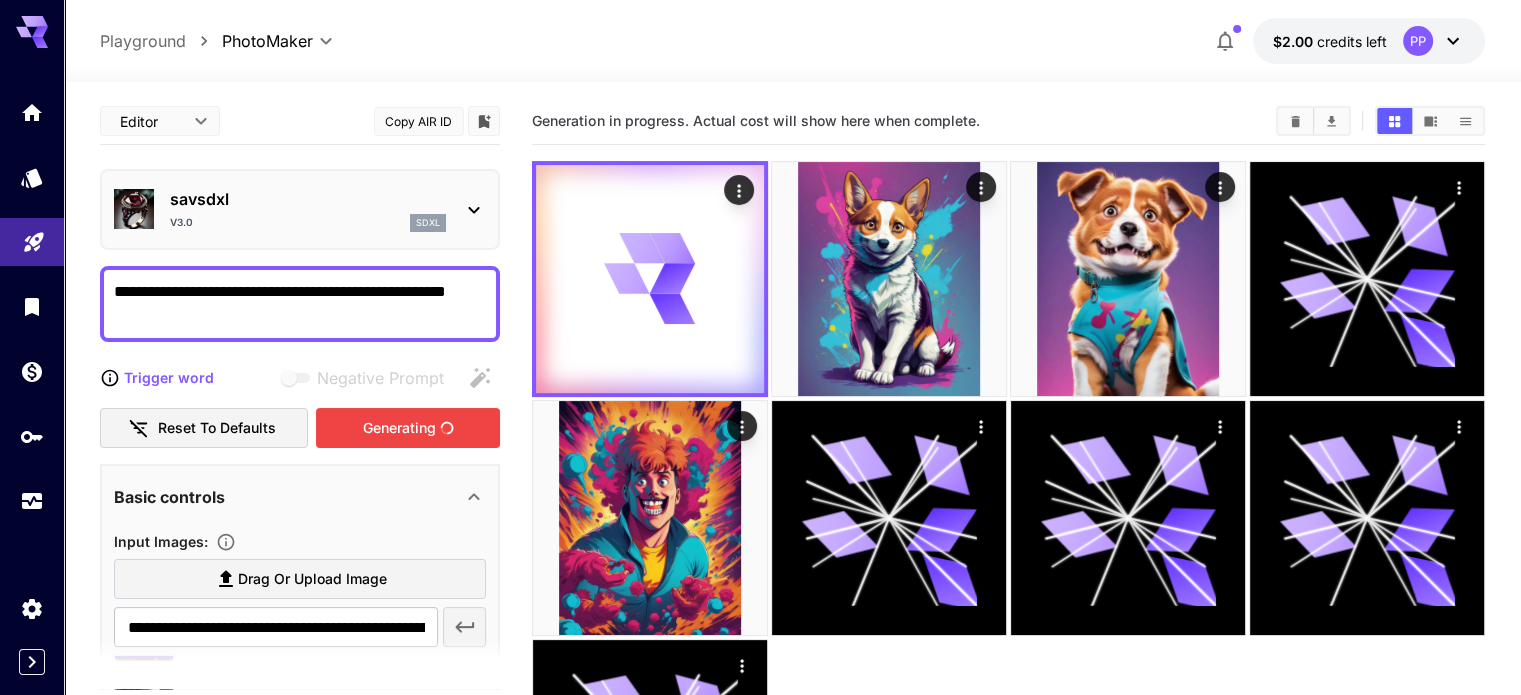 click on "Generating" at bounding box center [408, 428] 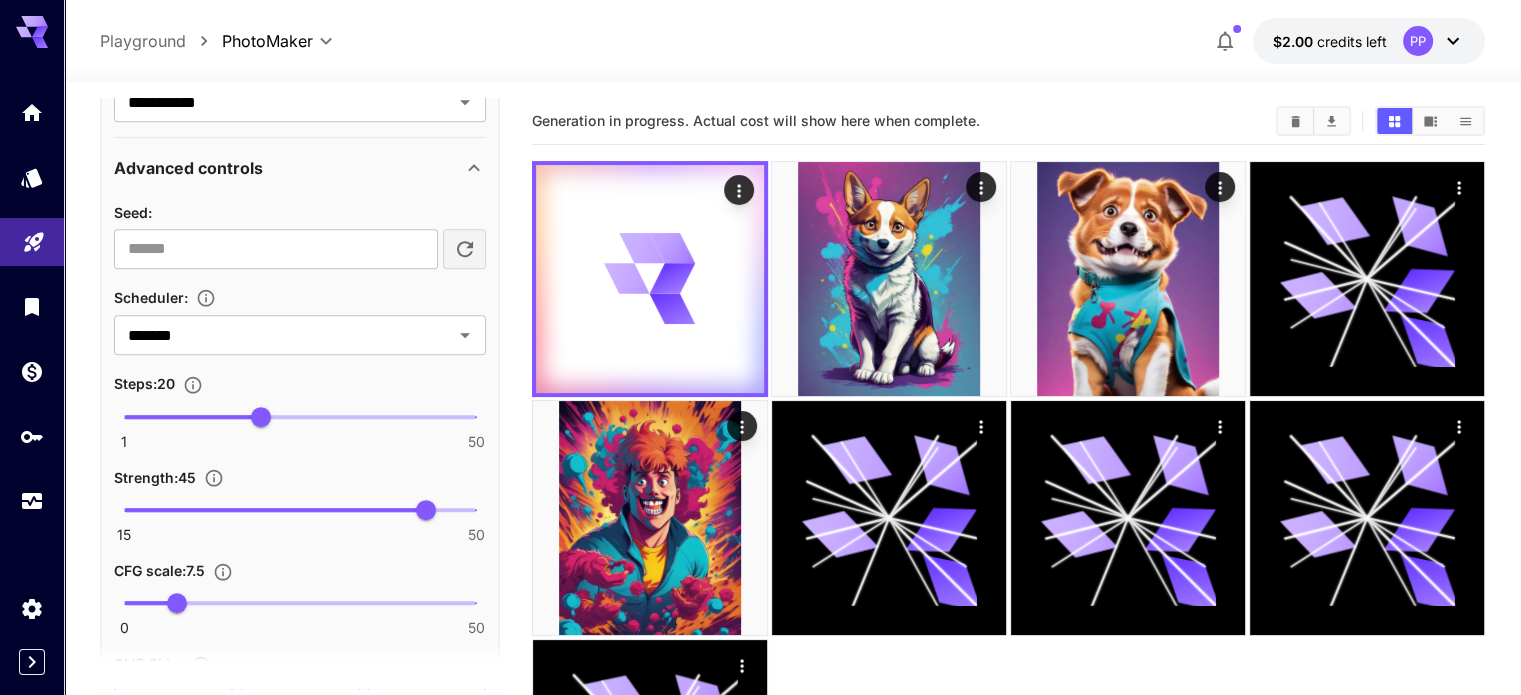 scroll, scrollTop: 1012, scrollLeft: 0, axis: vertical 